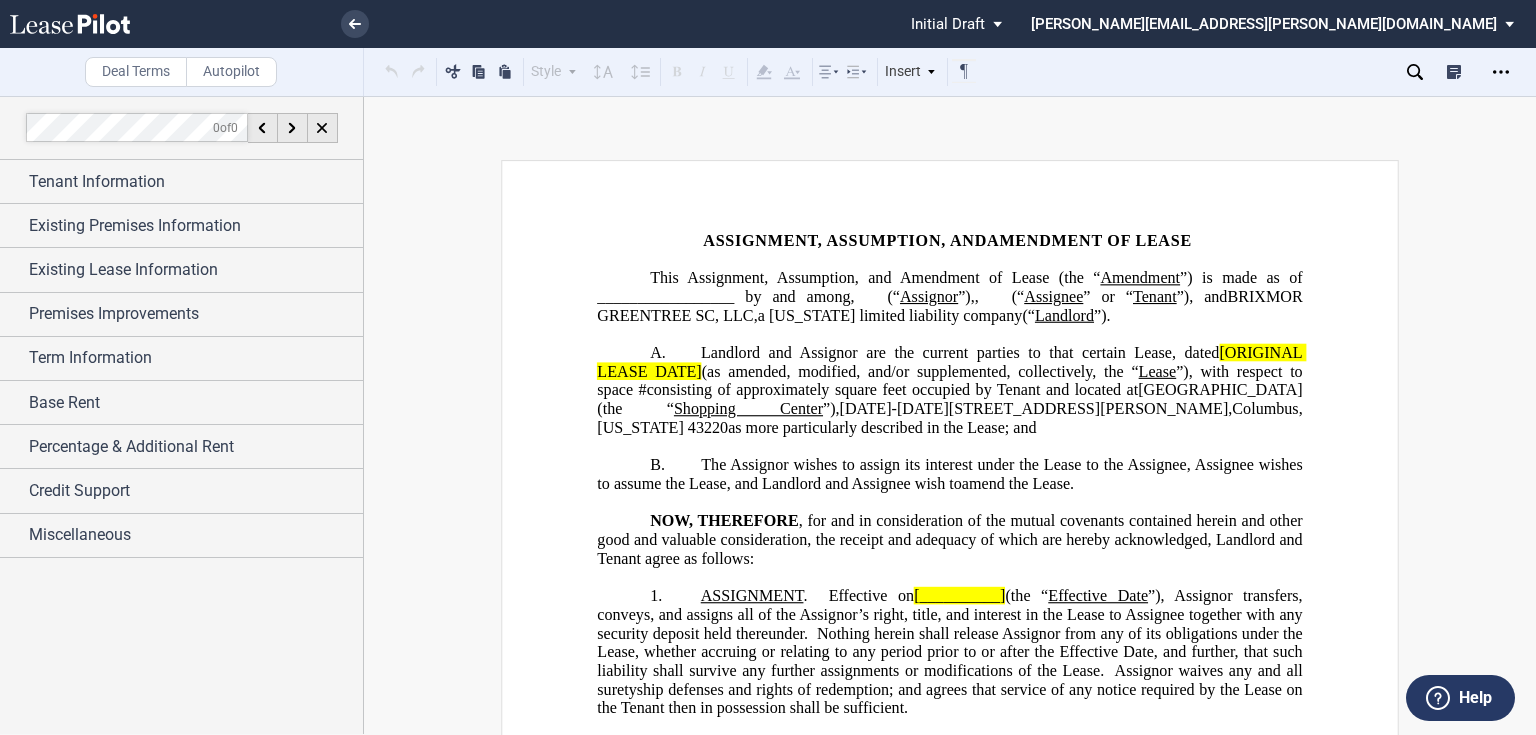 scroll, scrollTop: 0, scrollLeft: 0, axis: both 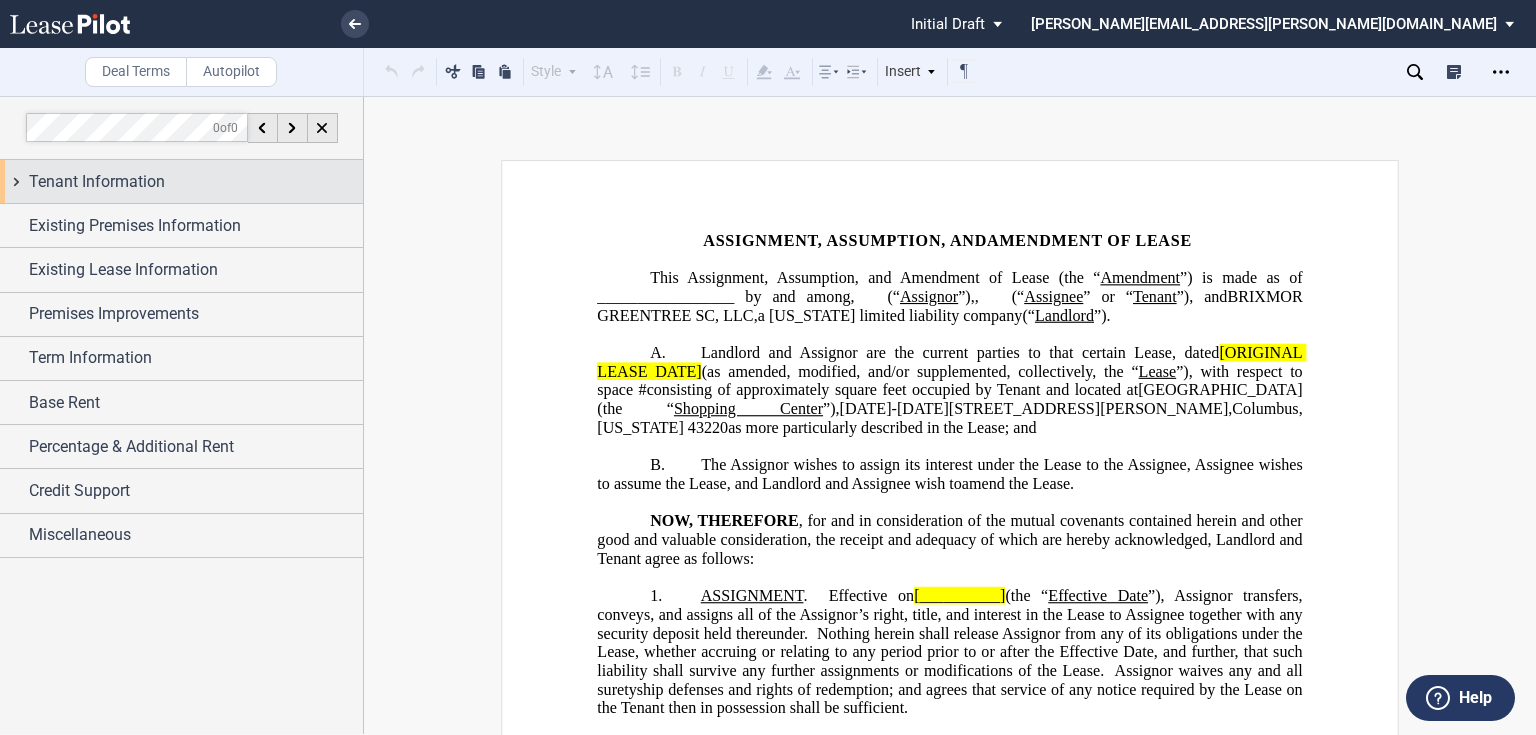 click on "Tenant Information" at bounding box center [196, 182] 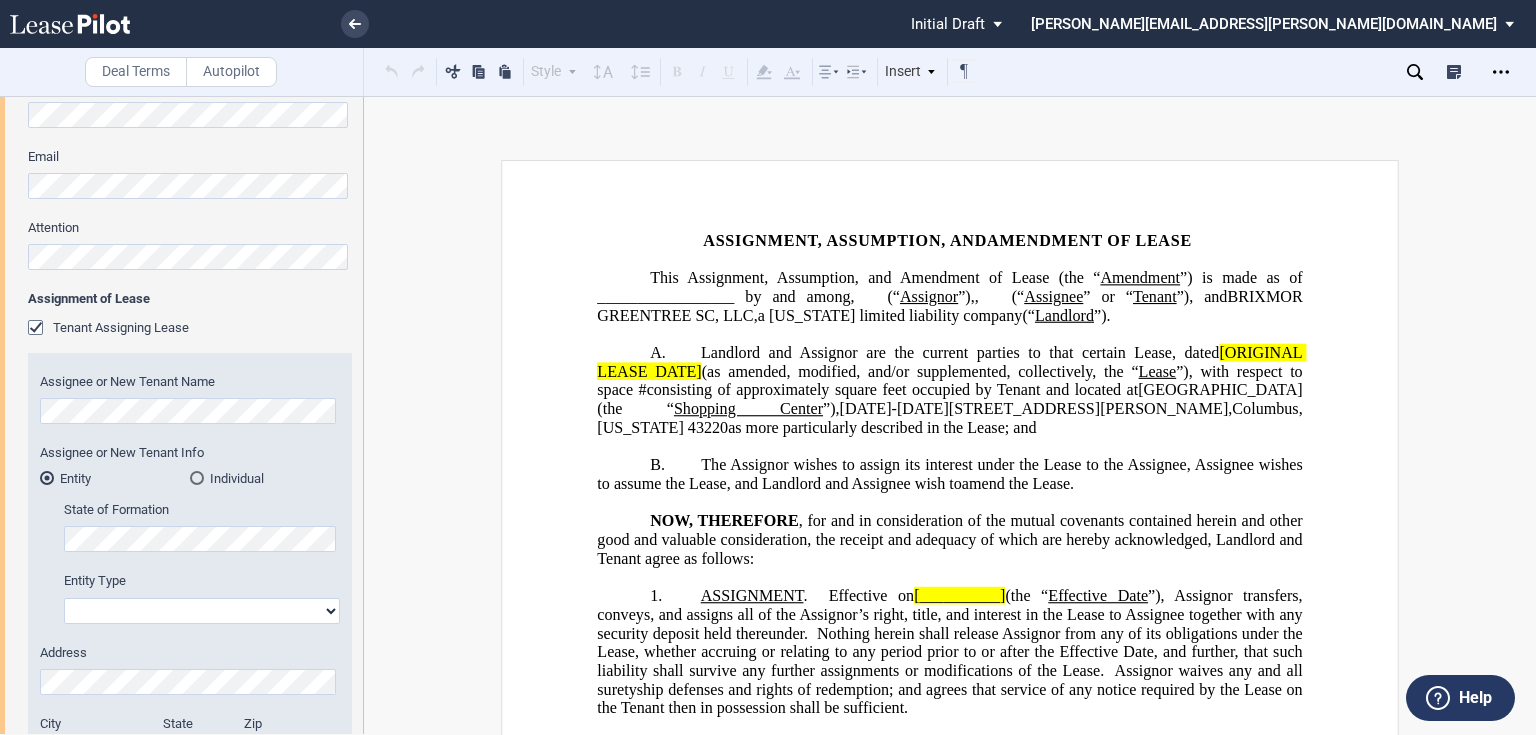 scroll, scrollTop: 720, scrollLeft: 0, axis: vertical 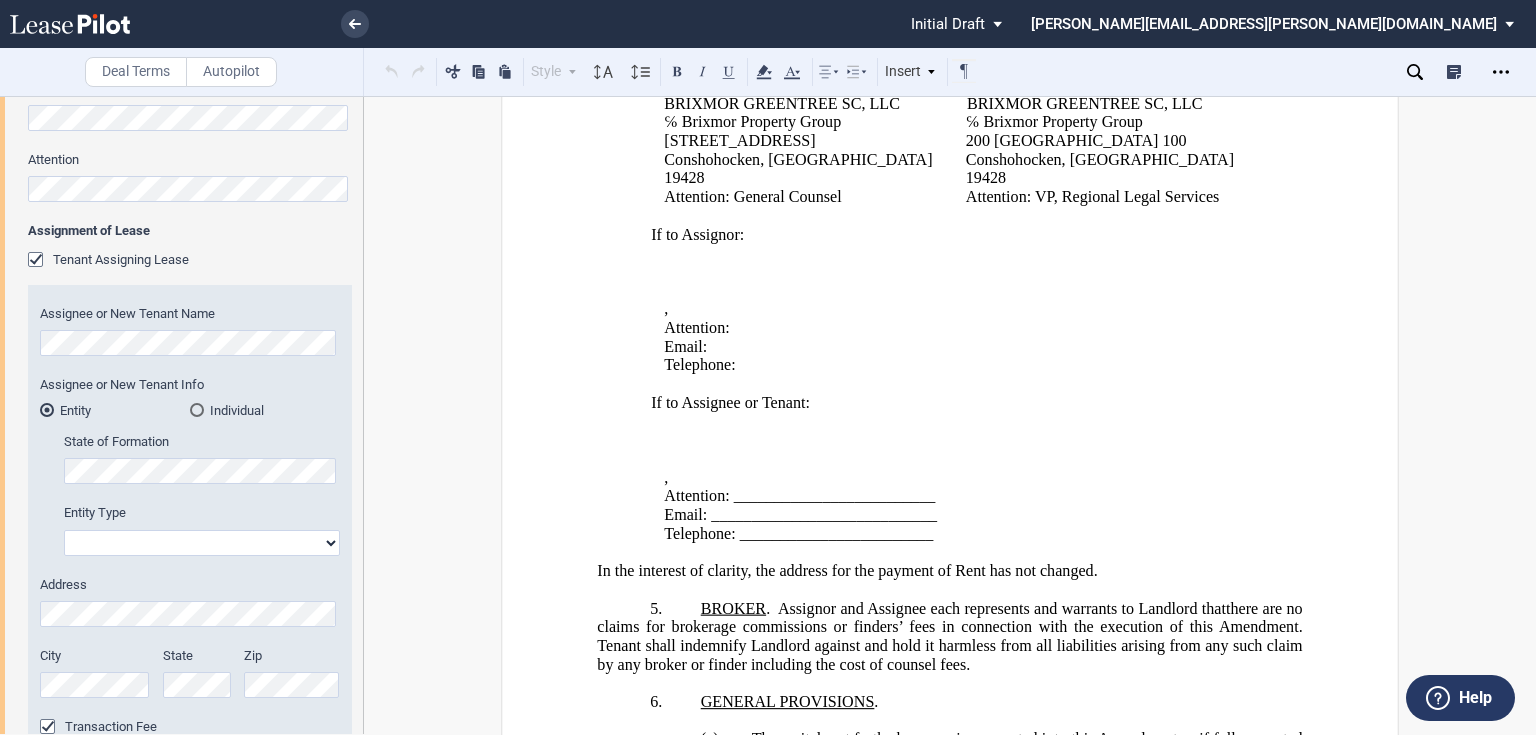 click on "If to Assignee or Tenant:" at bounding box center [953, 403] 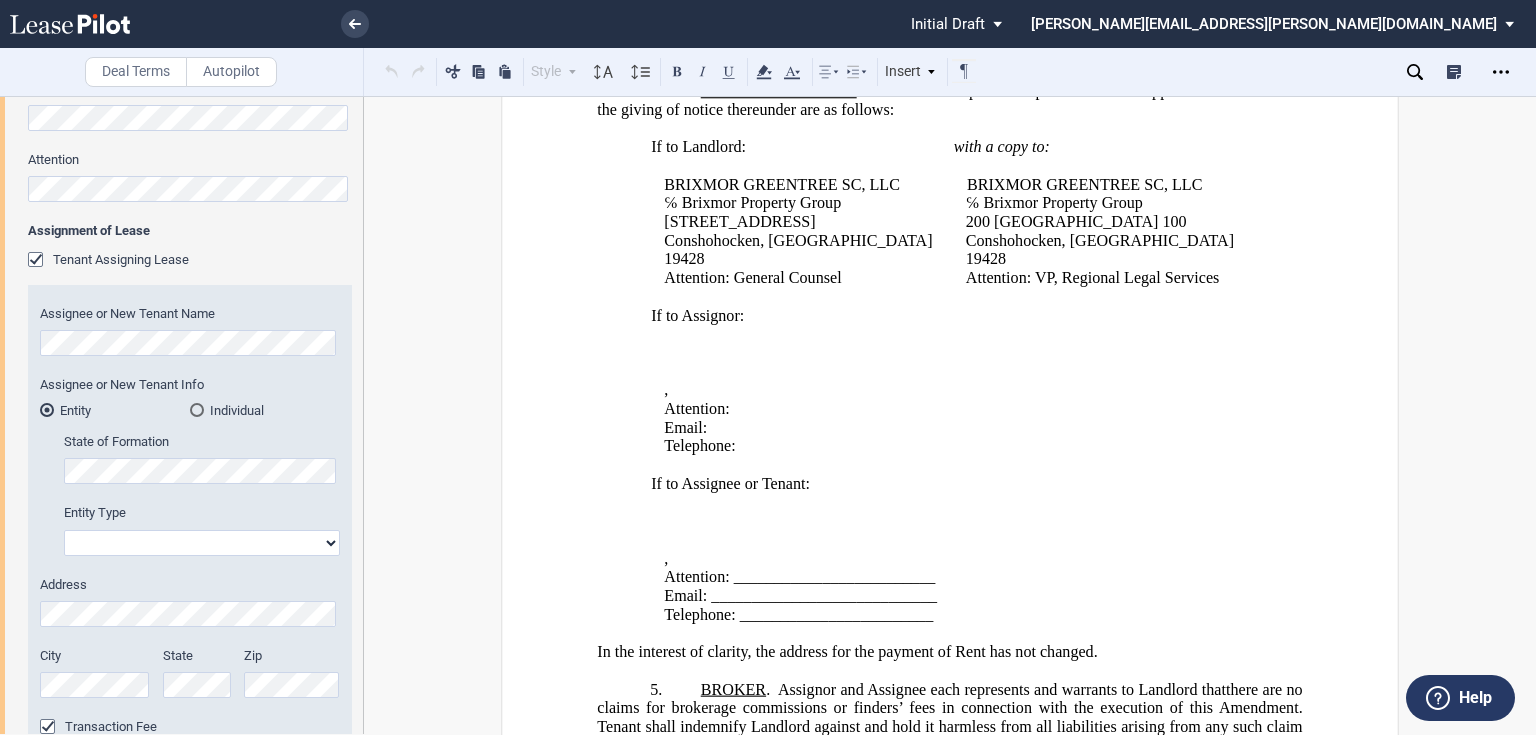 scroll, scrollTop: 800, scrollLeft: 0, axis: vertical 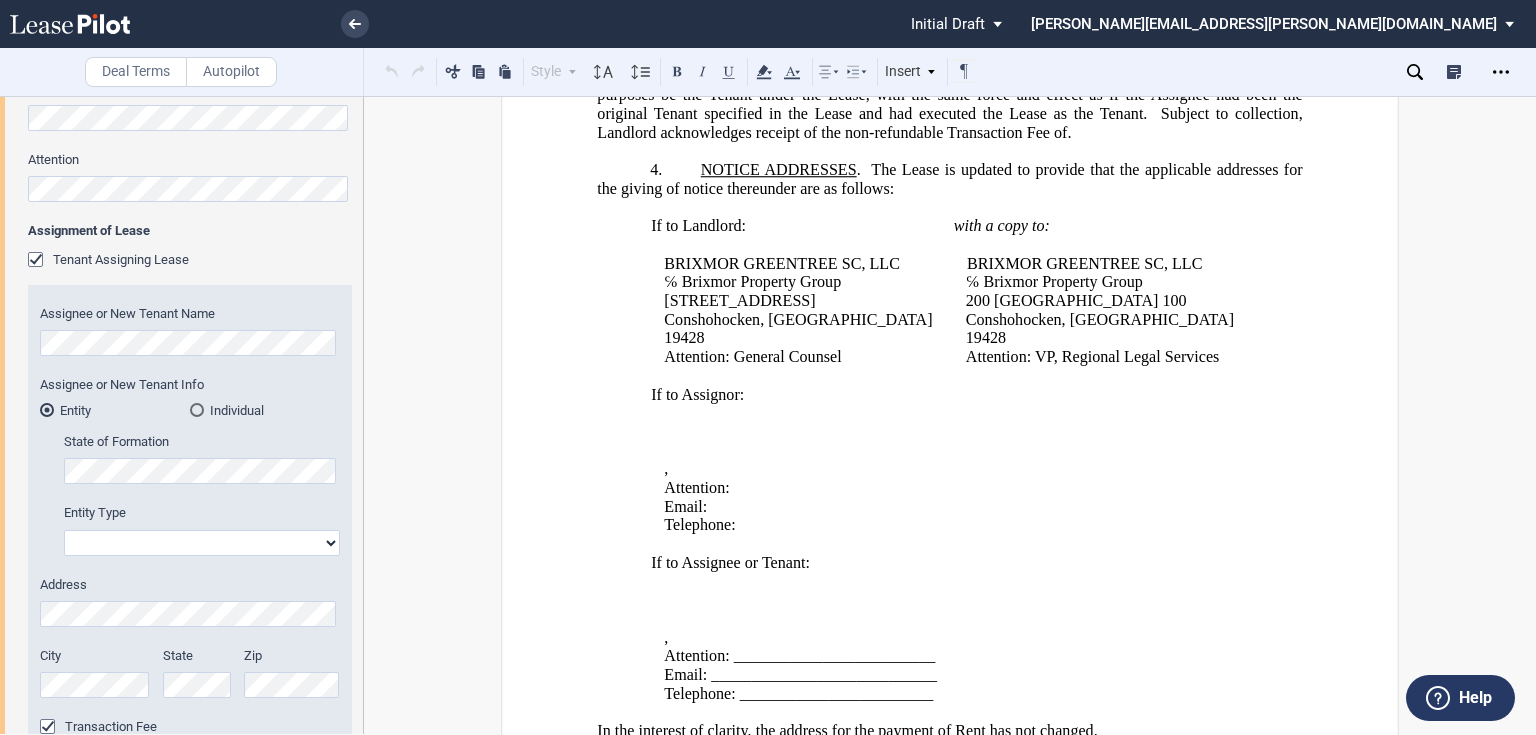 click on "Attention:  ﻿ ﻿" at bounding box center (960, 488) 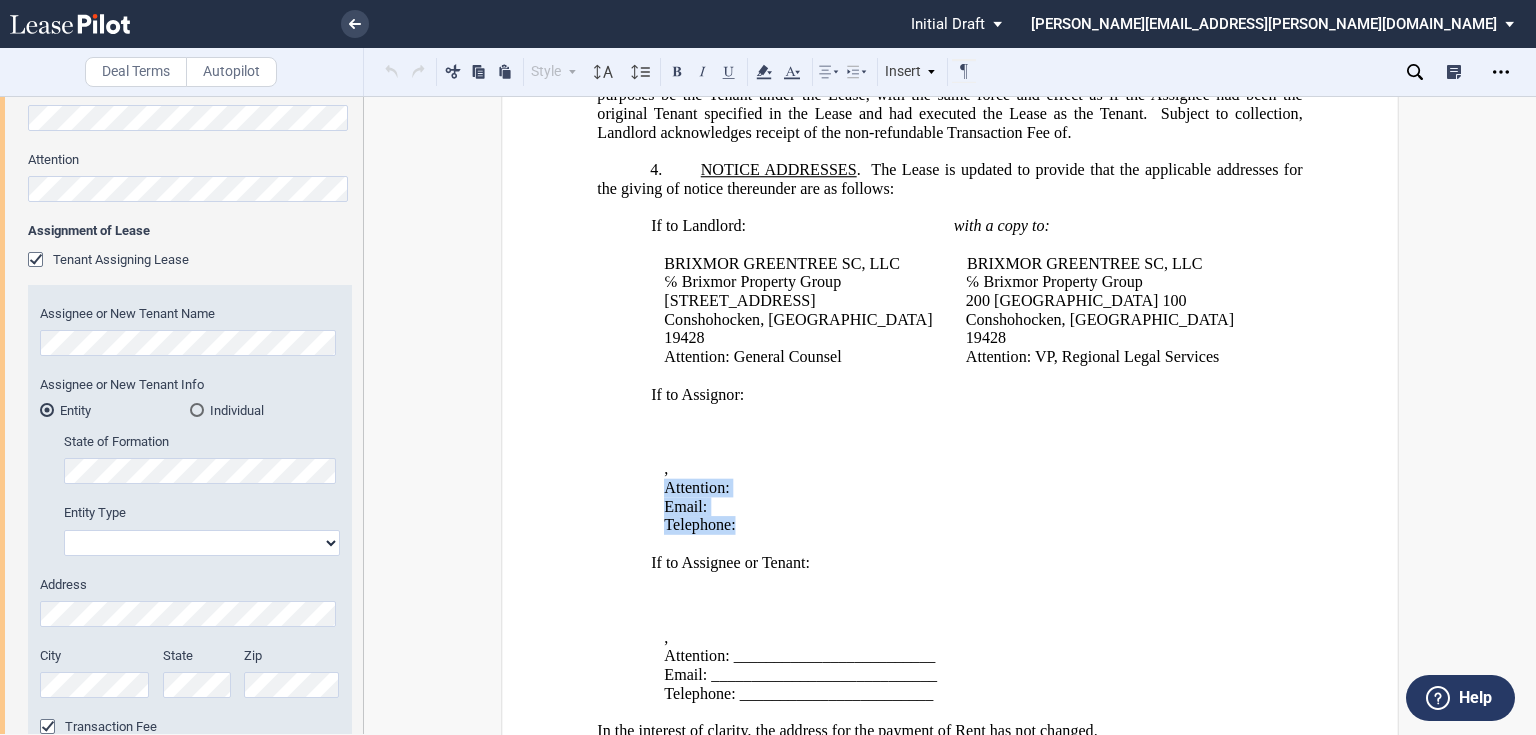drag, startPoint x: 664, startPoint y: 470, endPoint x: 827, endPoint y: 515, distance: 169.09761 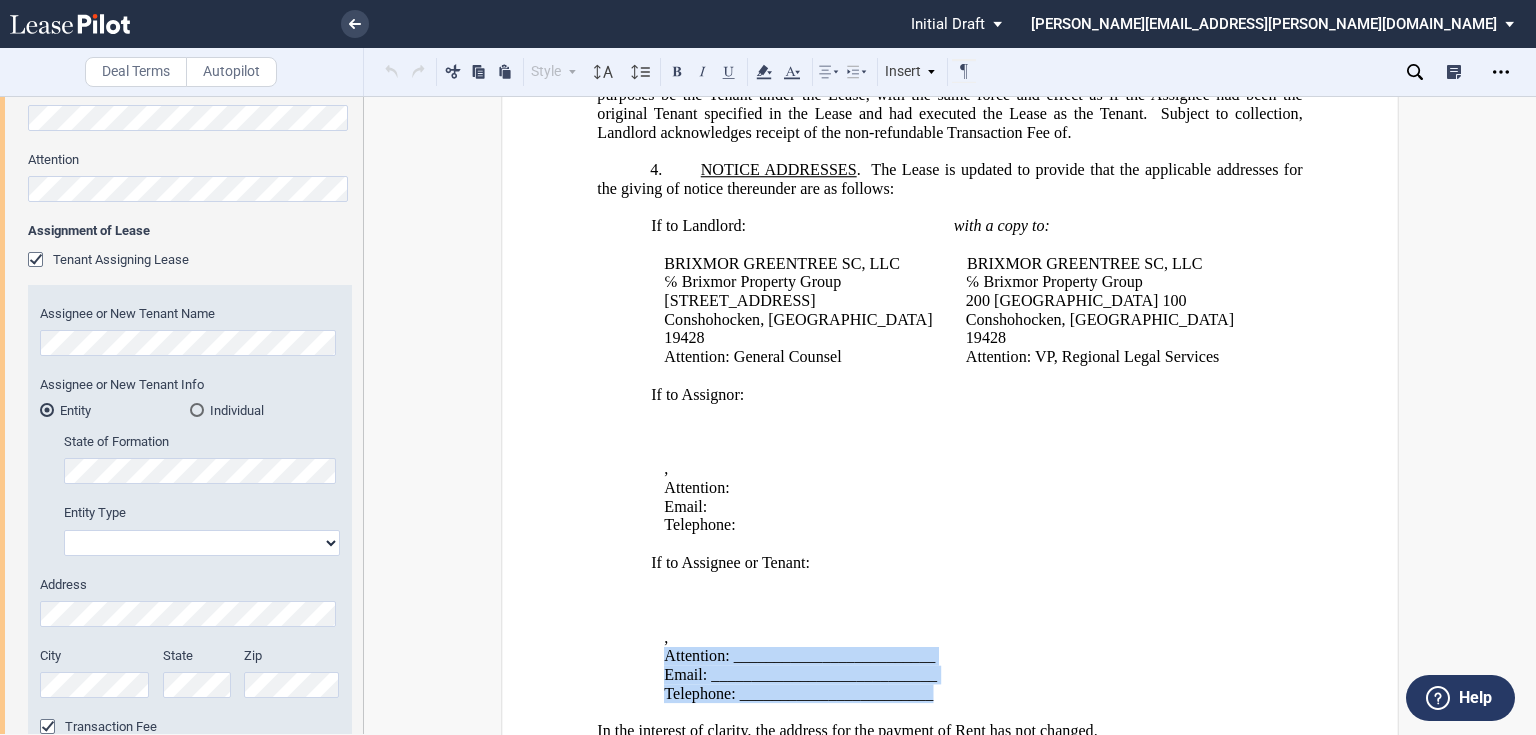 drag, startPoint x: 662, startPoint y: 645, endPoint x: 927, endPoint y: 679, distance: 267.17224 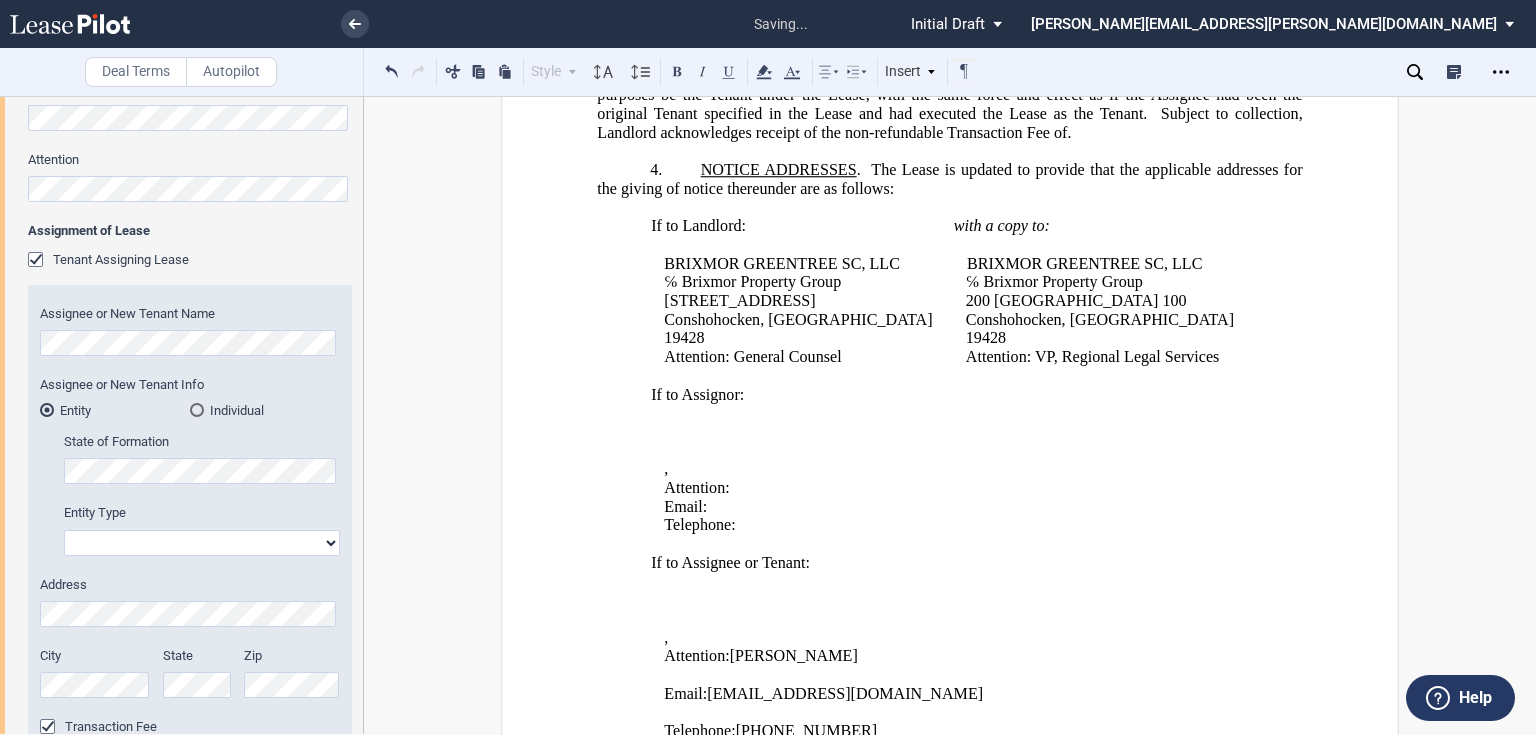 click on "Attention:  [PERSON_NAME]  						 Email:  [EMAIL_ADDRESS][DOMAIN_NAME]  						 Telephone:  [PHONE_NUMBER]" 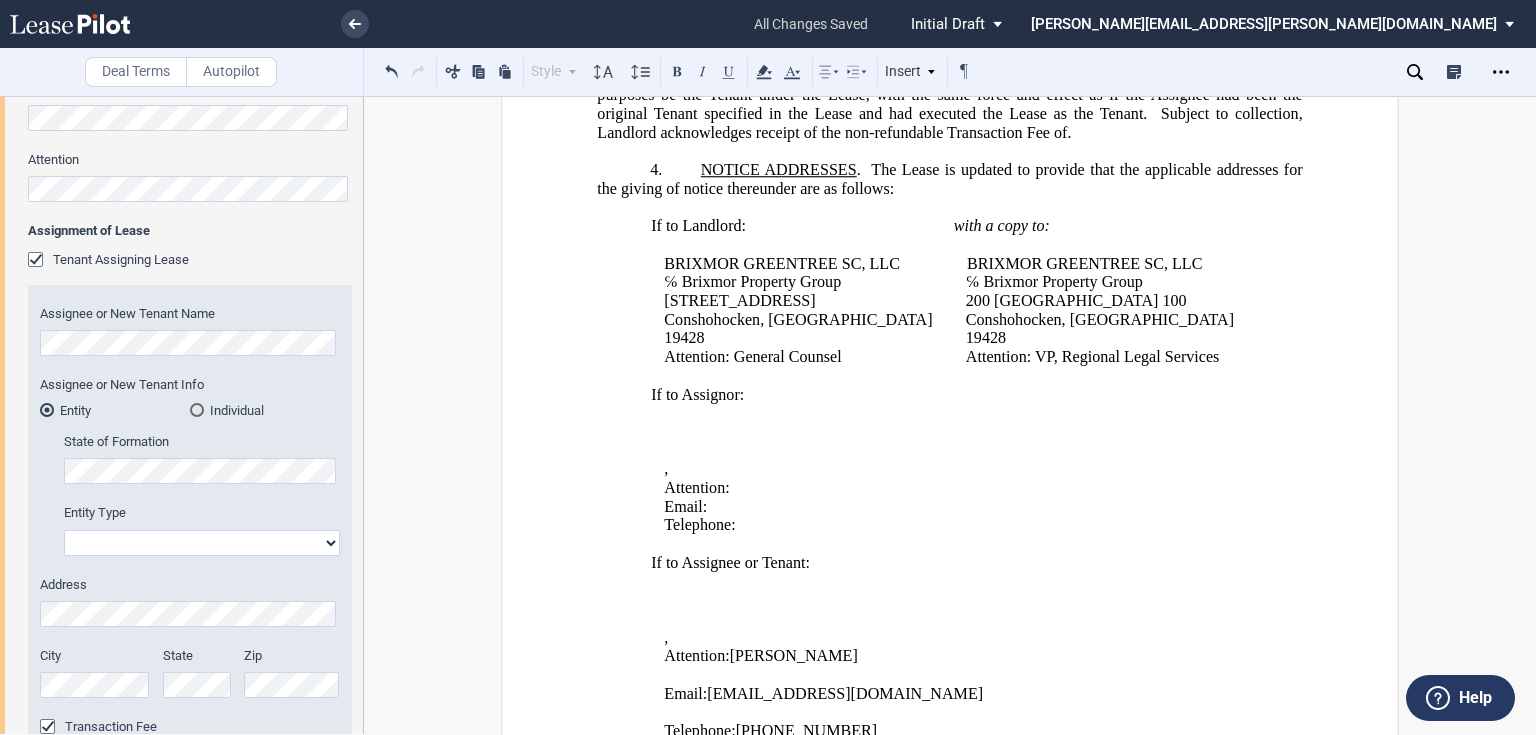type 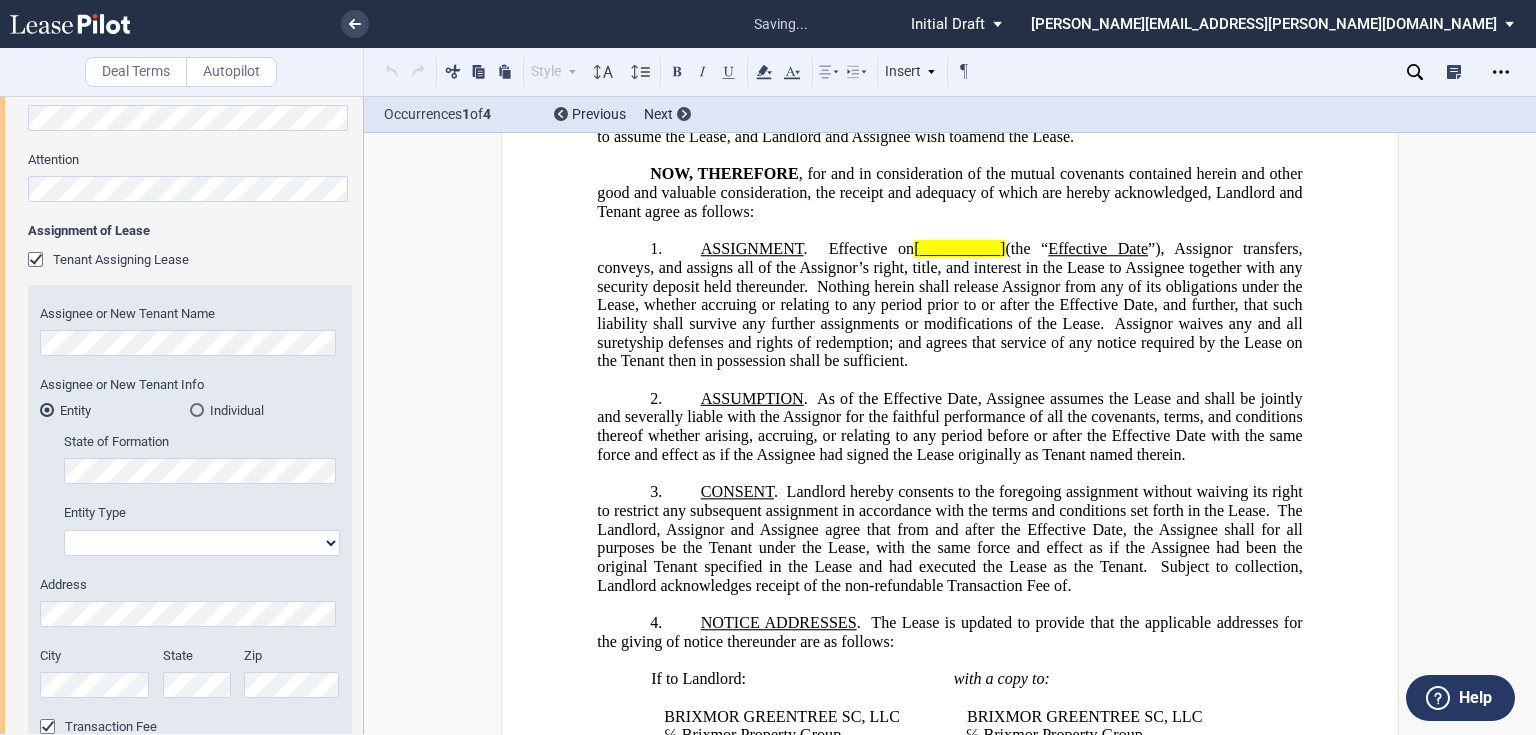 scroll, scrollTop: 0, scrollLeft: 0, axis: both 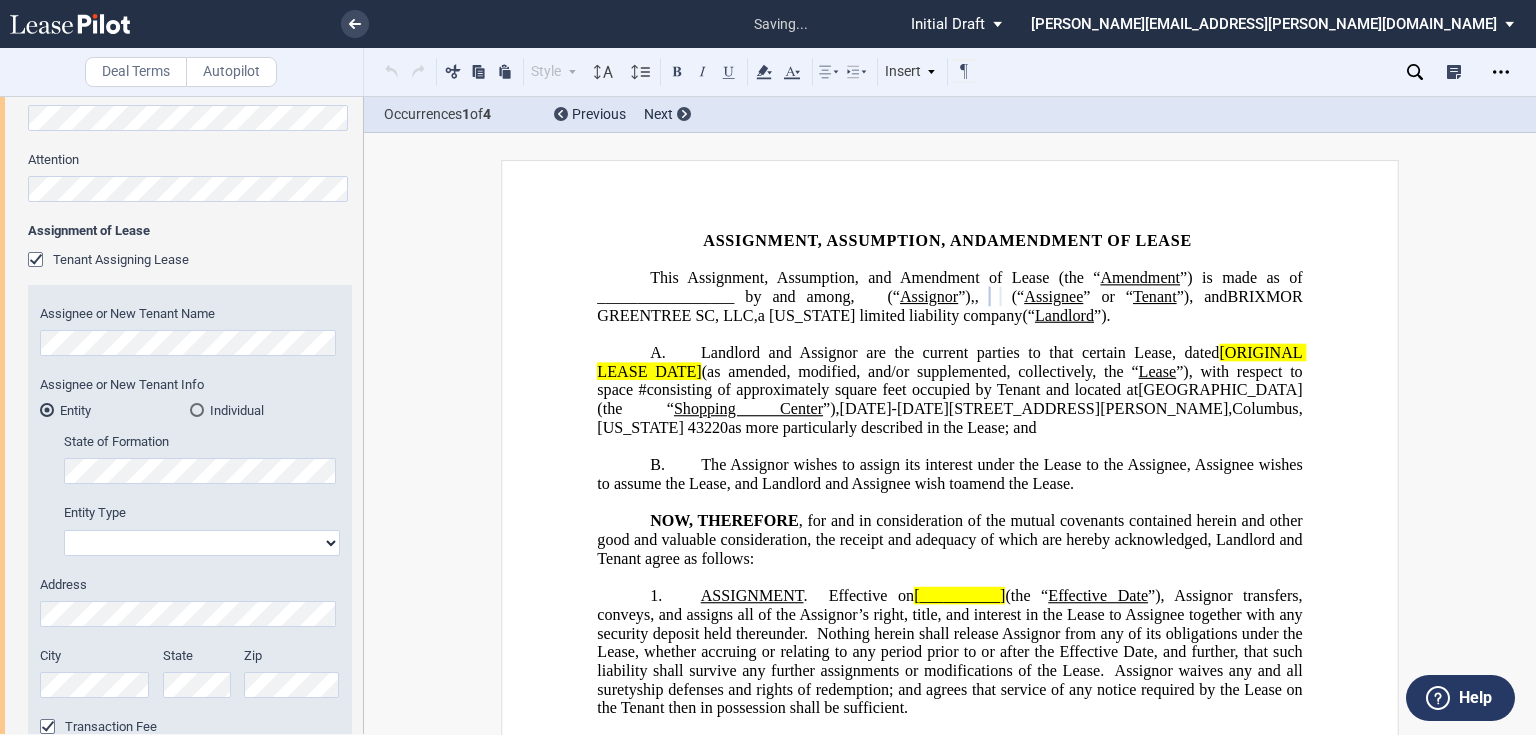 select on "limited liability company" 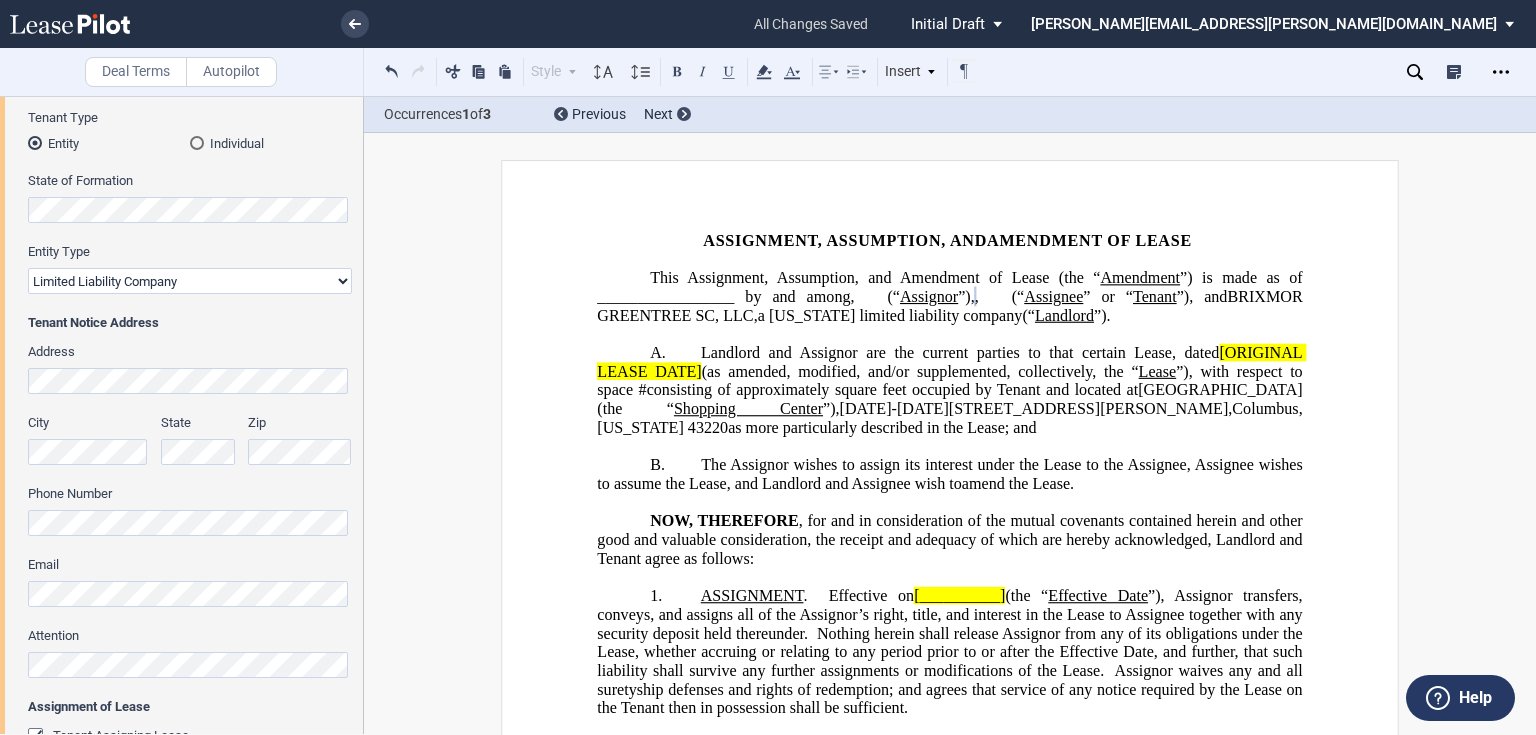 scroll, scrollTop: 240, scrollLeft: 0, axis: vertical 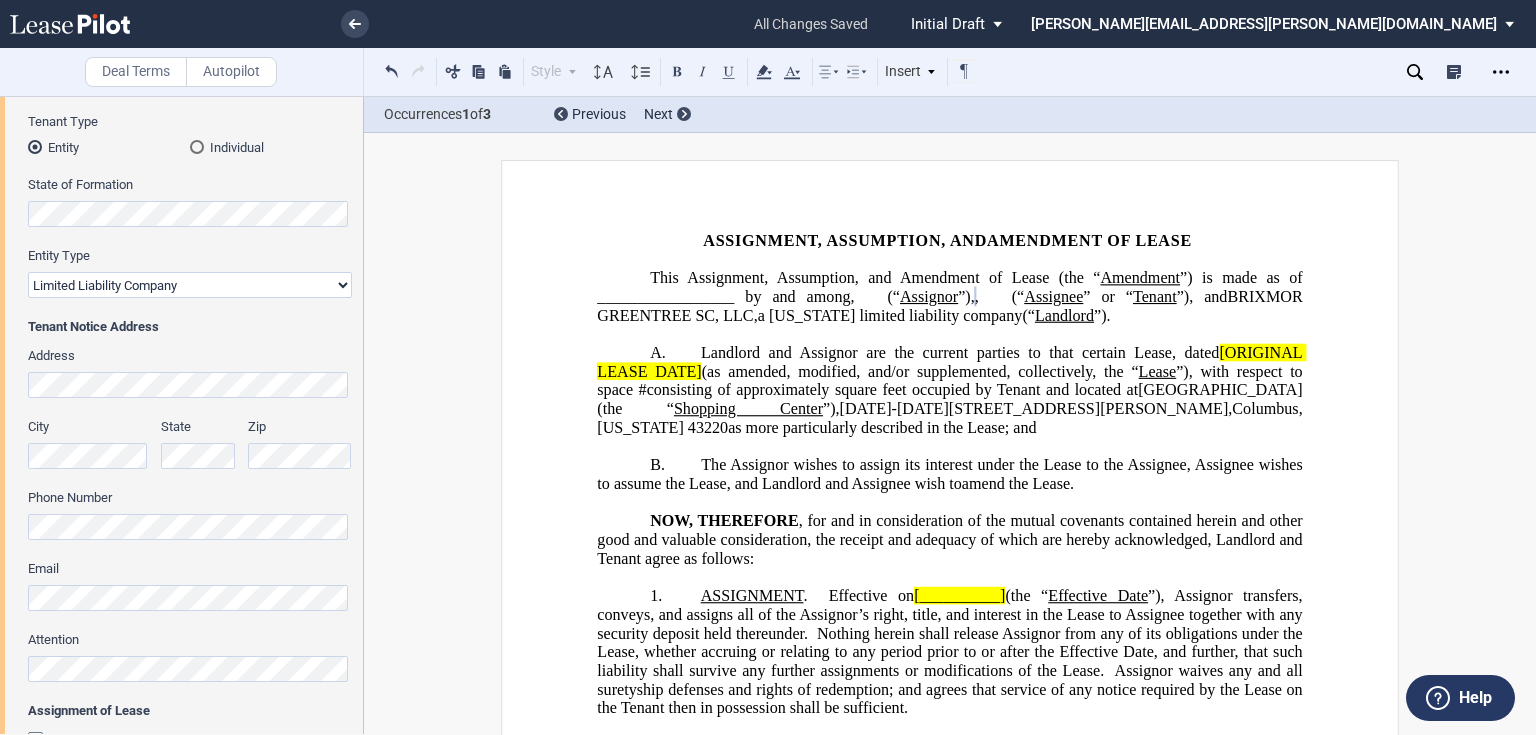 click at bounding box center (197, 147) 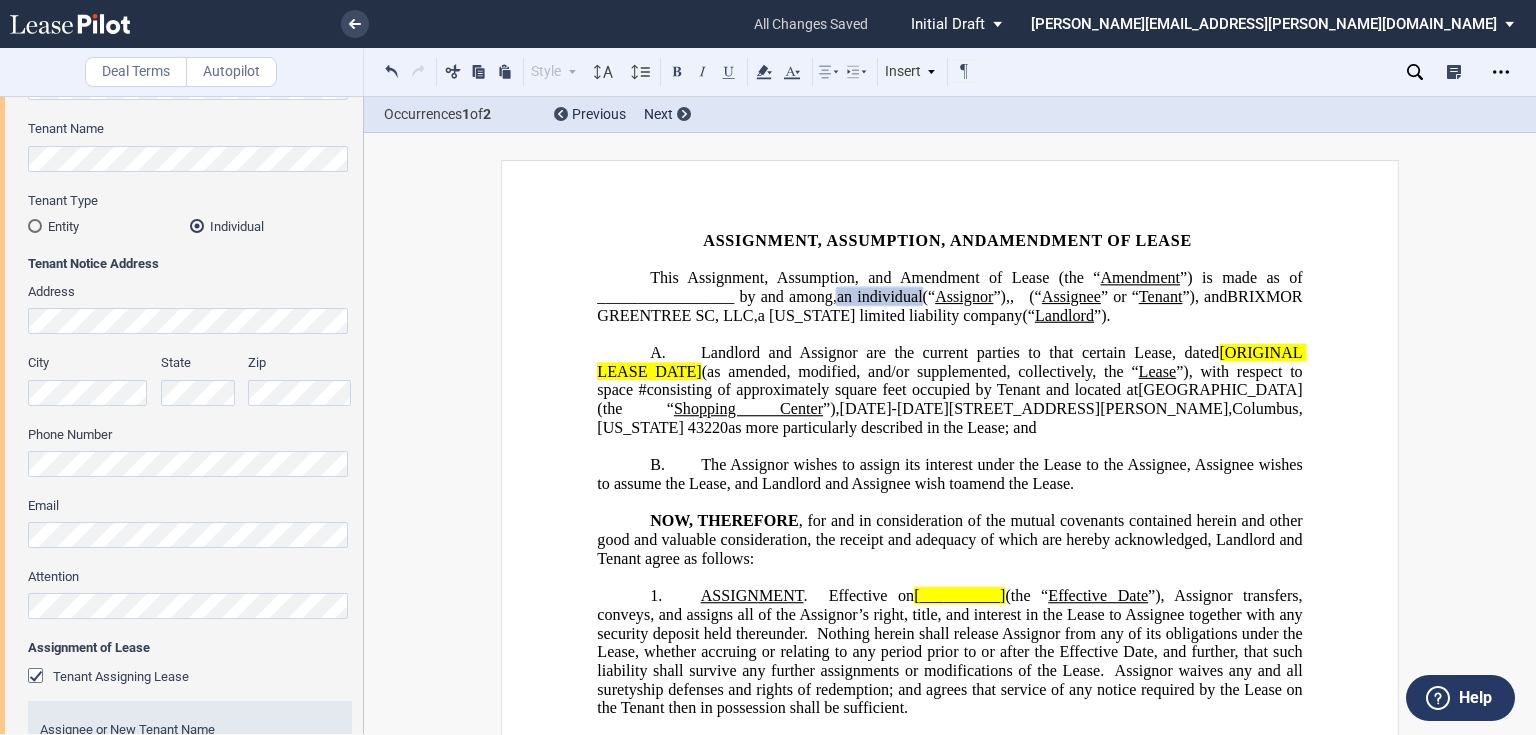 scroll, scrollTop: 160, scrollLeft: 0, axis: vertical 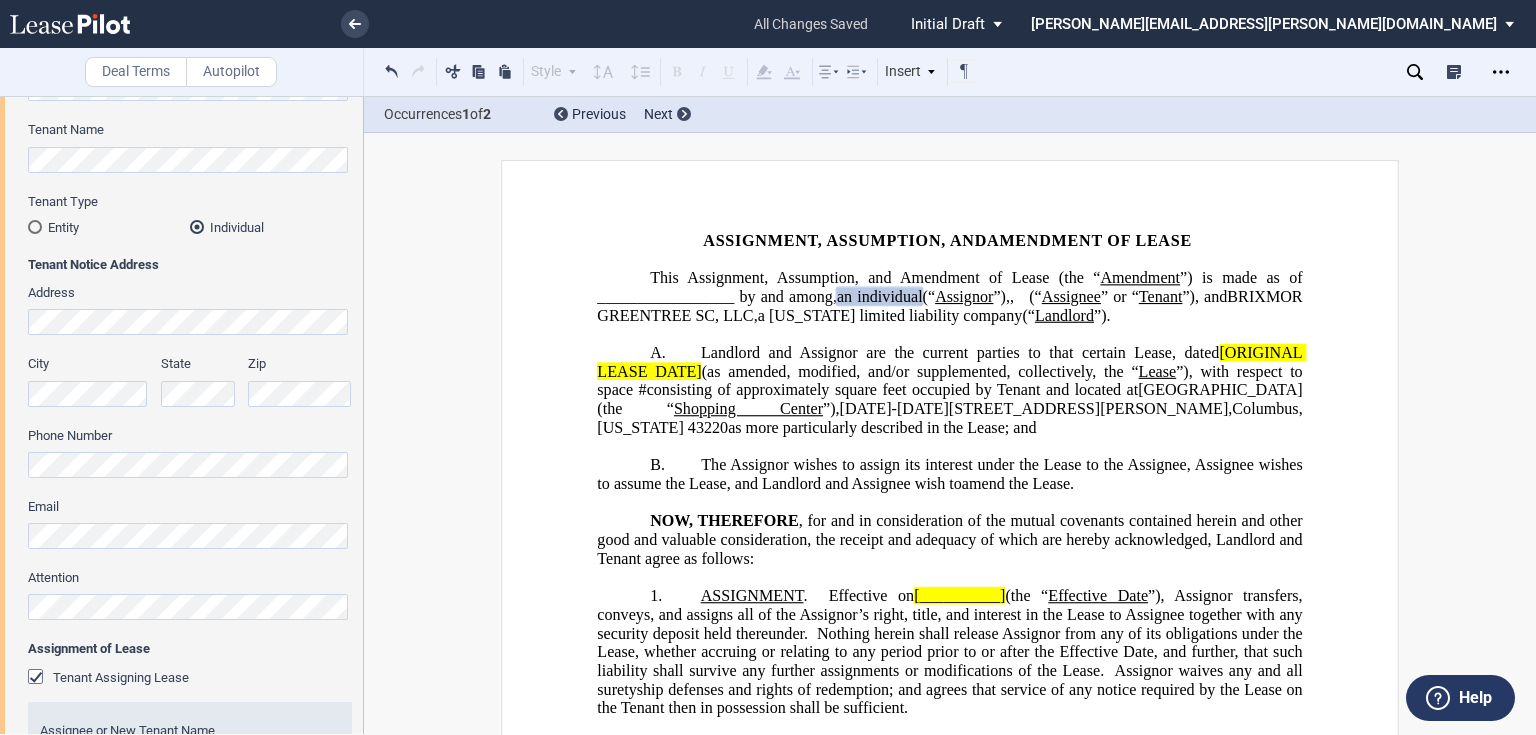 click on ".bocls-1{fill:#26354a;fill-rule:evenodd}
Loading...
×
all changes saved
Pending...
Pending...
Initial Draft
Initial Draft
In Negotiation
Final Draft
[PERSON_NAME][EMAIL_ADDRESS][PERSON_NAME][DOMAIN_NAME]
User Management
Sign Out
Deal Terms
Autopilot
Style
A. Recital
1. Section
(a) Subsection
Normal
Normal
8pt
9pt
10pt
10.5pt
11pt
12pt
14pt
16pt
Normal
1
1.15
1.5
2
3
No Color" at bounding box center (768, 367) 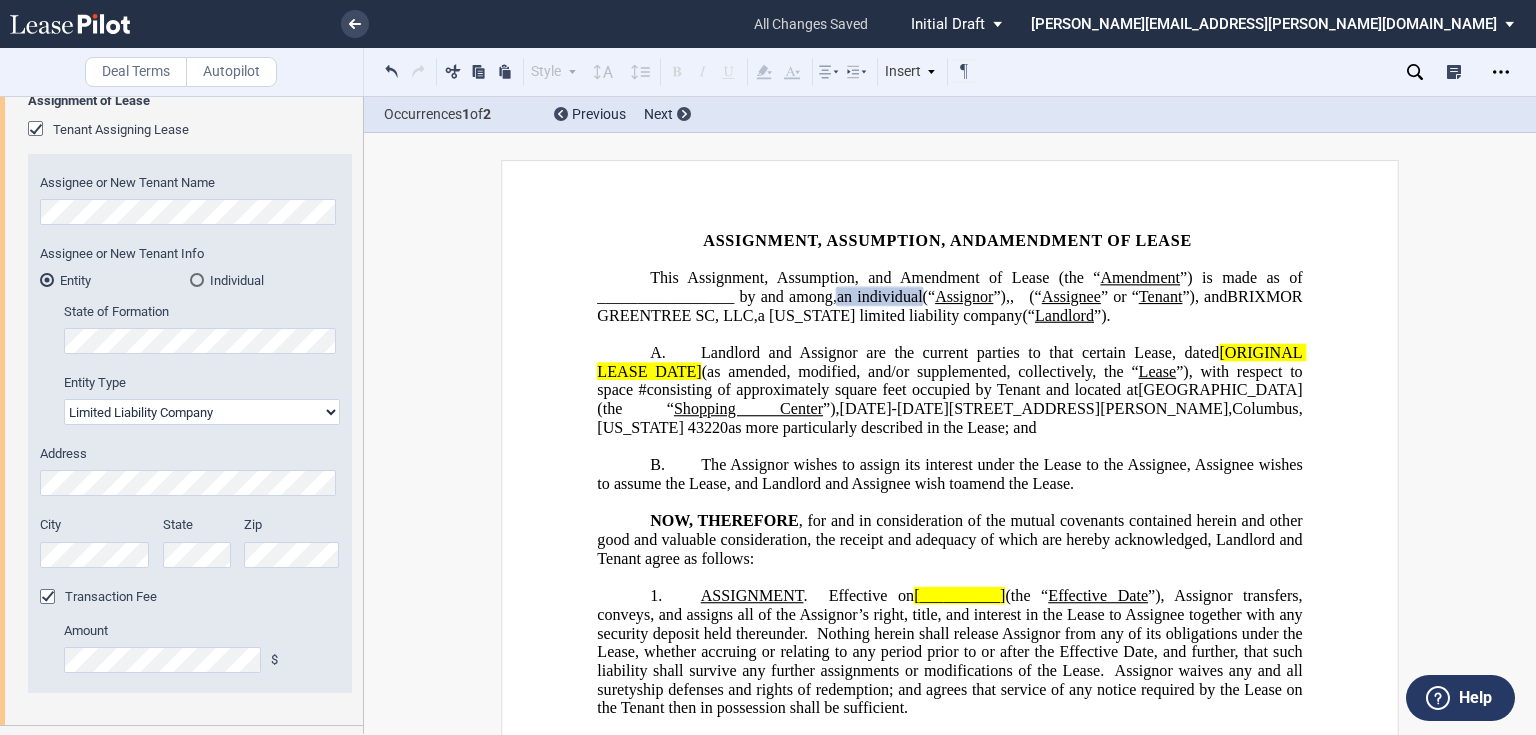 scroll, scrollTop: 720, scrollLeft: 0, axis: vertical 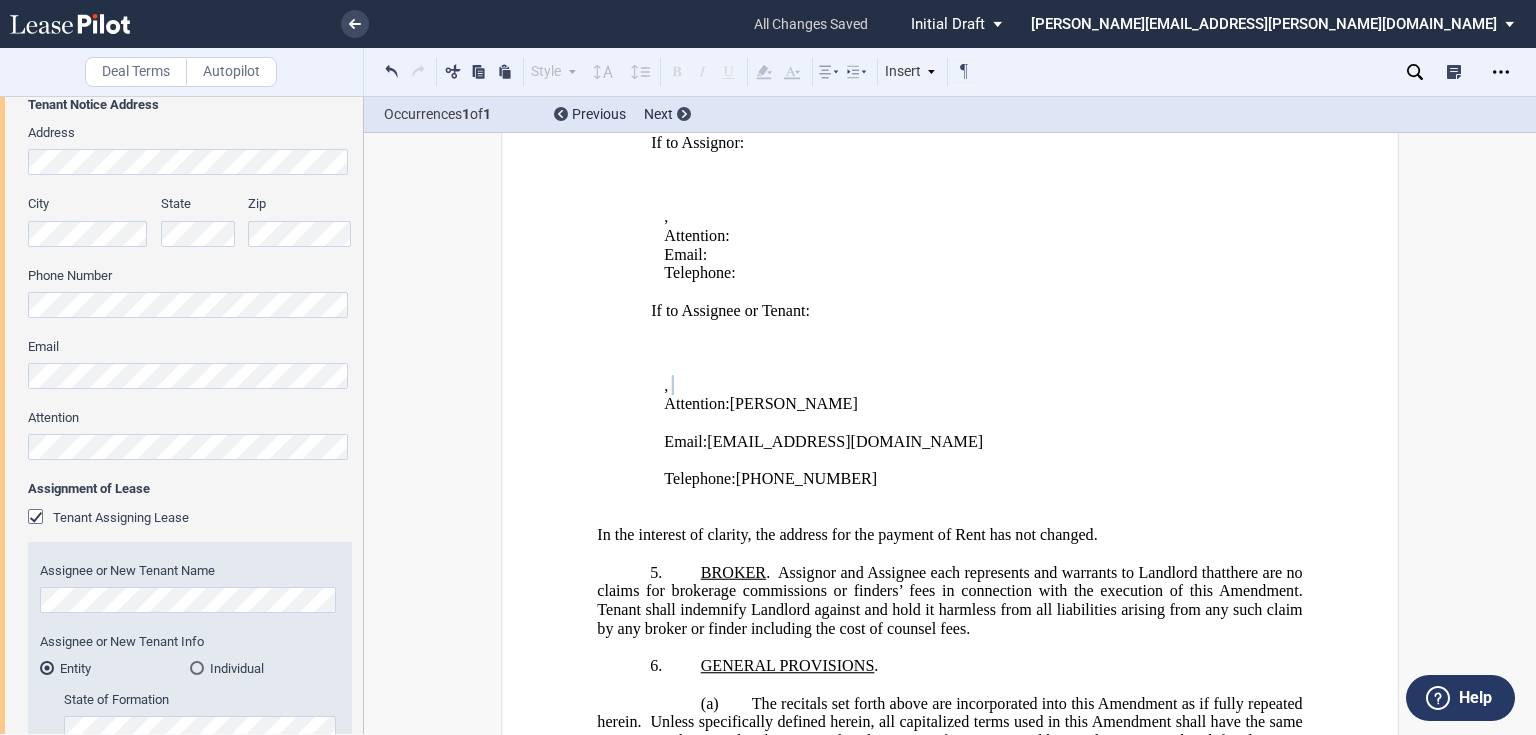click on "Tenant Trade Name
Tenant Name
Tenant Type
Entity
Individual
State of Formation
Entity Type
Corporation
Limited Liability Company
General Partnership
Limited Partnership
Other
Entity Type (Other)" at bounding box center (181, 498) 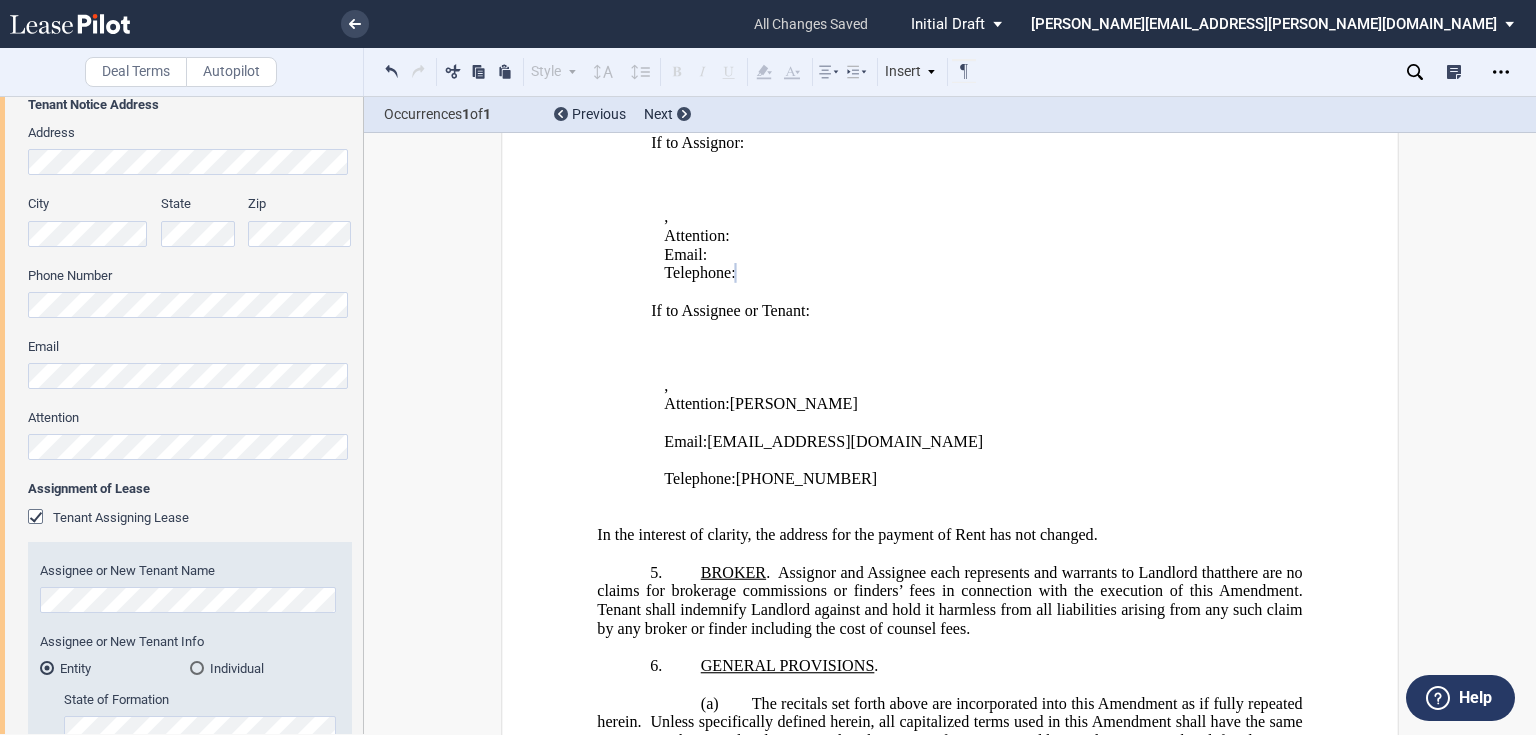 click on ".bocls-1{fill:#26354a;fill-rule:evenodd}
Loading...
×
all changes saved
Pending...
Pending...
Initial Draft
Initial Draft
In Negotiation
Final Draft
[PERSON_NAME][EMAIL_ADDRESS][PERSON_NAME][DOMAIN_NAME]
User Management
Sign Out
Deal Terms
Autopilot
Style
A. Recital
1. Section
(a) Subsection
Normal
Normal
8pt
9pt
10pt
10.5pt
11pt
12pt
14pt
16pt
Normal
1
1.15
1.5
2
3
No Color" at bounding box center [768, 367] 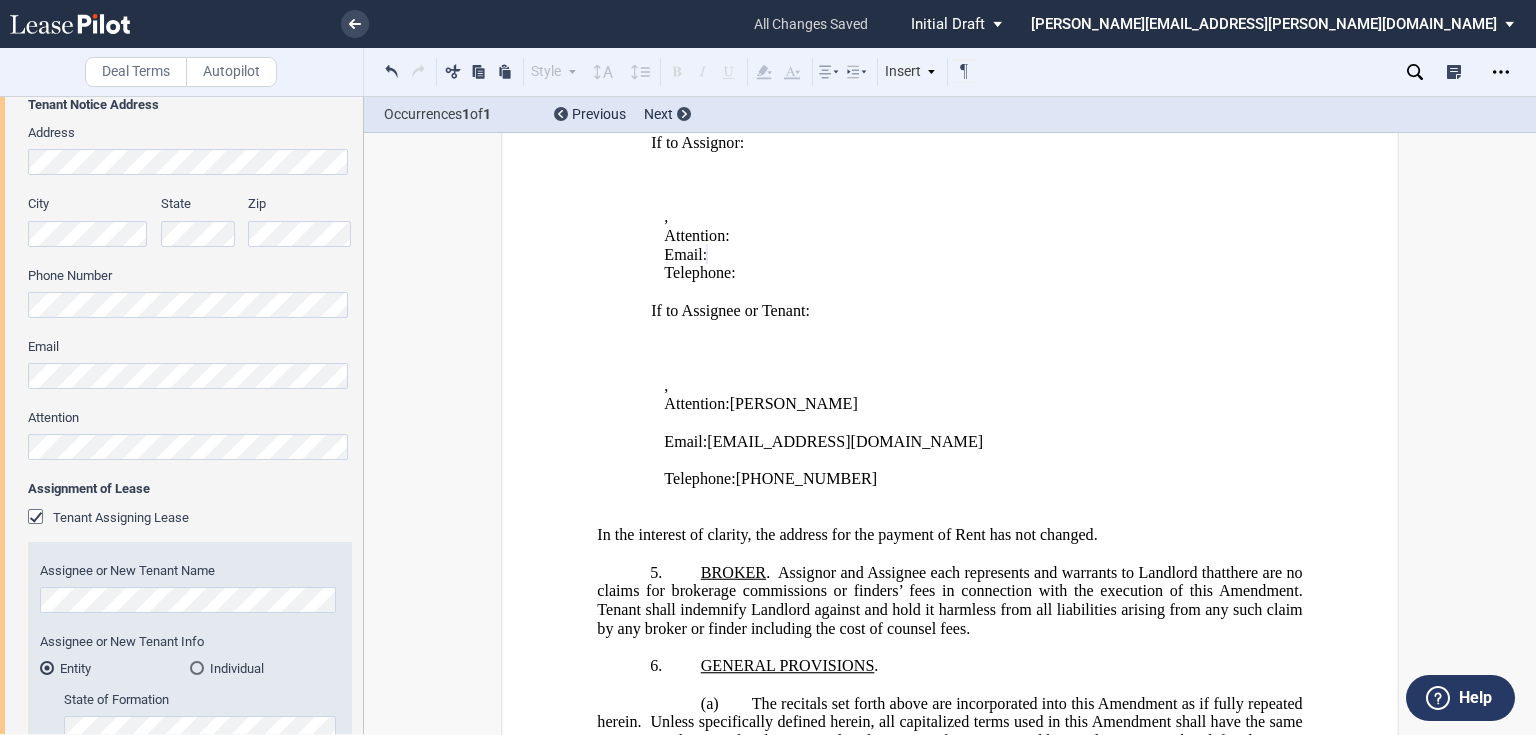 click on "Tenant Trade Name
Tenant Name
Tenant Type
Entity
Individual
State of Formation
Entity Type
Corporation
Limited Liability Company
General Partnership
Limited Partnership
Other
Entity Type (Other)" at bounding box center (181, 498) 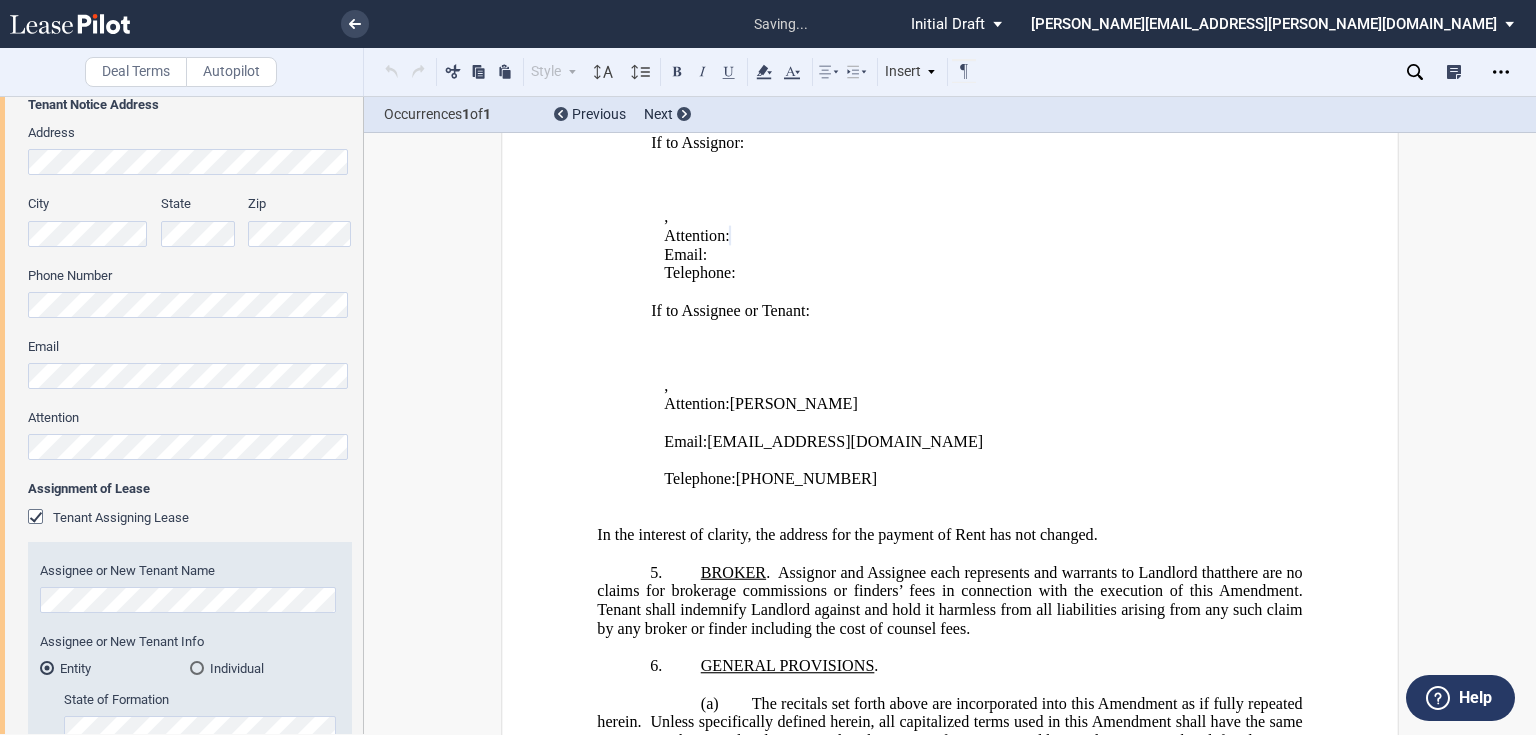 click on "Assignment of Lease
Tenant Assigning Lease
Assignee or New Tenant Name
New Tenant Trade Name
Assignee or New Tenant Info
Entity
Individual
State of Formation" at bounding box center [190, 790] 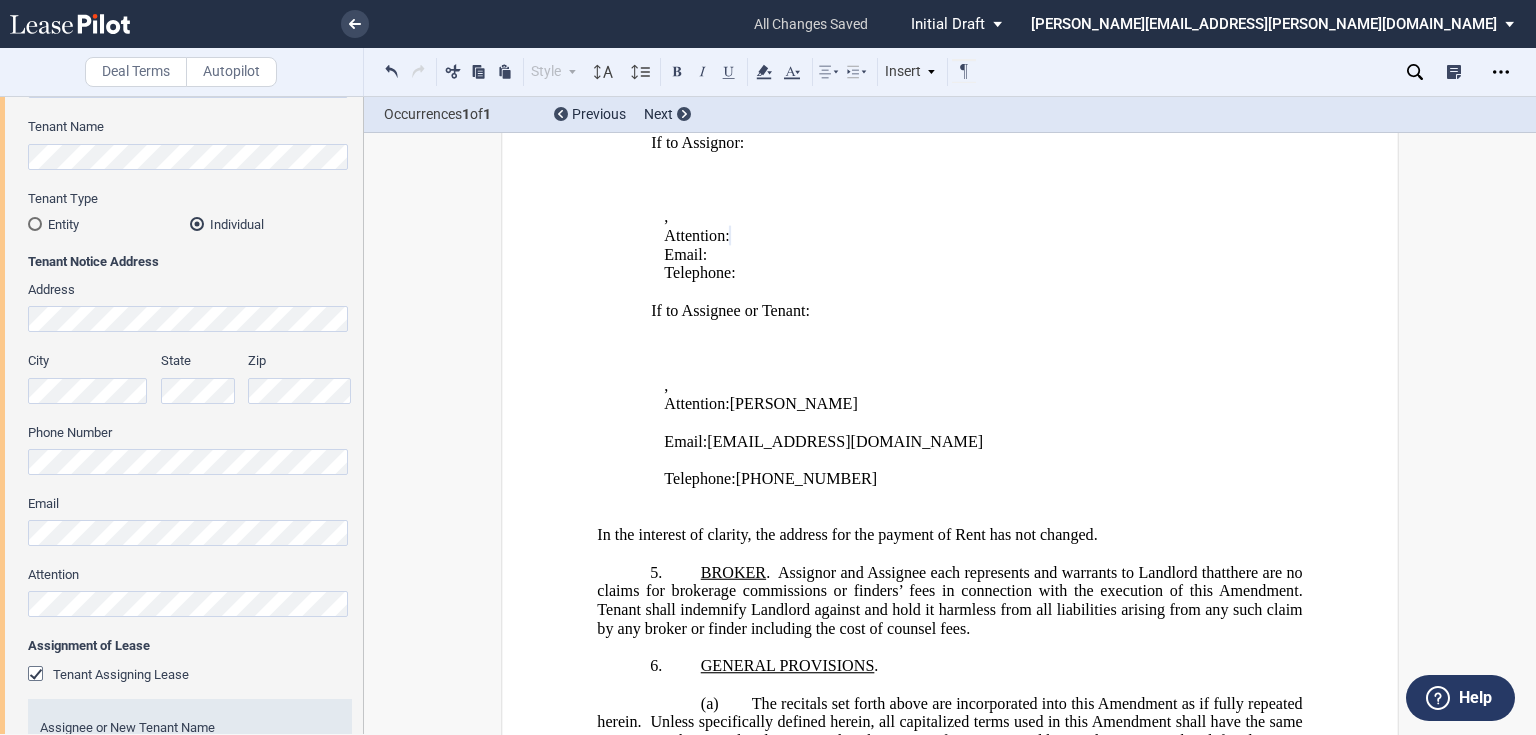 scroll, scrollTop: 0, scrollLeft: 0, axis: both 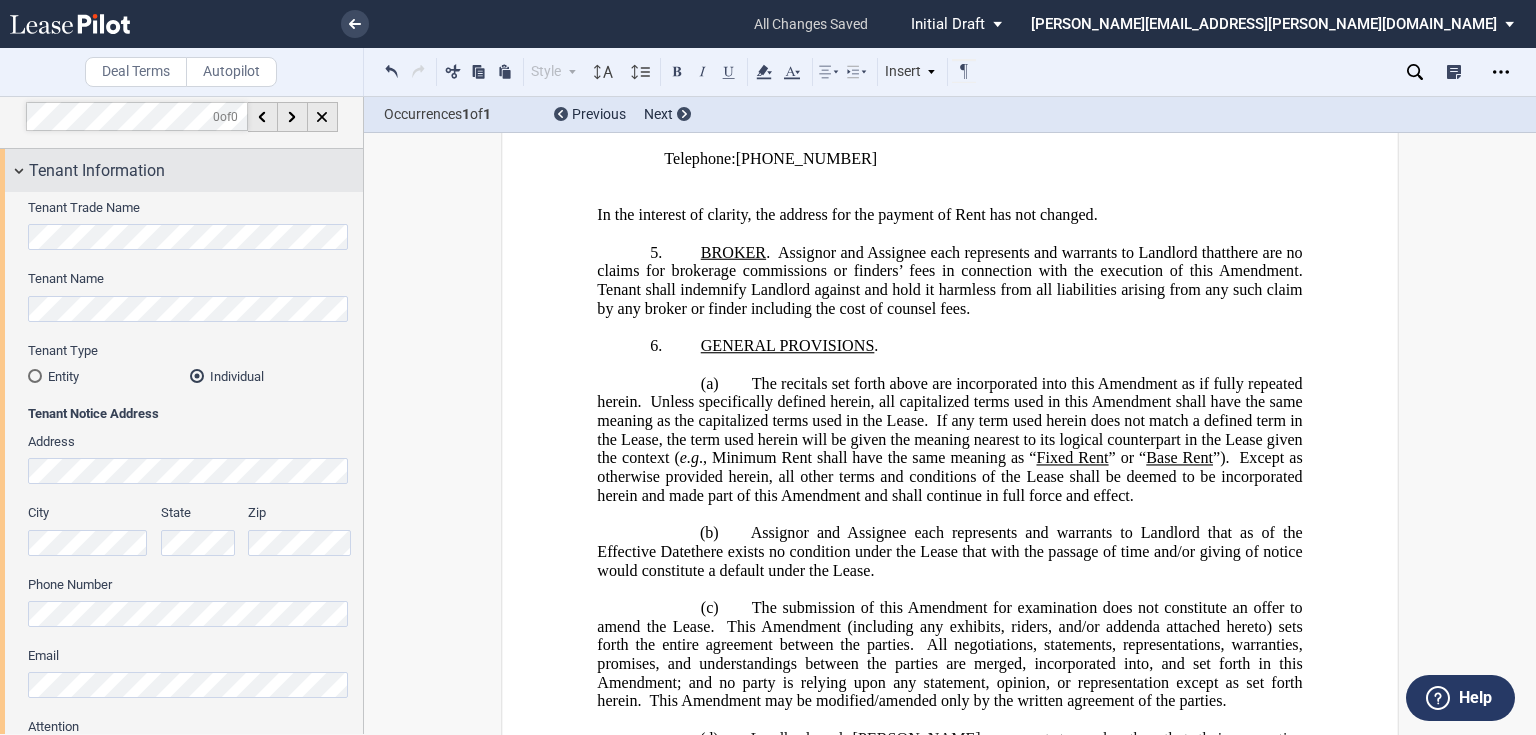 click on "Tenant Information" at bounding box center [97, 171] 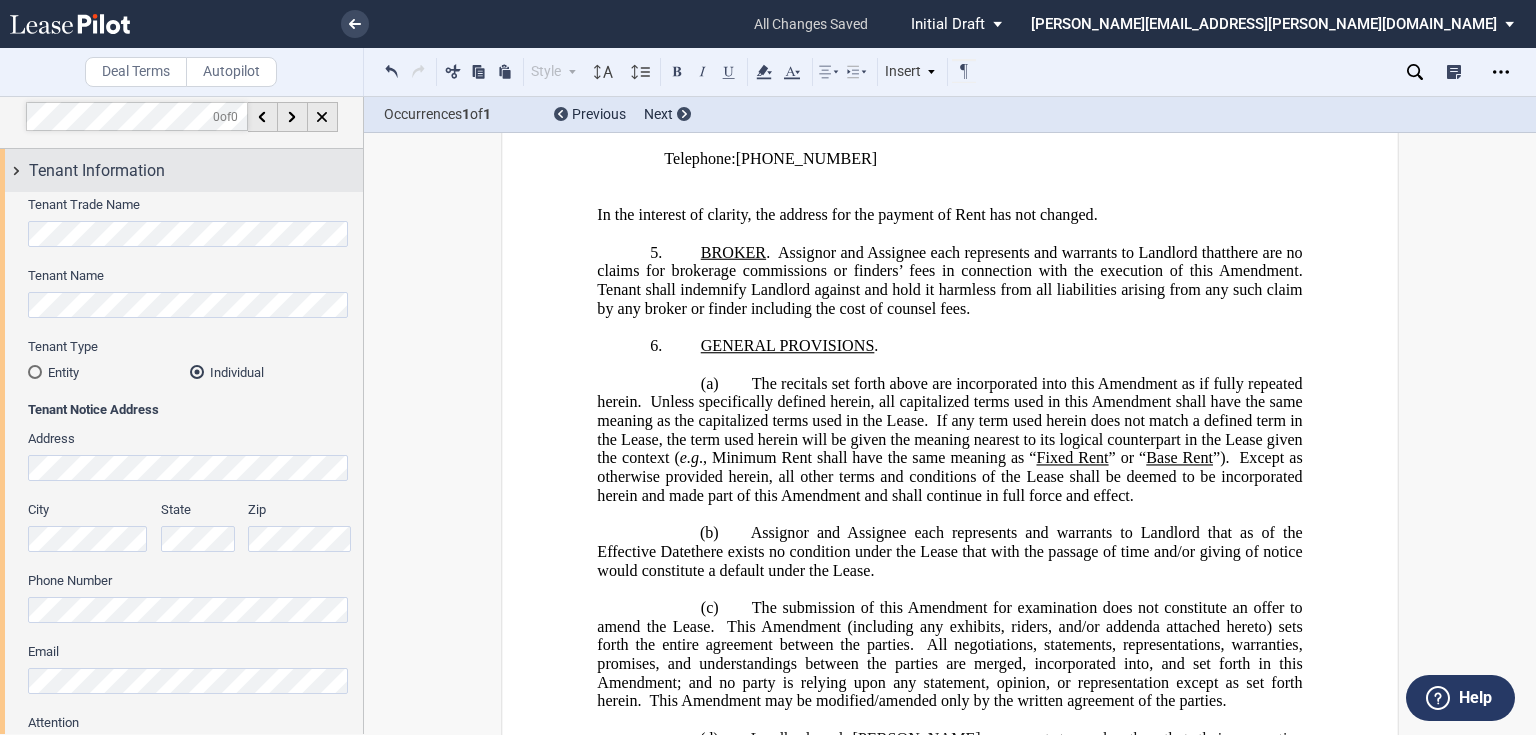 scroll, scrollTop: 0, scrollLeft: 0, axis: both 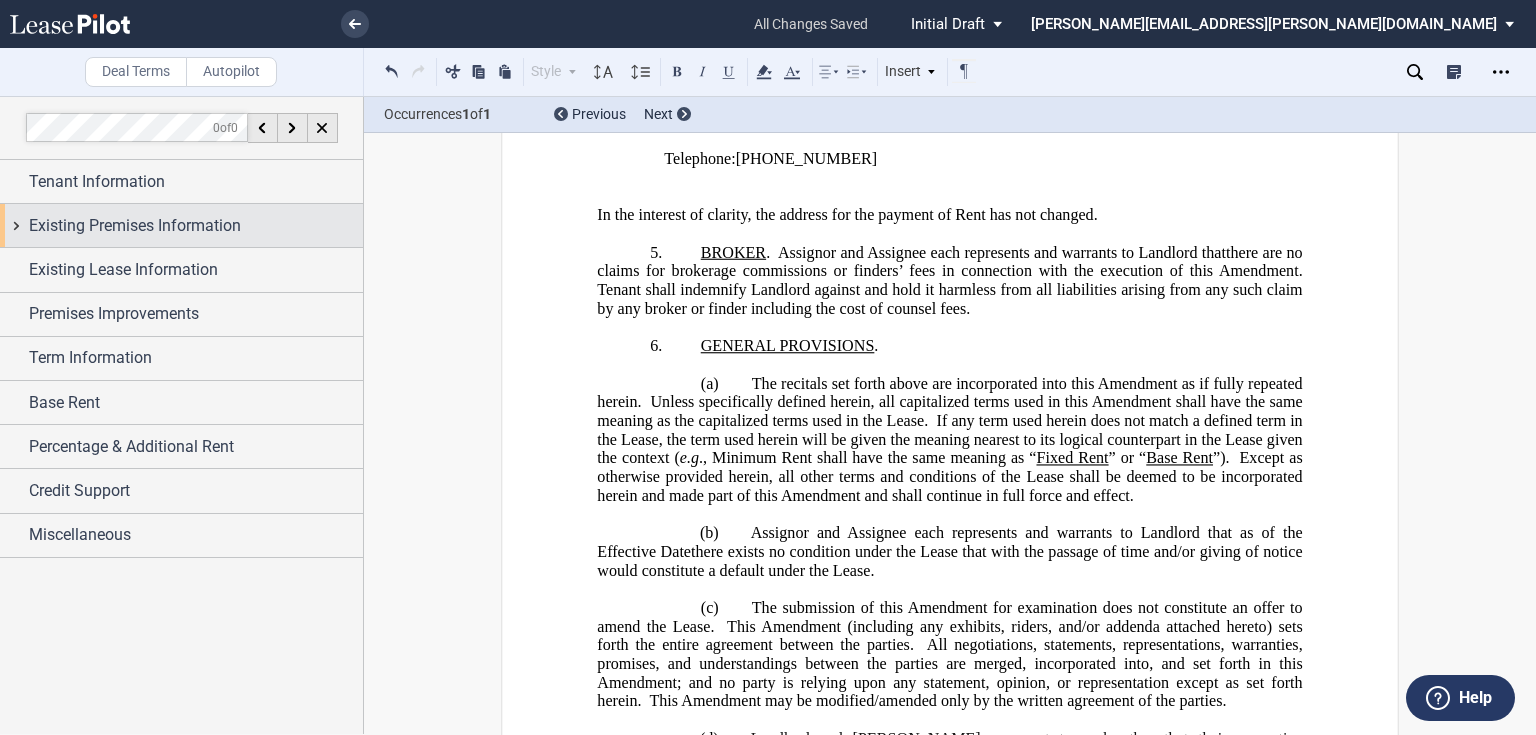 click on "Existing Premises Information" at bounding box center [135, 226] 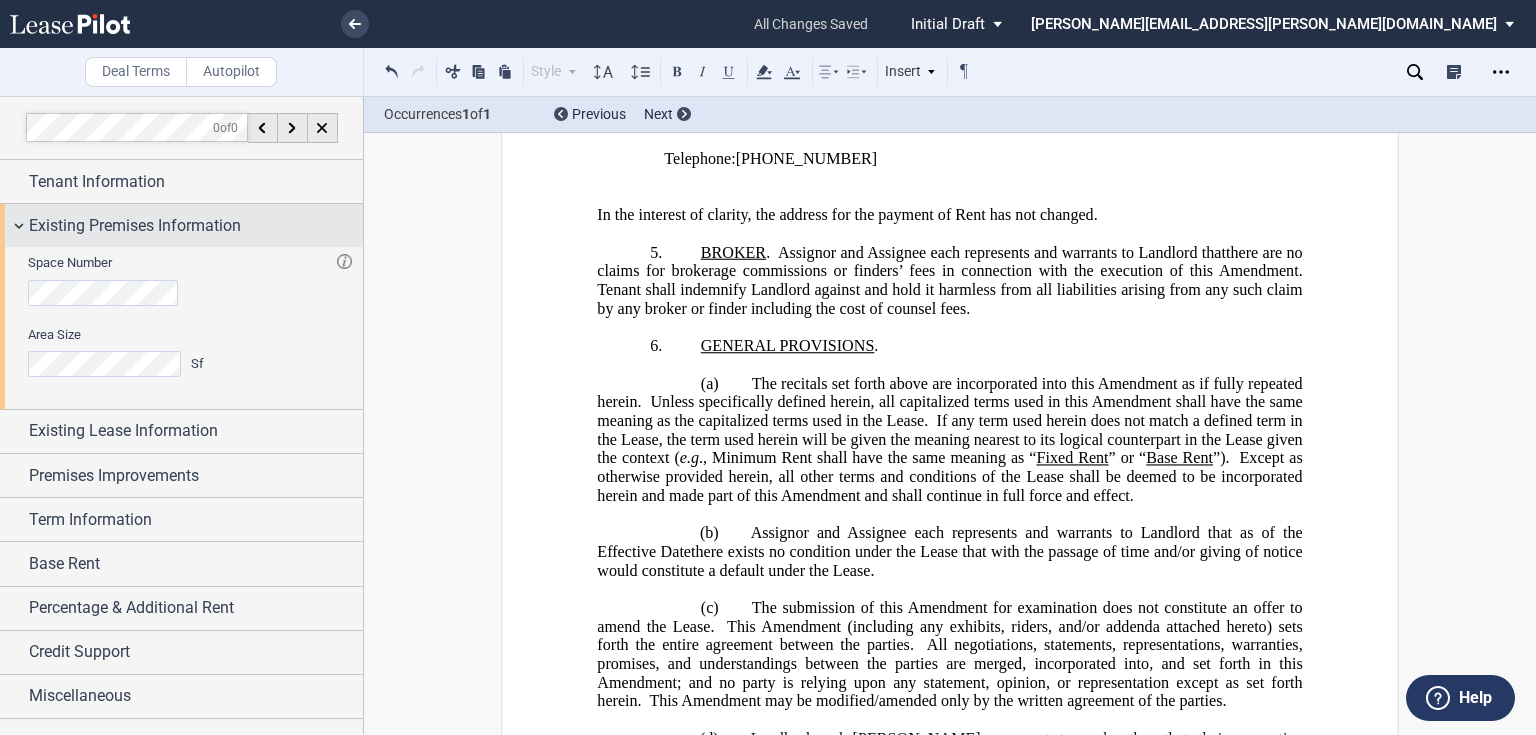 click on "Existing Premises Information" at bounding box center (135, 226) 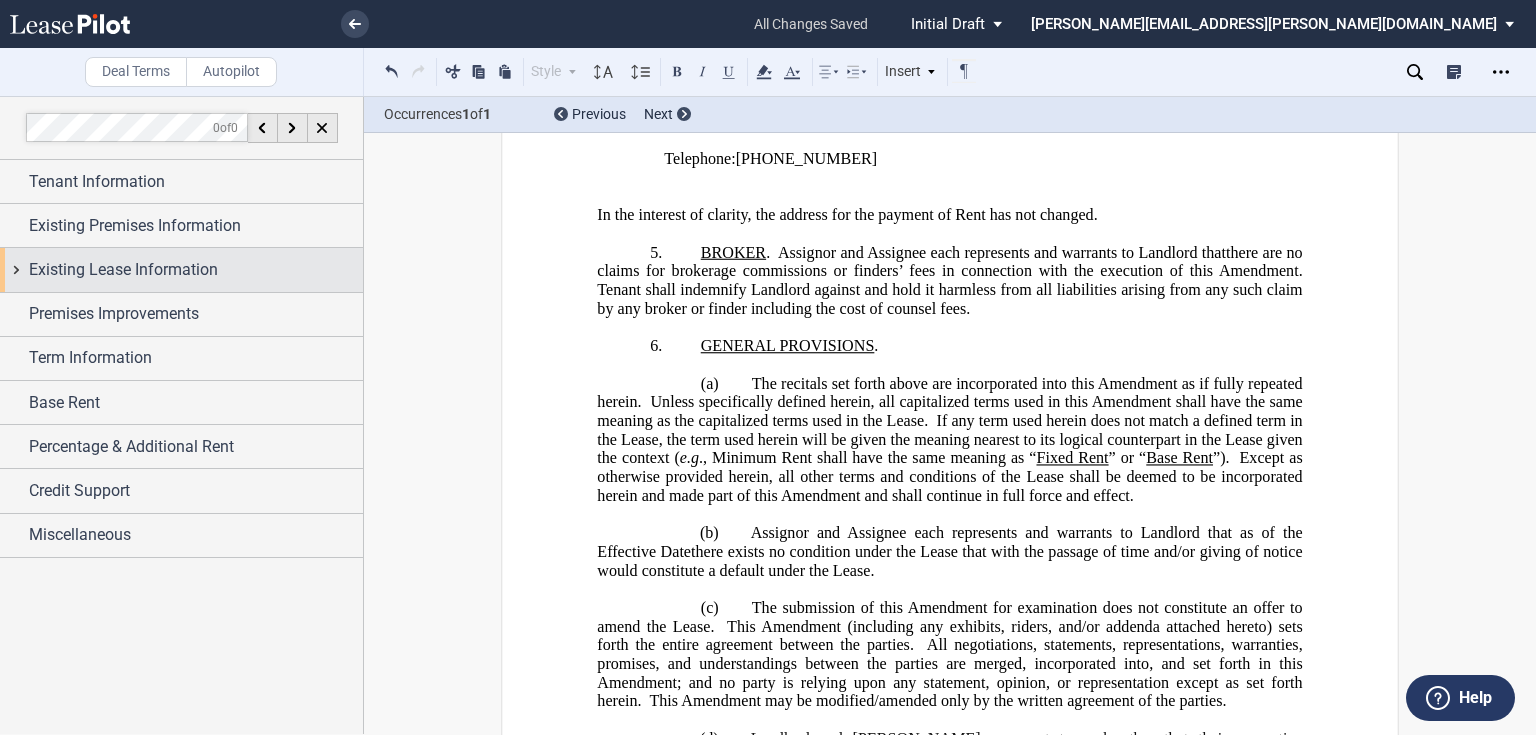 click on "Existing Lease Information" at bounding box center [123, 270] 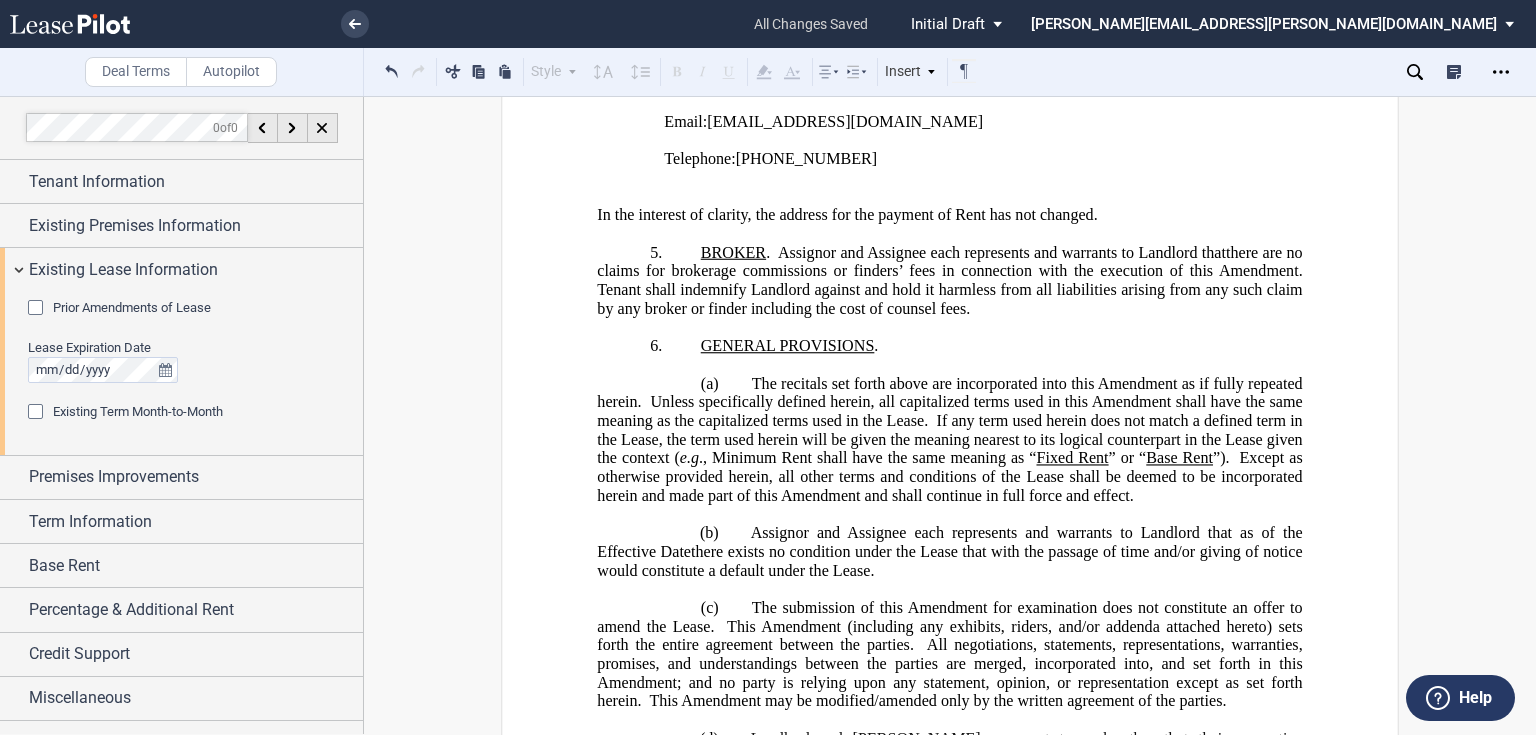 click on "Prior Amendments of Lease" at bounding box center (132, 307) 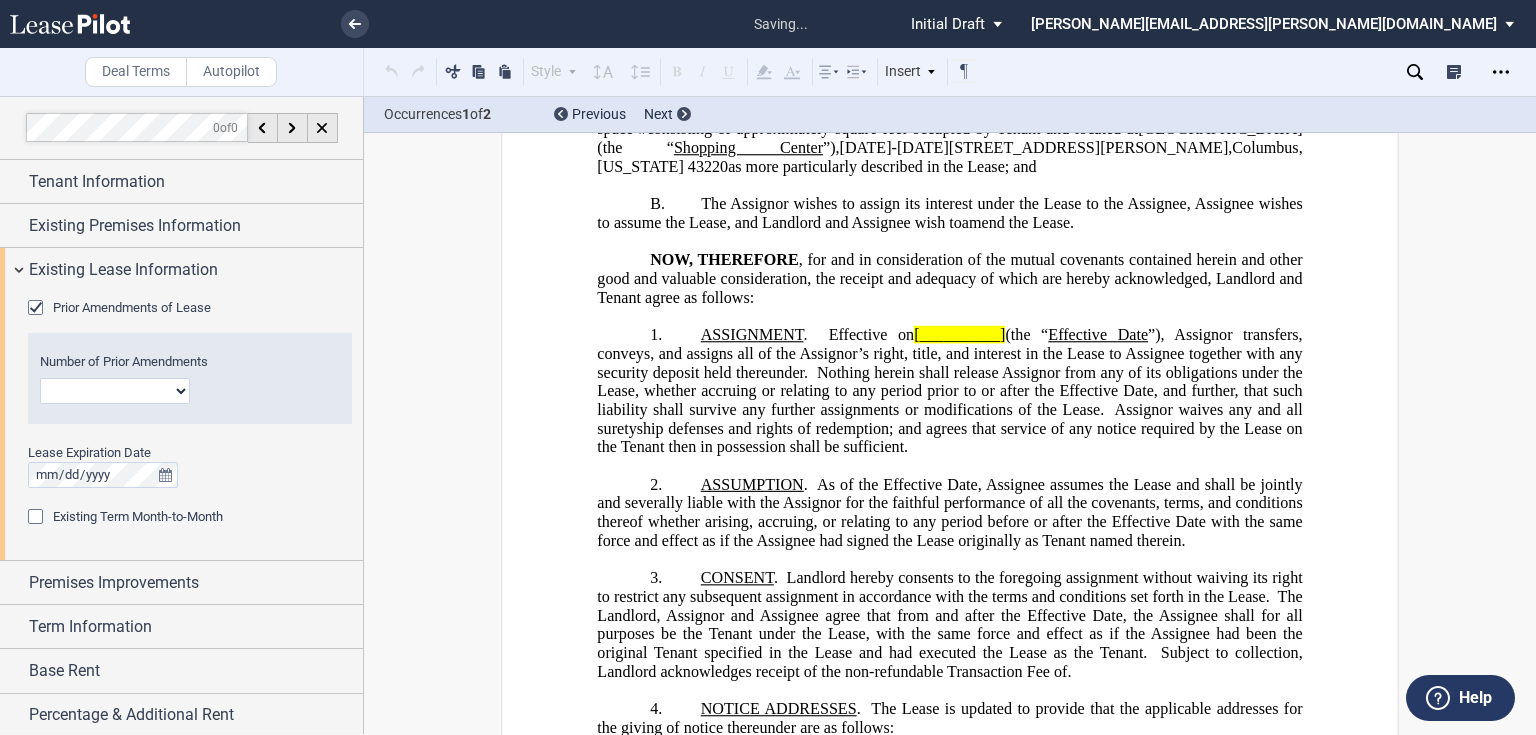 scroll, scrollTop: 0, scrollLeft: 0, axis: both 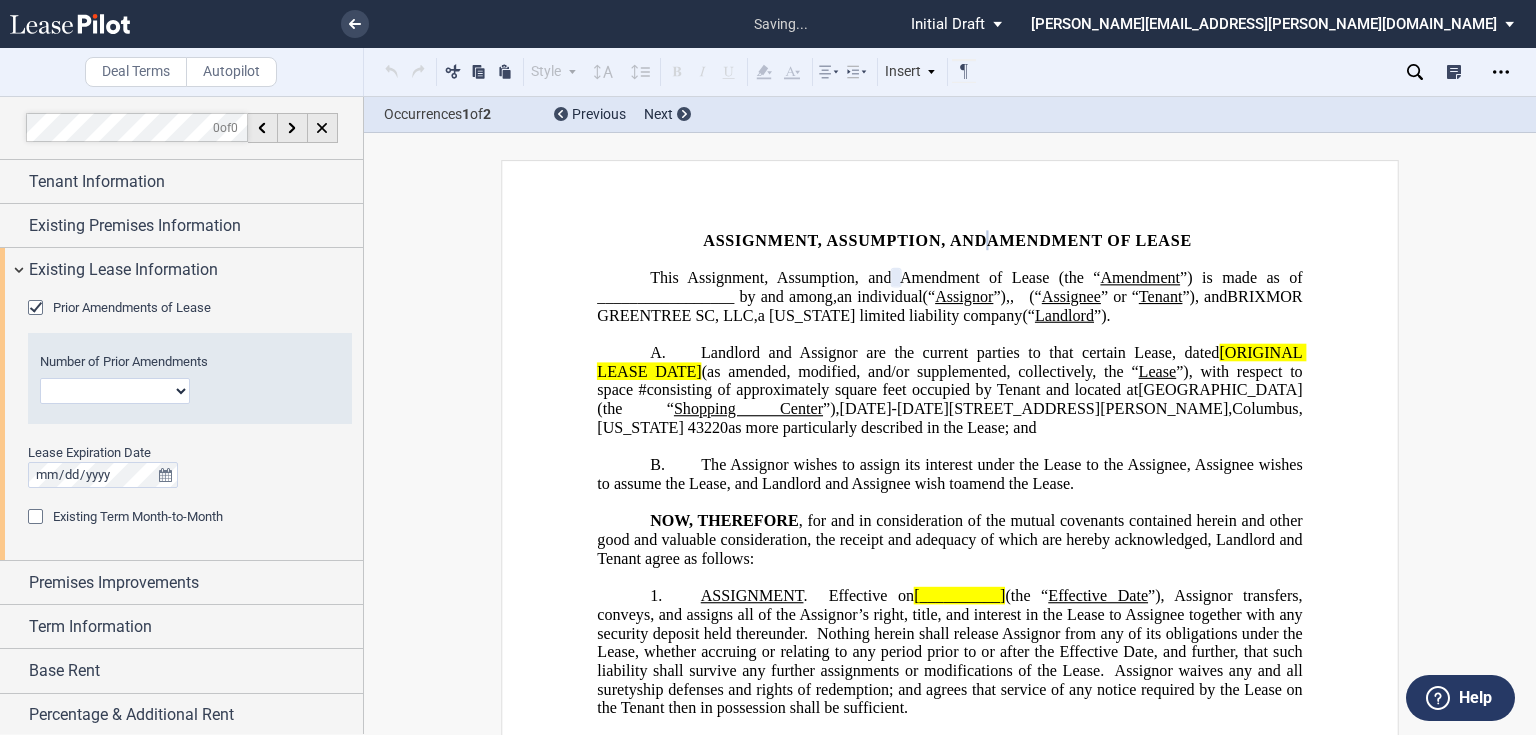 click on "1 2 3 4 5 6 7 8 9 10 11 12" 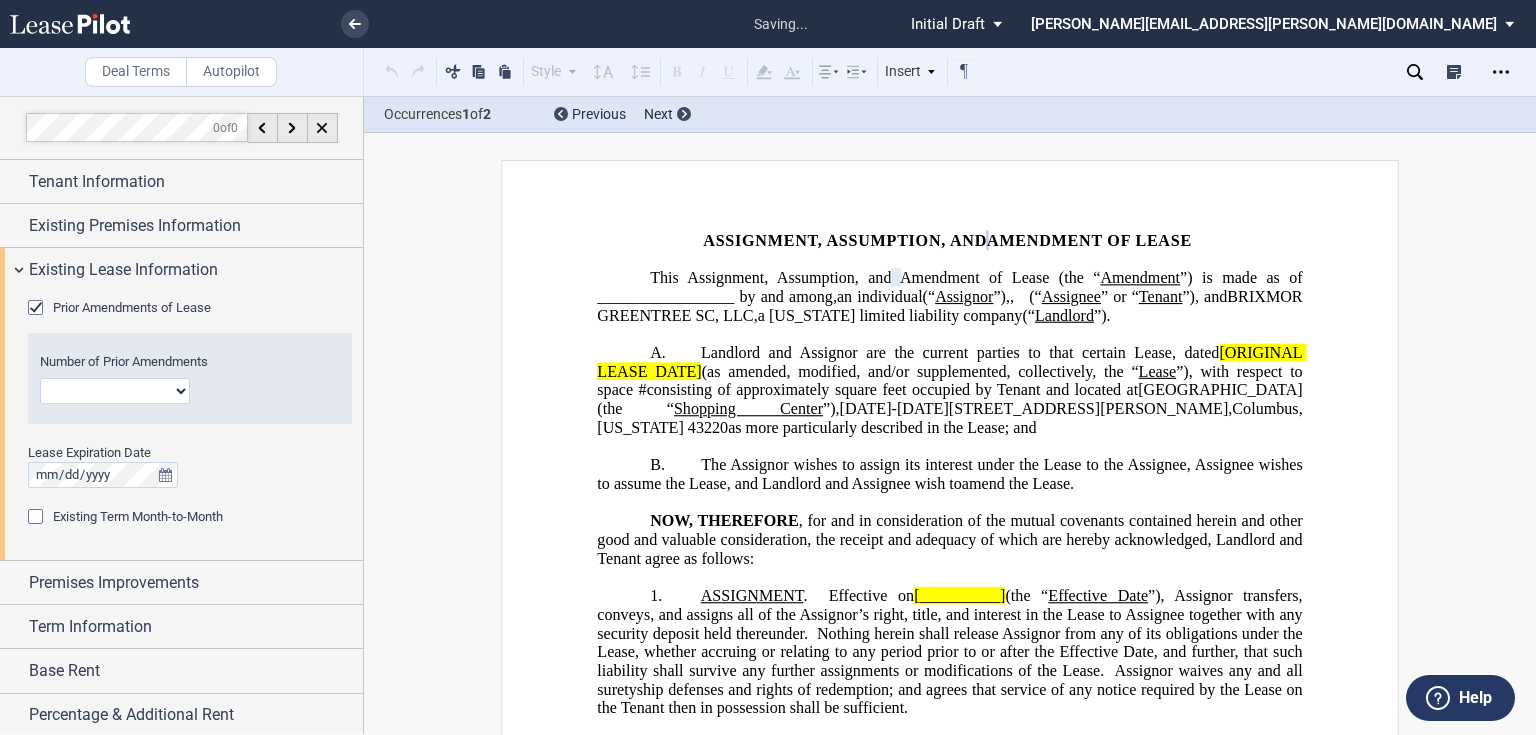 select on "number:2" 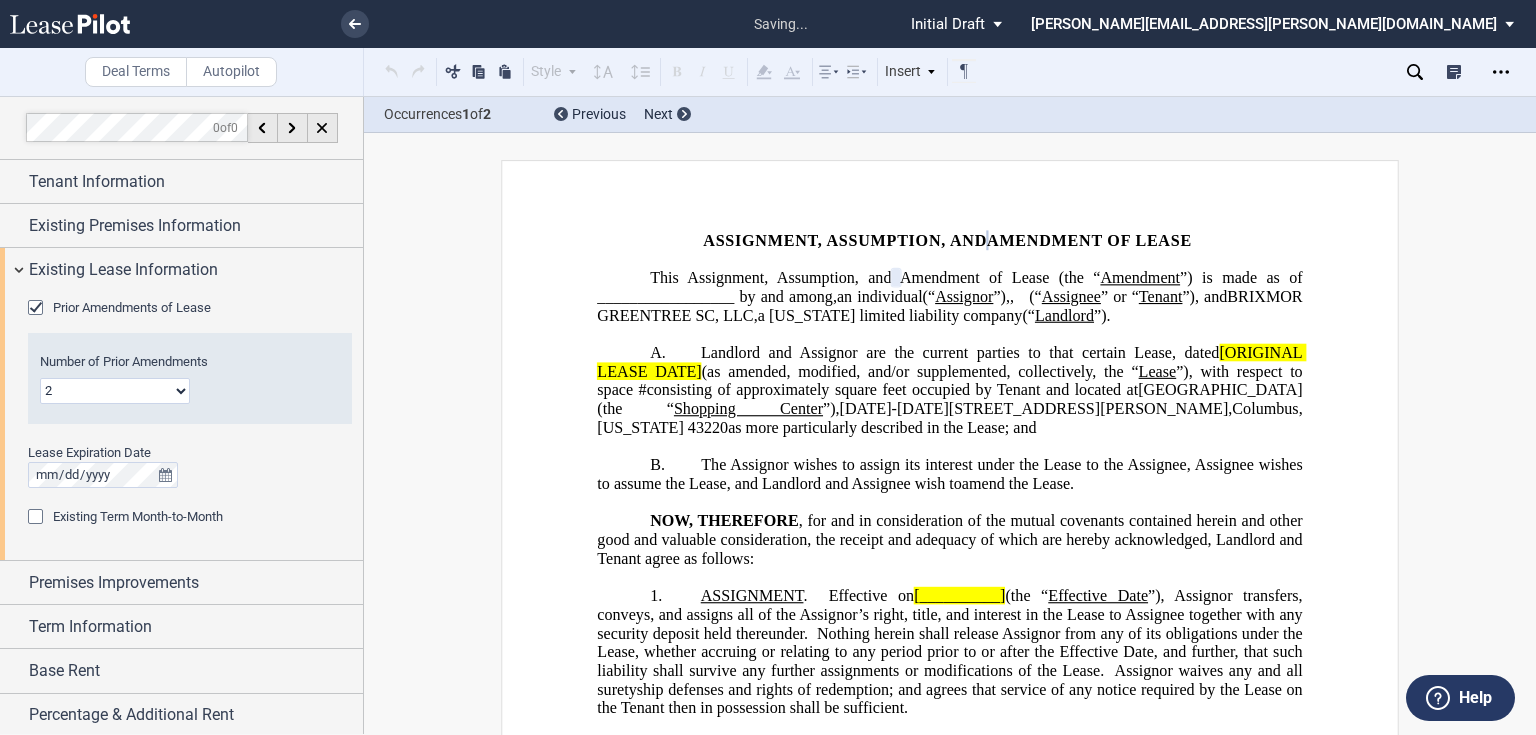 click on "1 2 3 4 5 6 7 8 9 10 11 12" 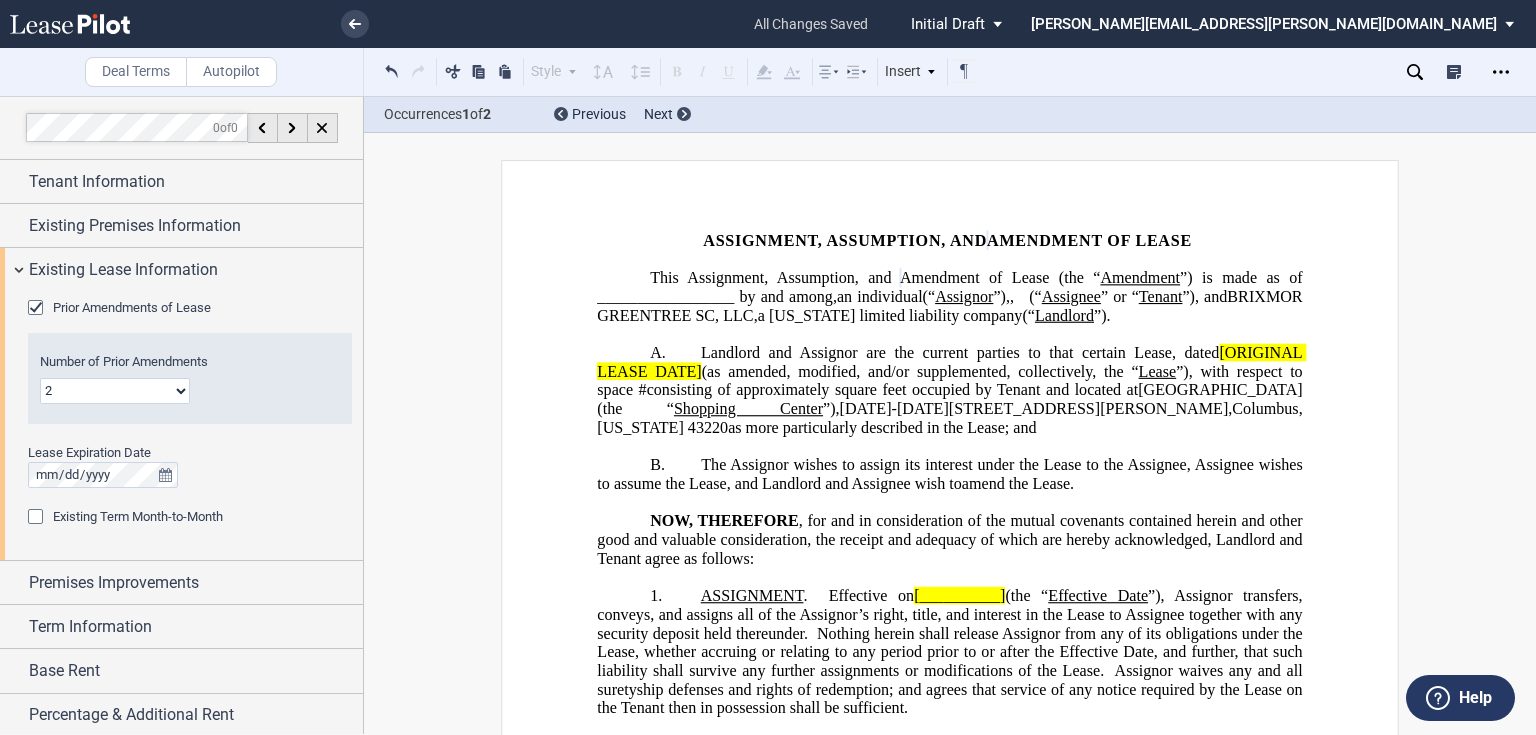 drag, startPoint x: 1216, startPoint y: 375, endPoint x: 1248, endPoint y: 360, distance: 35.341194 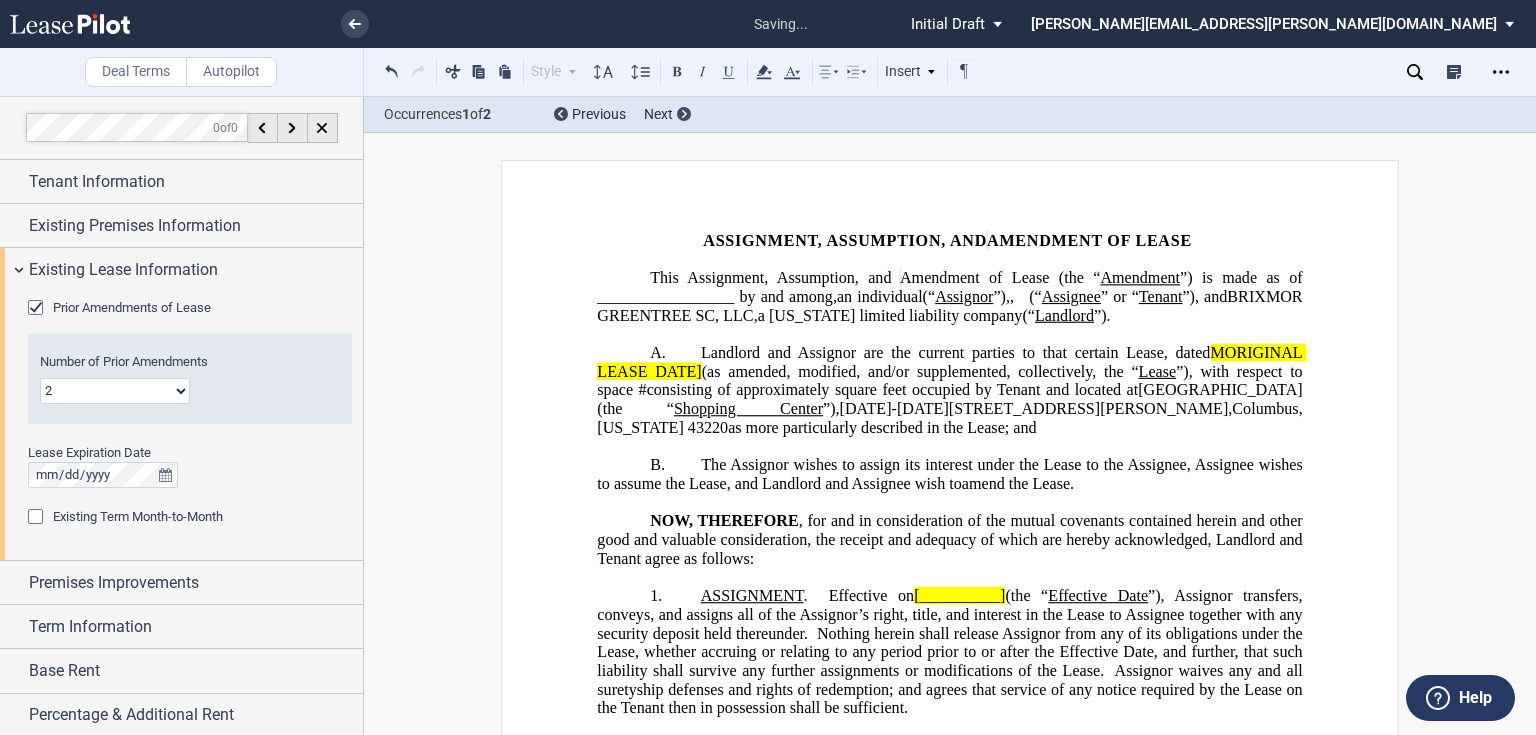 type 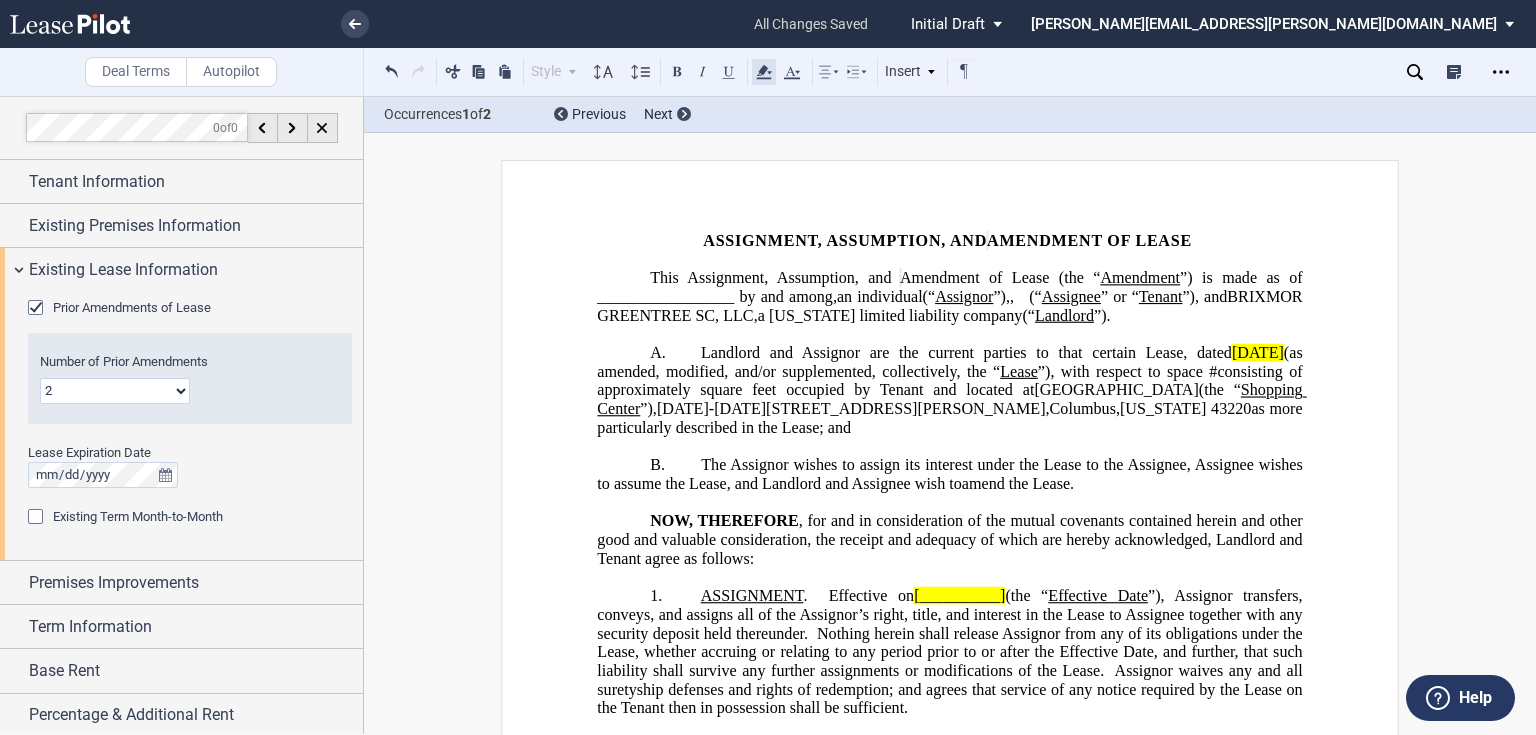 click 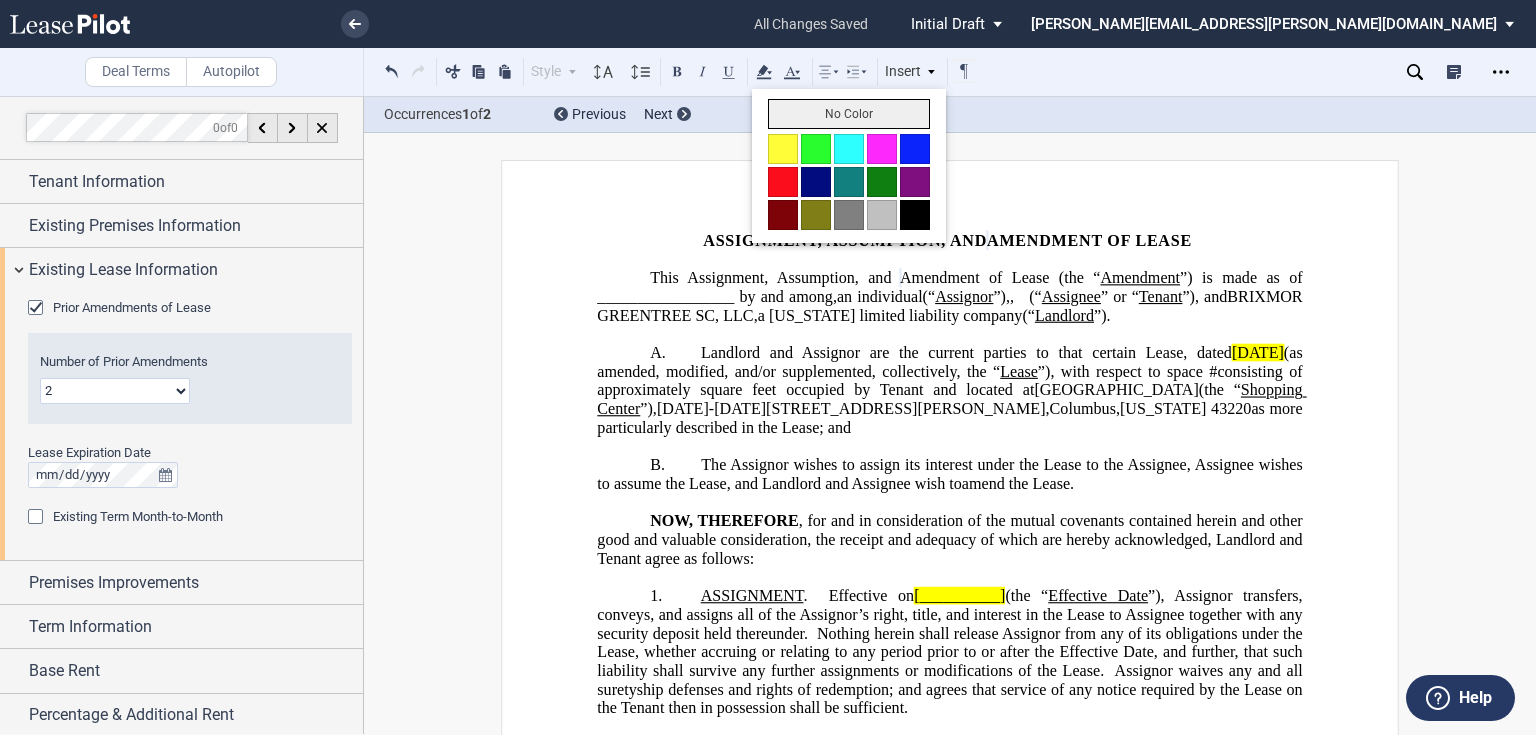 click on "No Color" at bounding box center [849, 114] 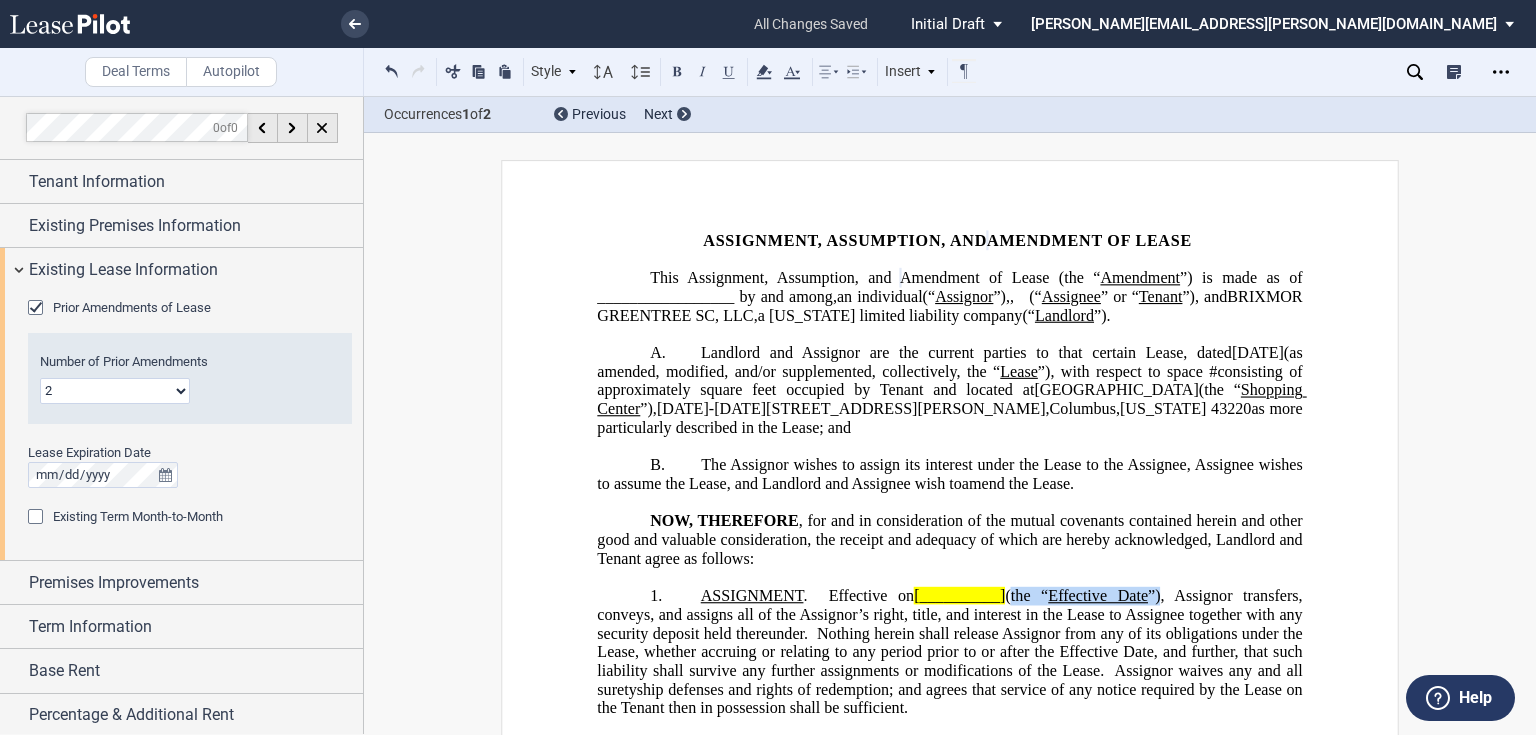 drag, startPoint x: 1009, startPoint y: 614, endPoint x: 1161, endPoint y: 609, distance: 152.08221 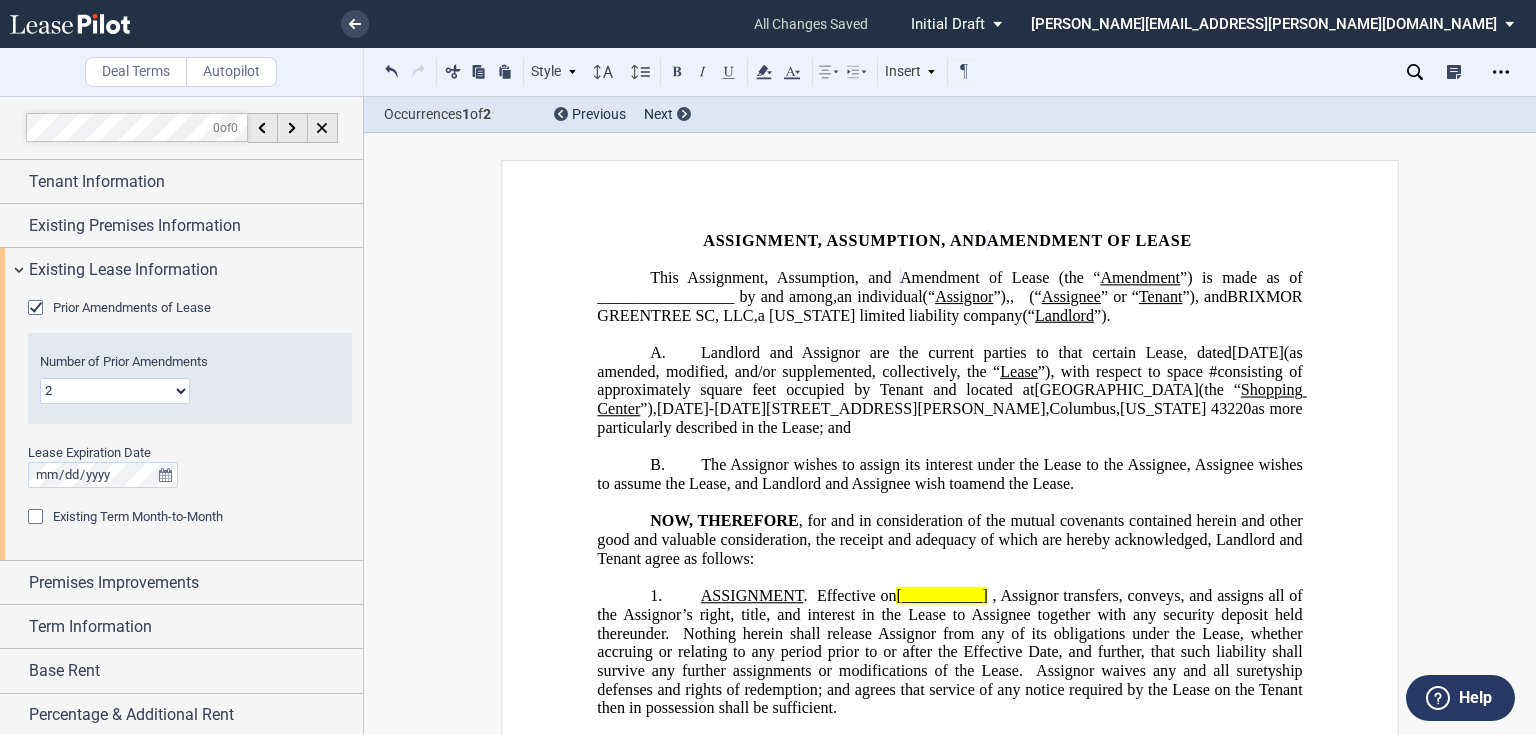 click on "”) is made as of _________________ by and among" 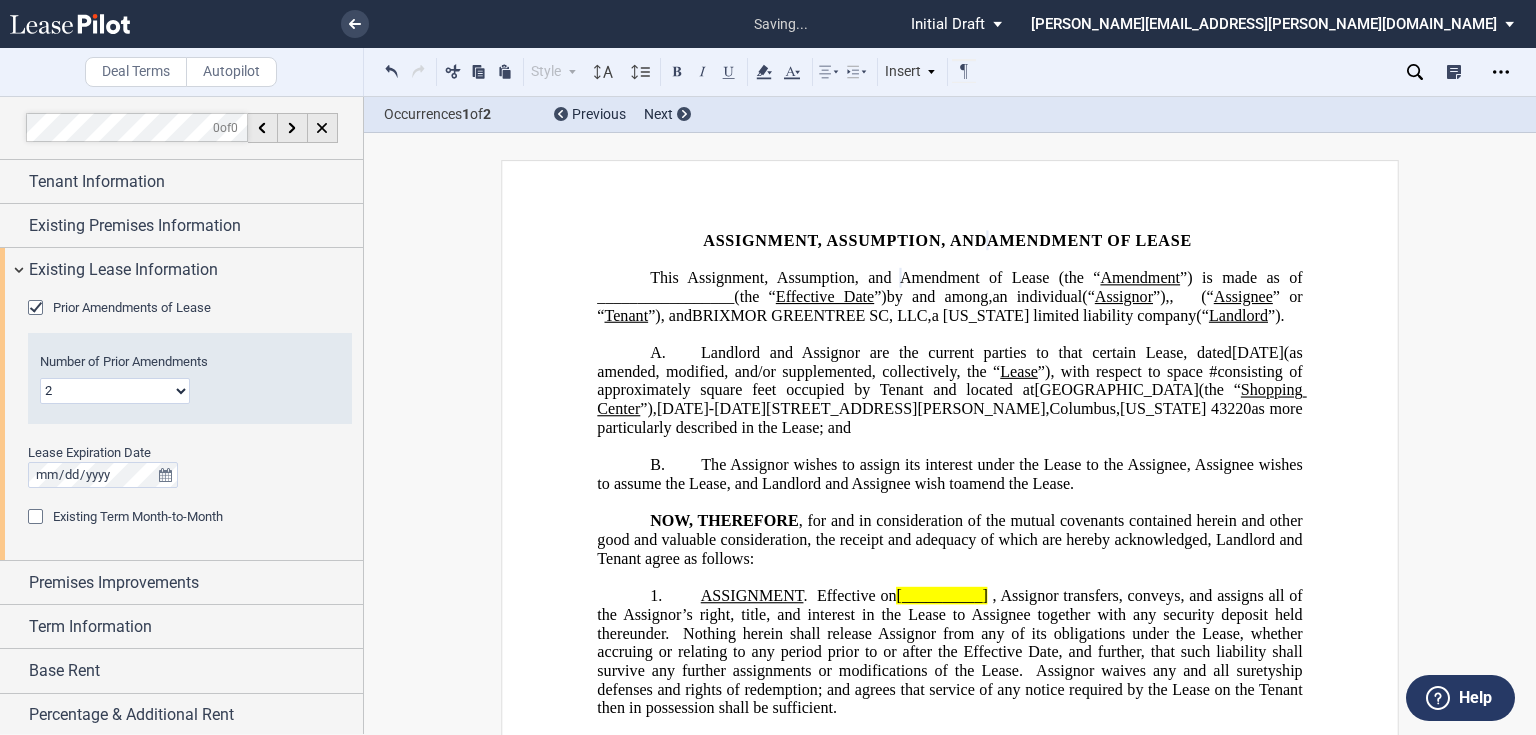 type 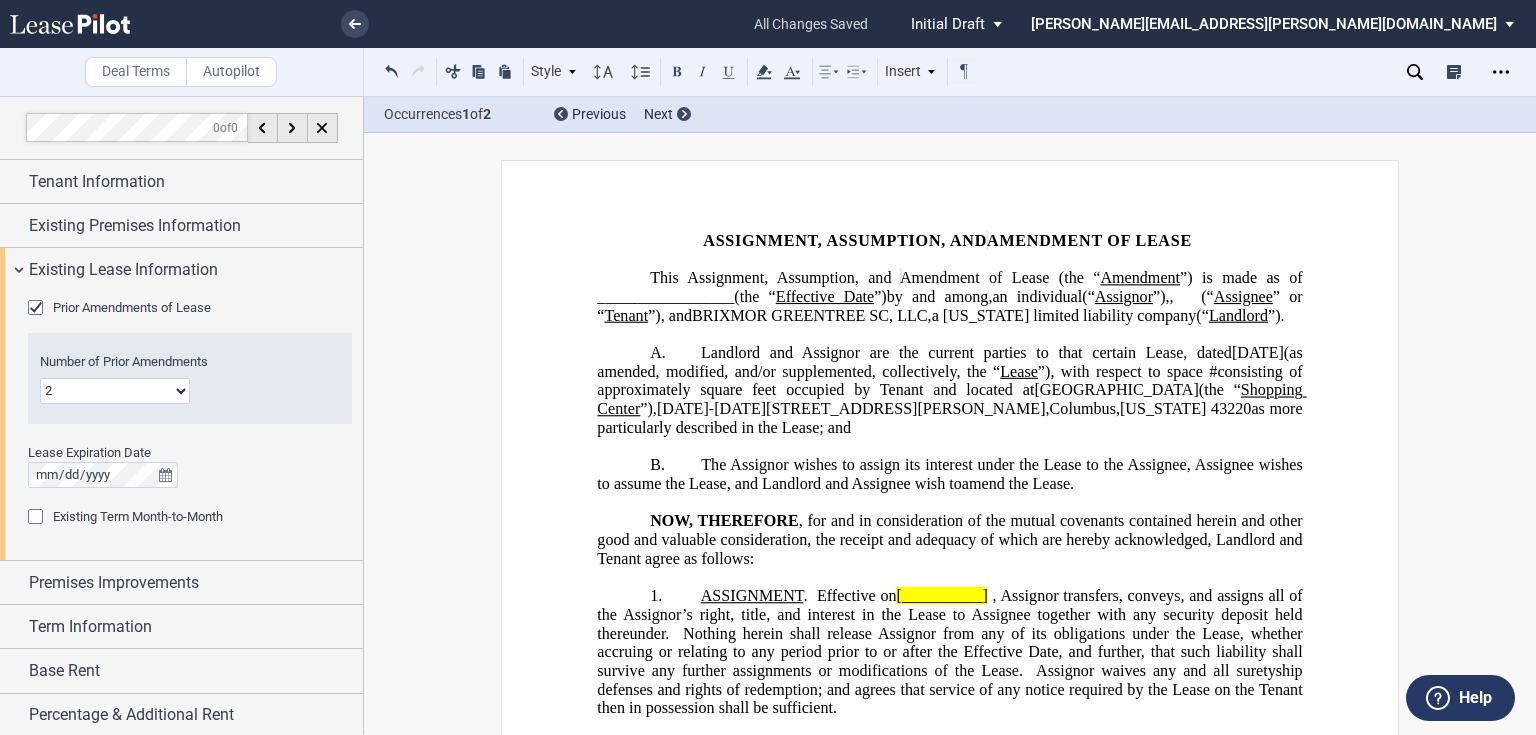 type 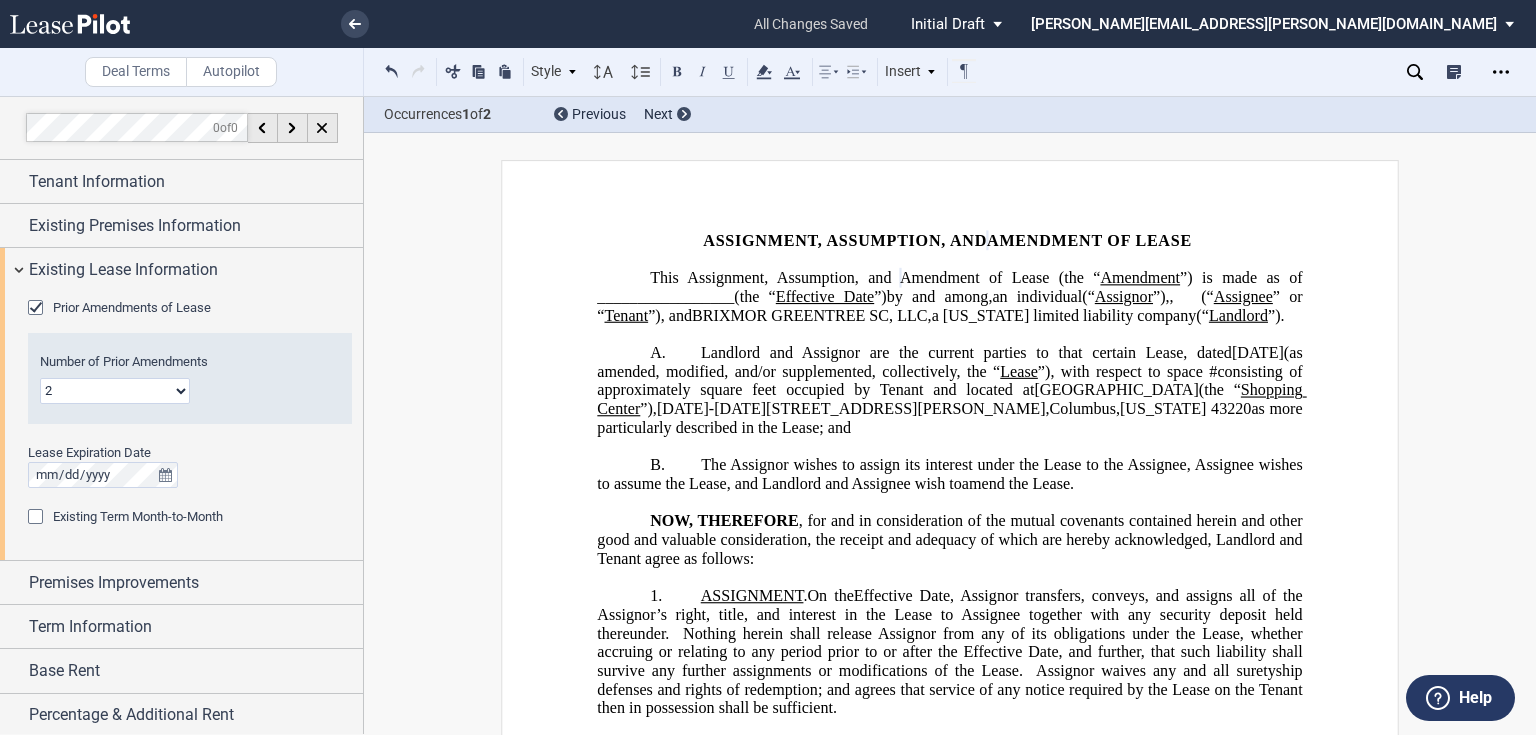 click on "[DATE]-[DATE][STREET_ADDRESS][PERSON_NAME]" 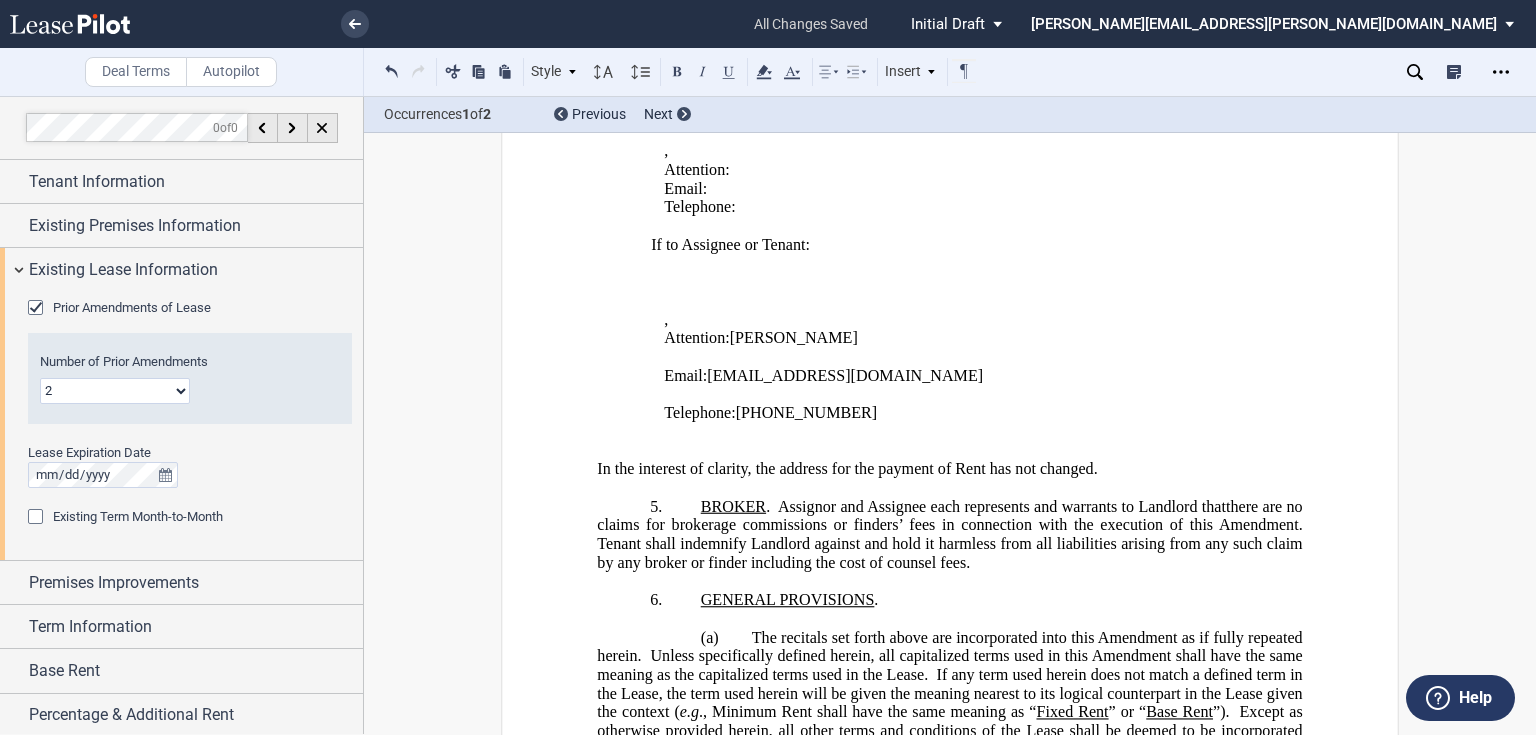 scroll, scrollTop: 1120, scrollLeft: 0, axis: vertical 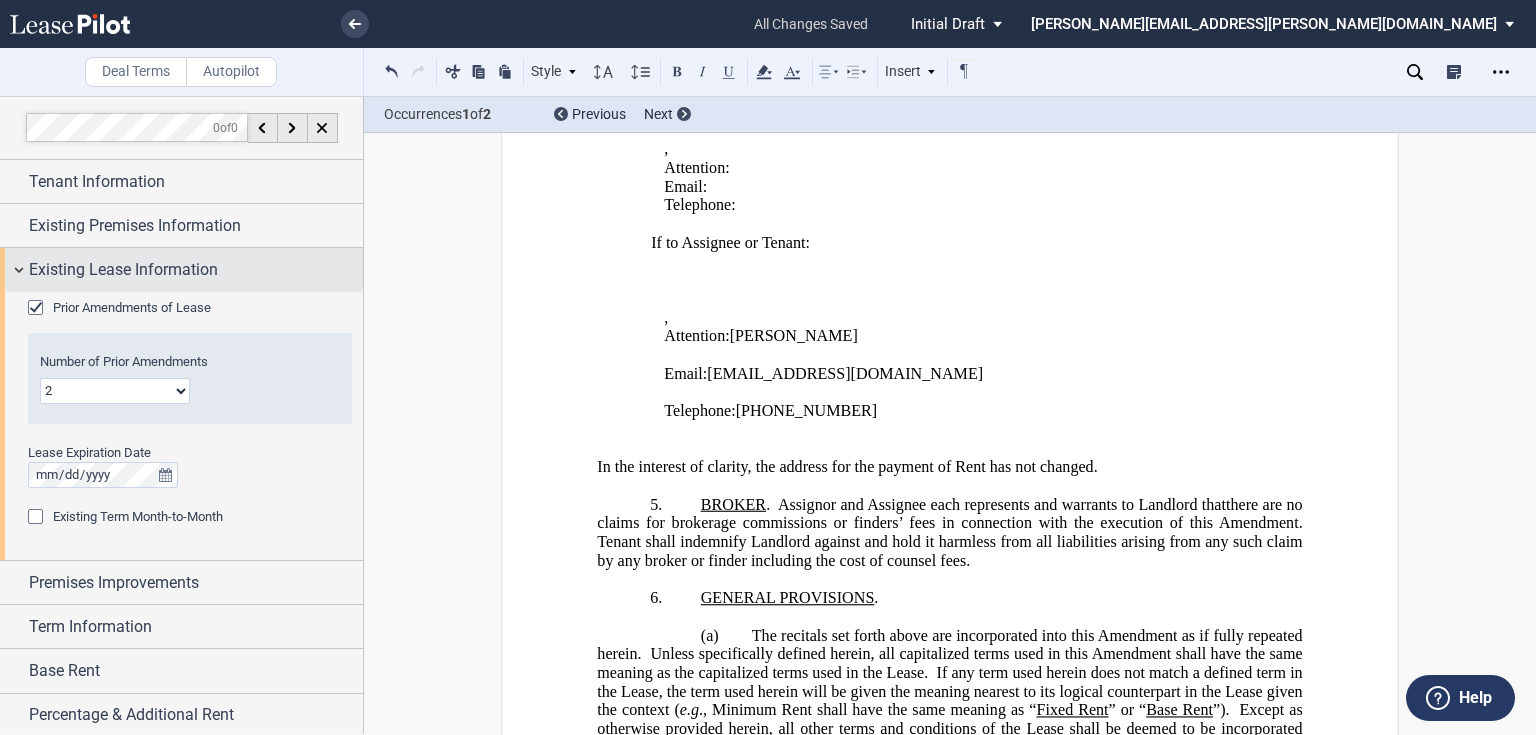 click on "Existing Lease Information" at bounding box center (123, 270) 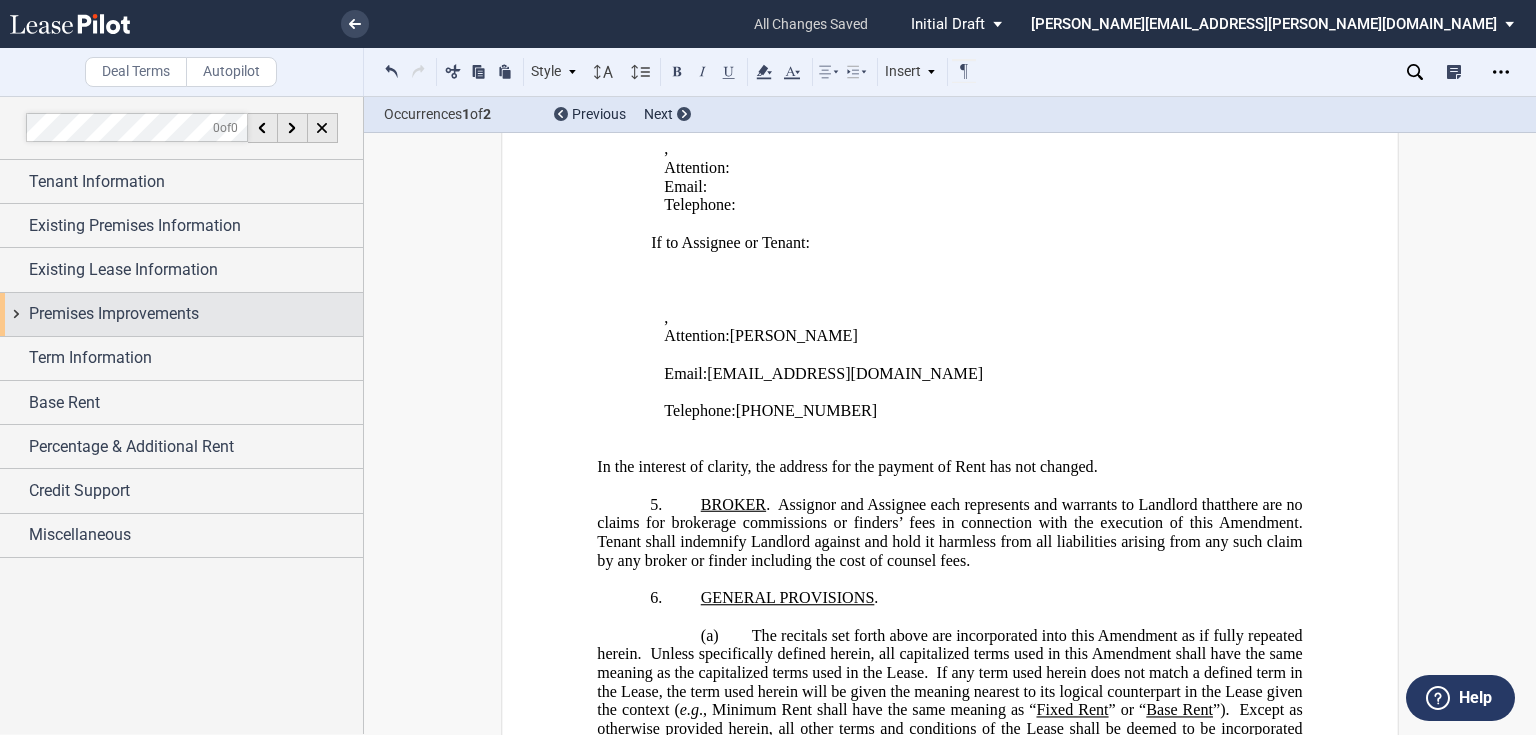 click on "Premises Improvements" at bounding box center (114, 314) 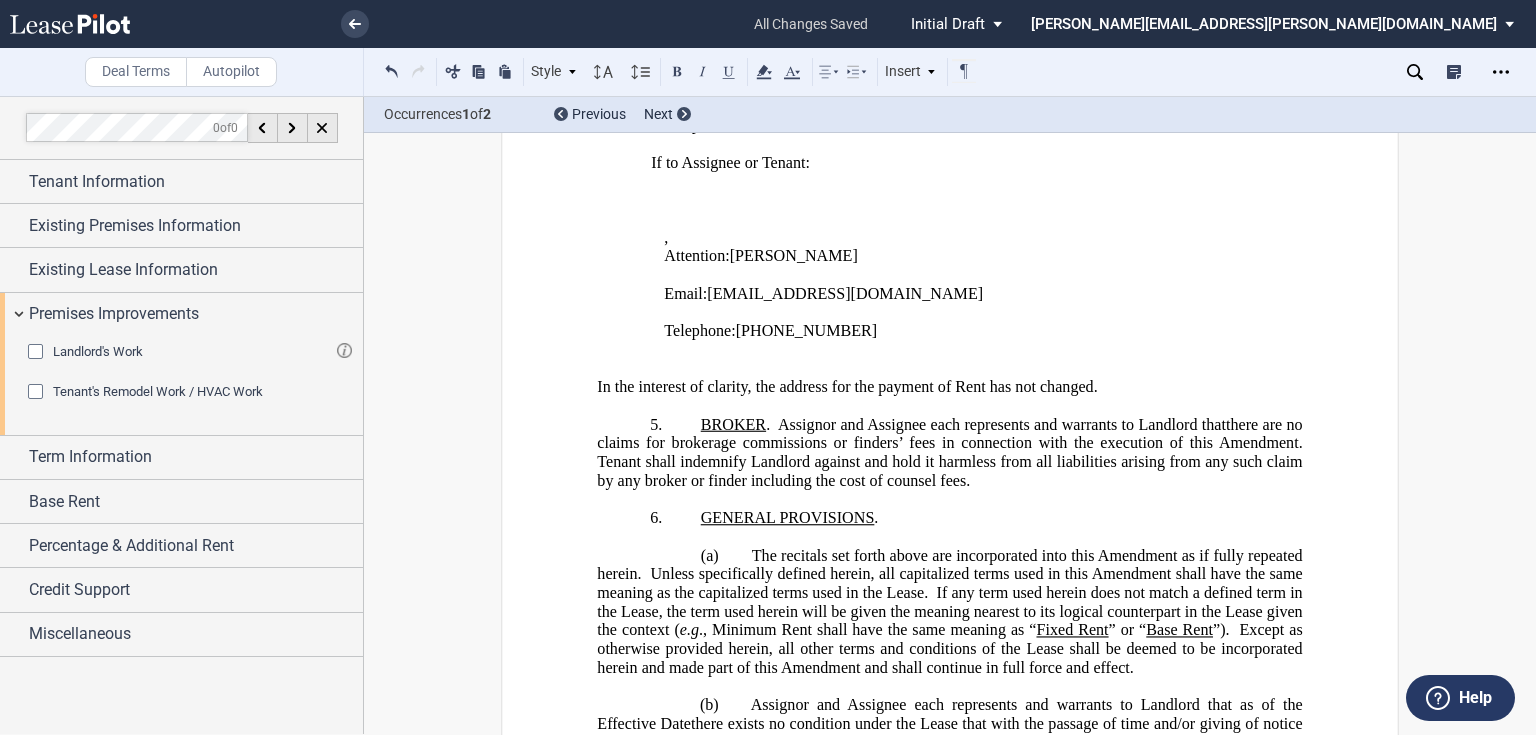scroll, scrollTop: 1120, scrollLeft: 0, axis: vertical 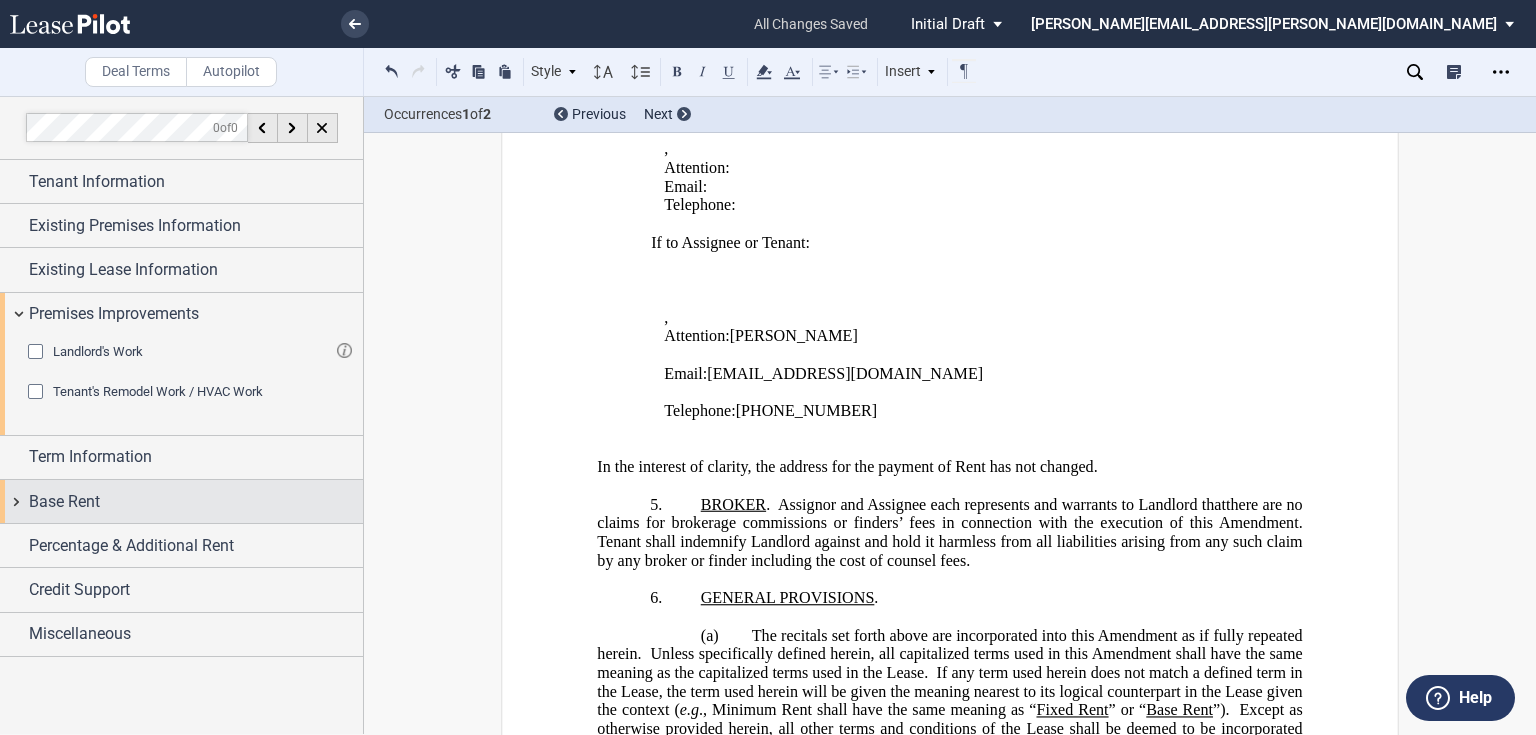 click on "Base Rent" at bounding box center [64, 502] 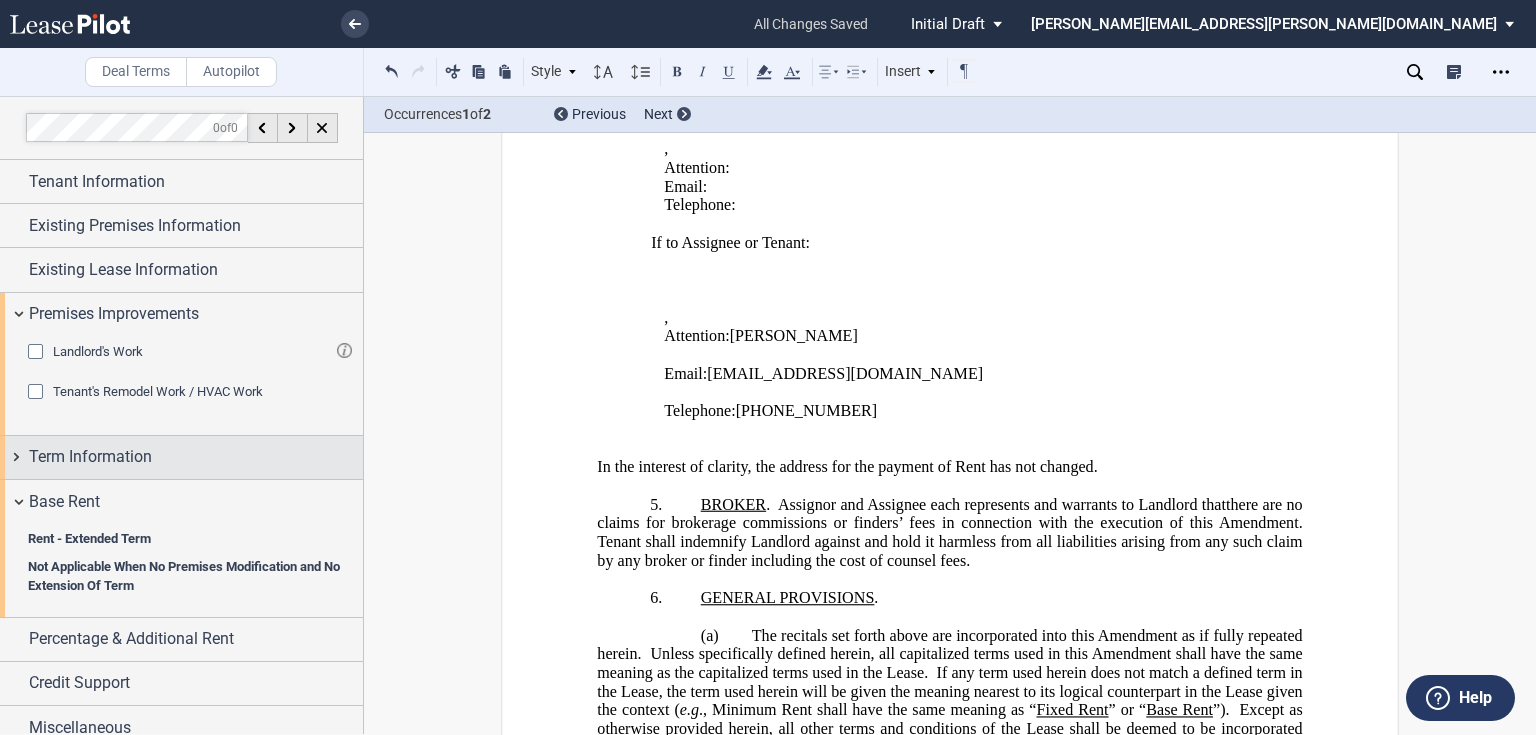 click on "Term Information" at bounding box center (90, 457) 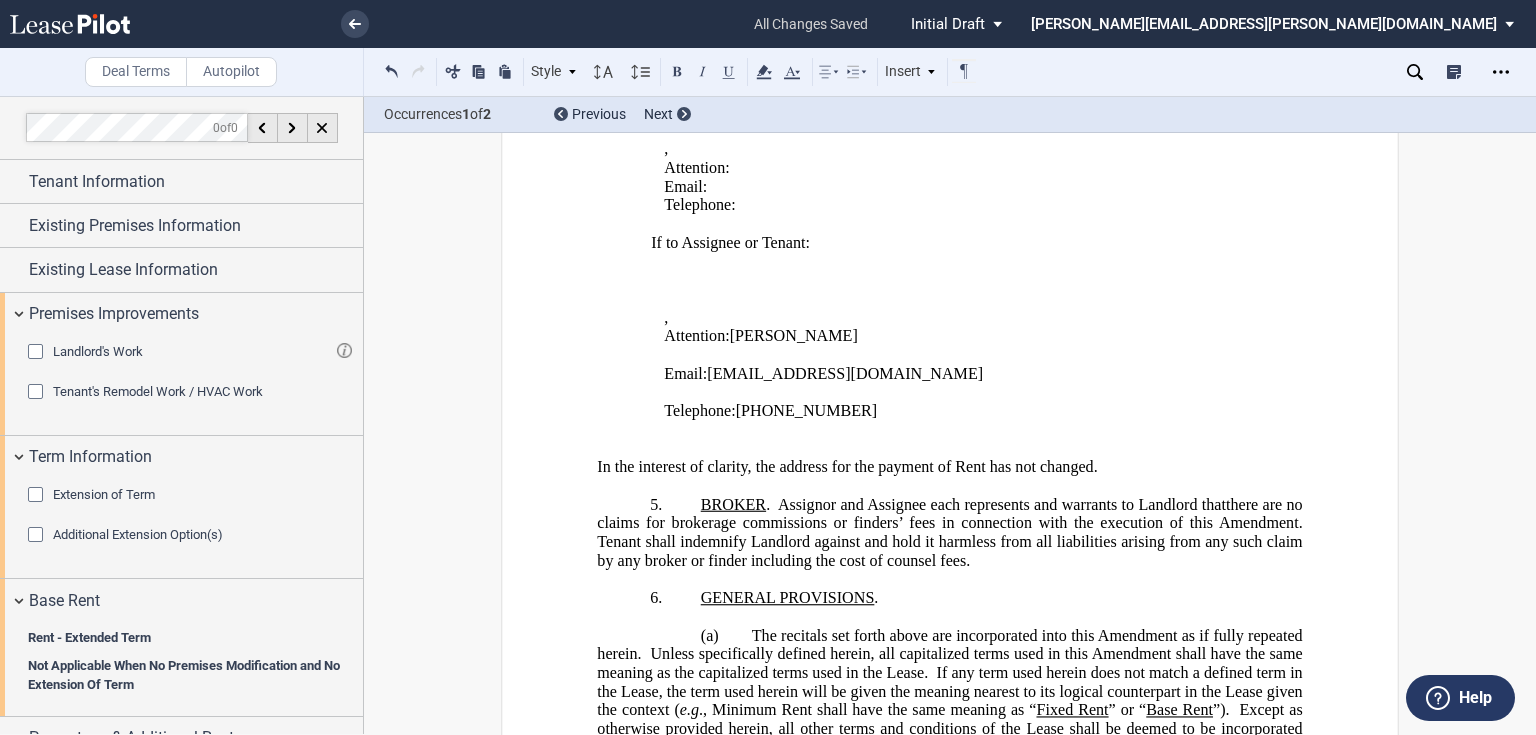 click on "Extension of Term" 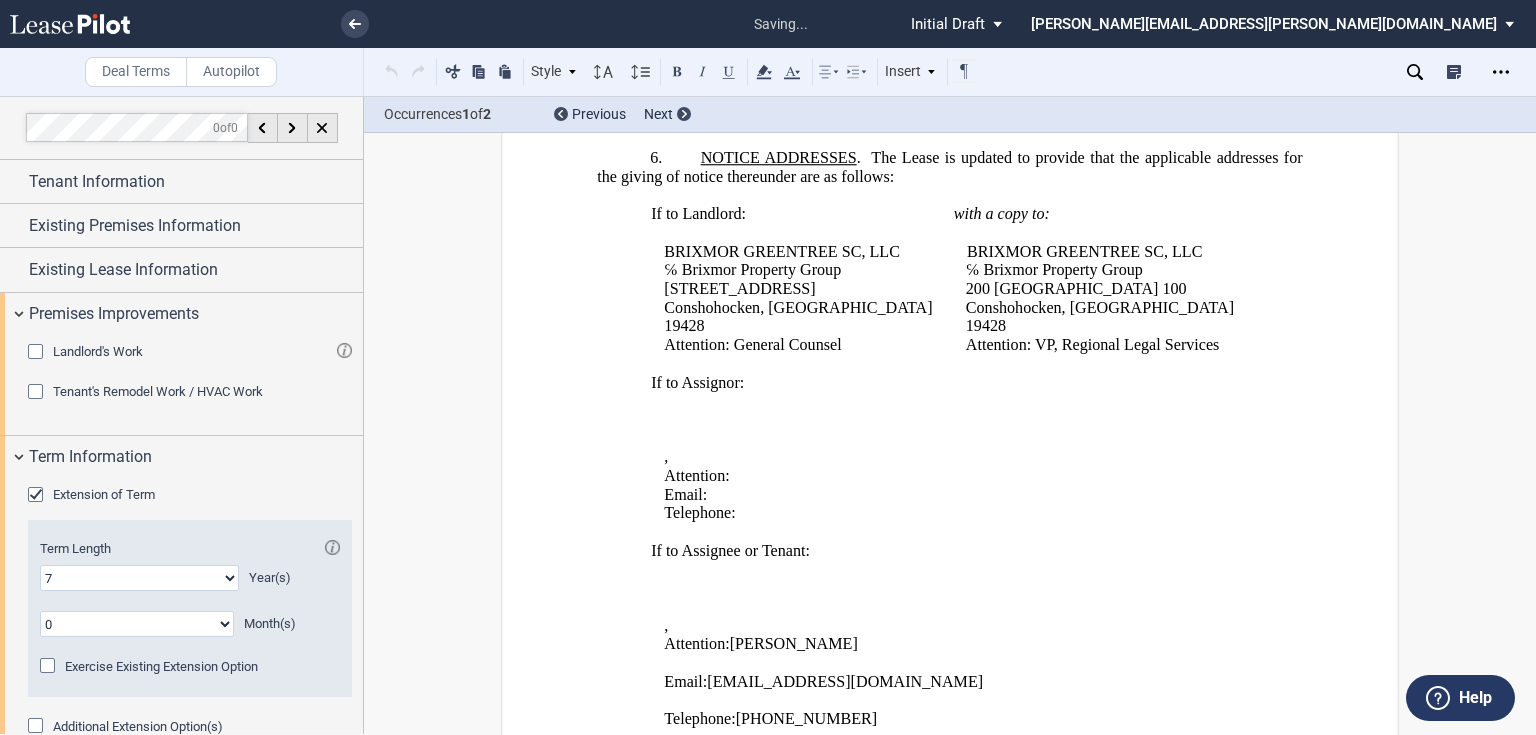 click on "0 1 2 3 4 5 6 7 8 9 10 11 12 13 14 15 16 17 18 19 20" 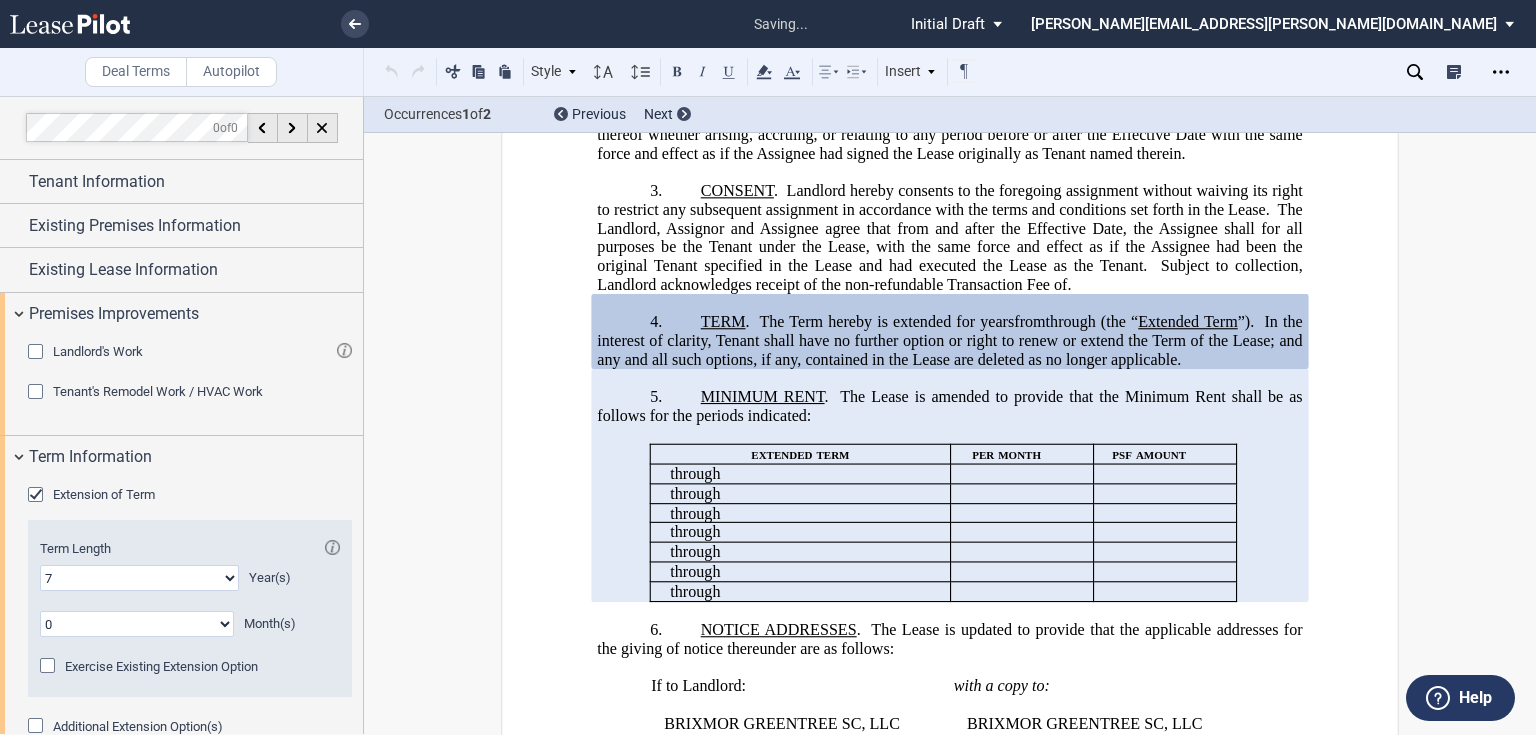scroll, scrollTop: 642, scrollLeft: 0, axis: vertical 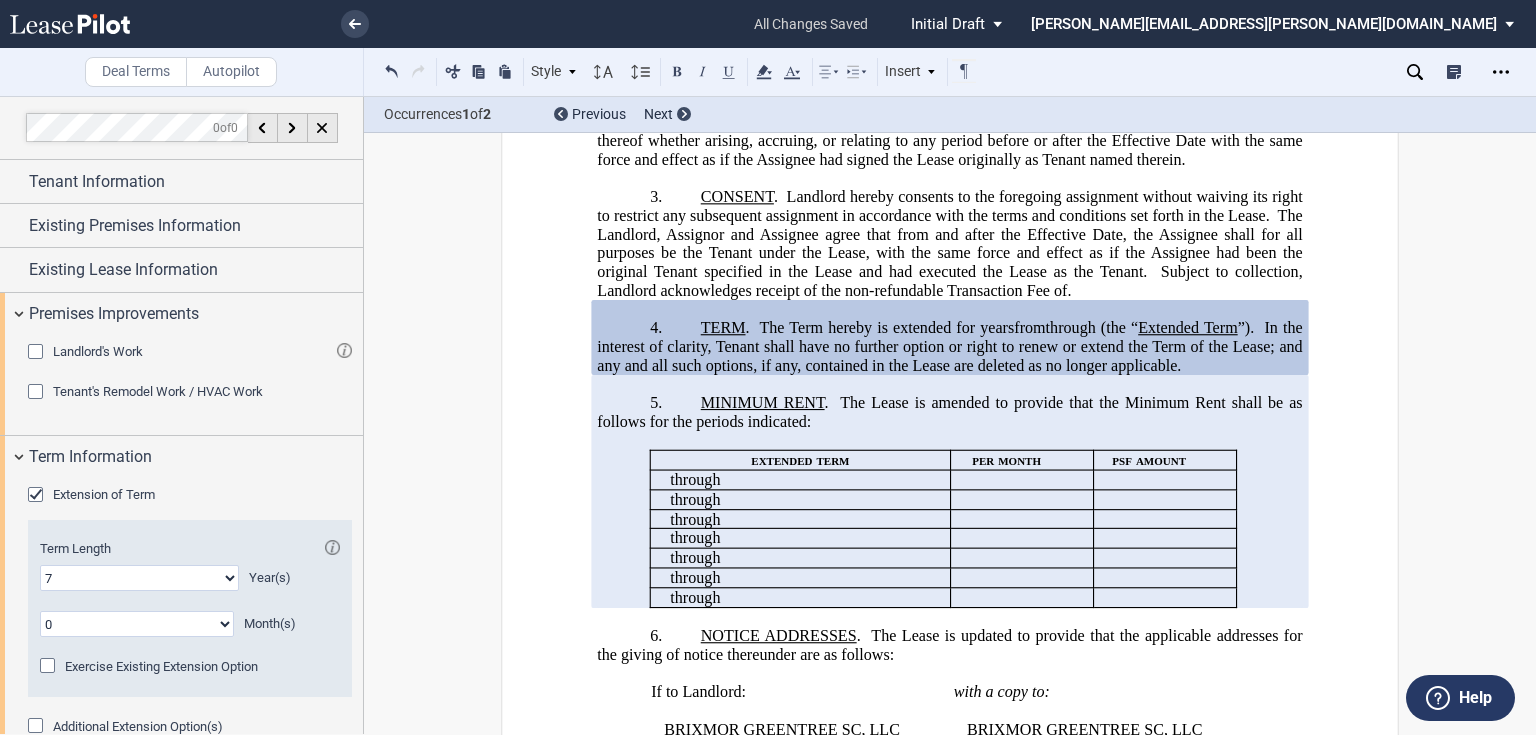 click on "The Landlord, Assignor and Assignee agree that from and after the Effective Date, the Assignee shall for all purposes be the Tenant under the Lease, with the same force and effect as if the Assignee had been the original Tenant specified in the Lease and had executed the Lease as the Tenant." 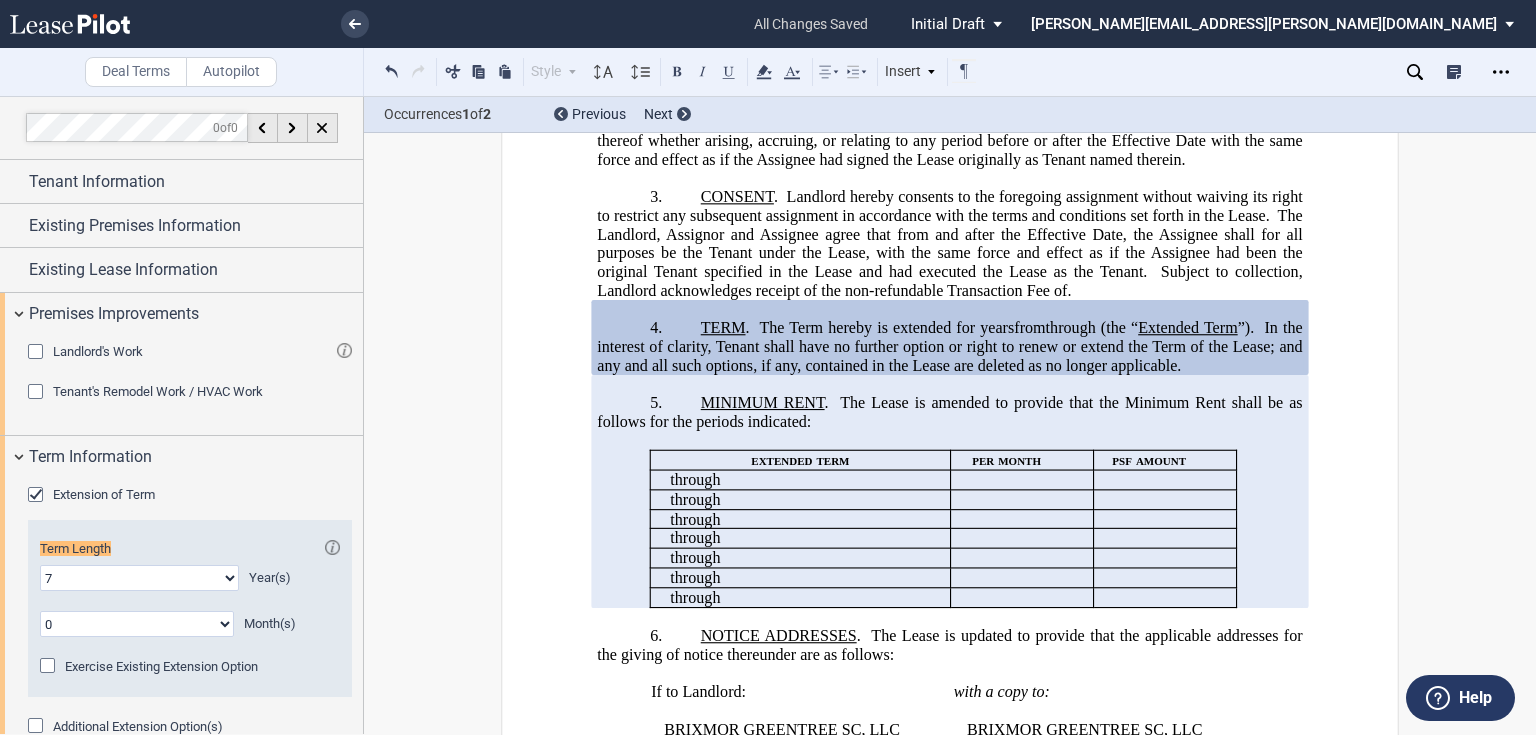 scroll, scrollTop: 132, scrollLeft: 0, axis: vertical 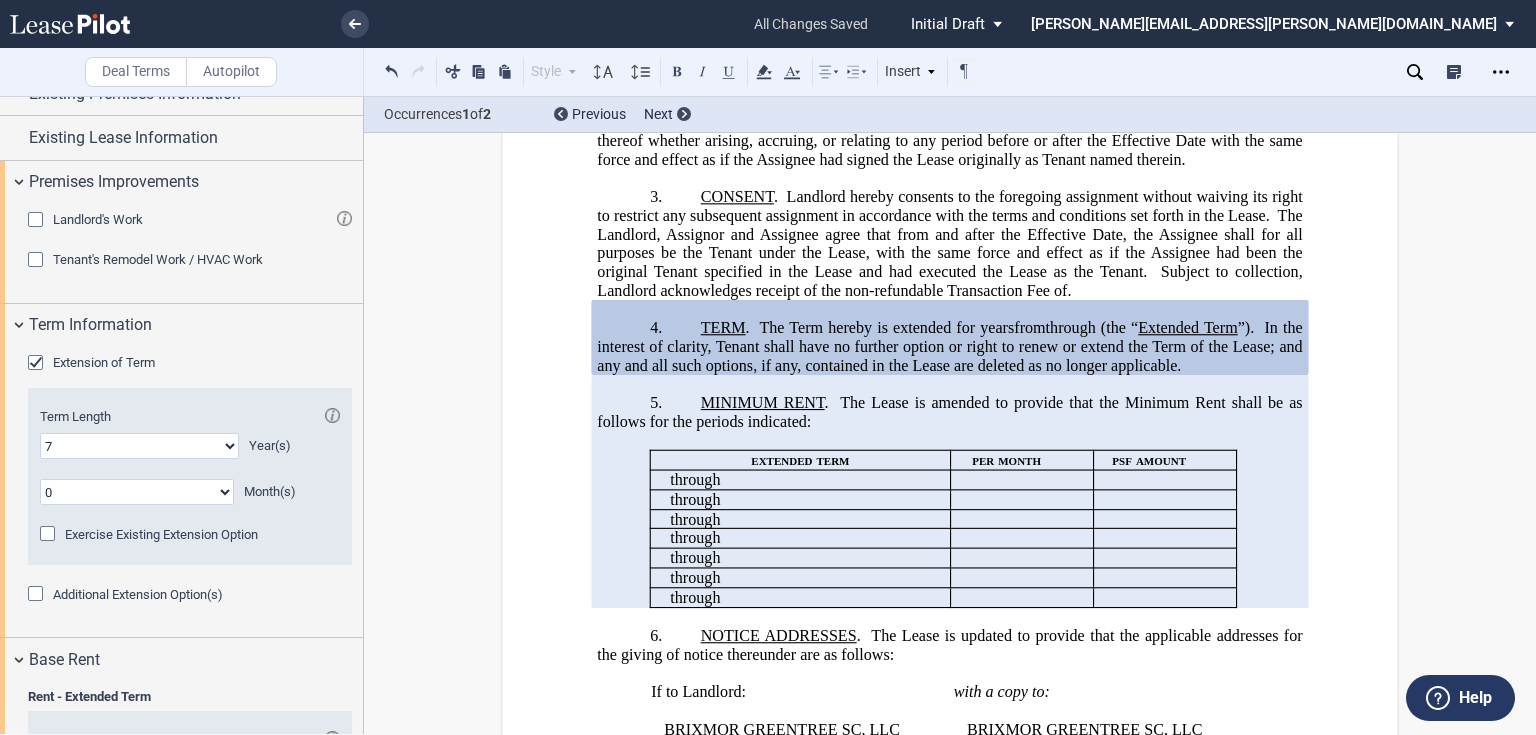 drag, startPoint x: 975, startPoint y: 340, endPoint x: 994, endPoint y: 337, distance: 19.235384 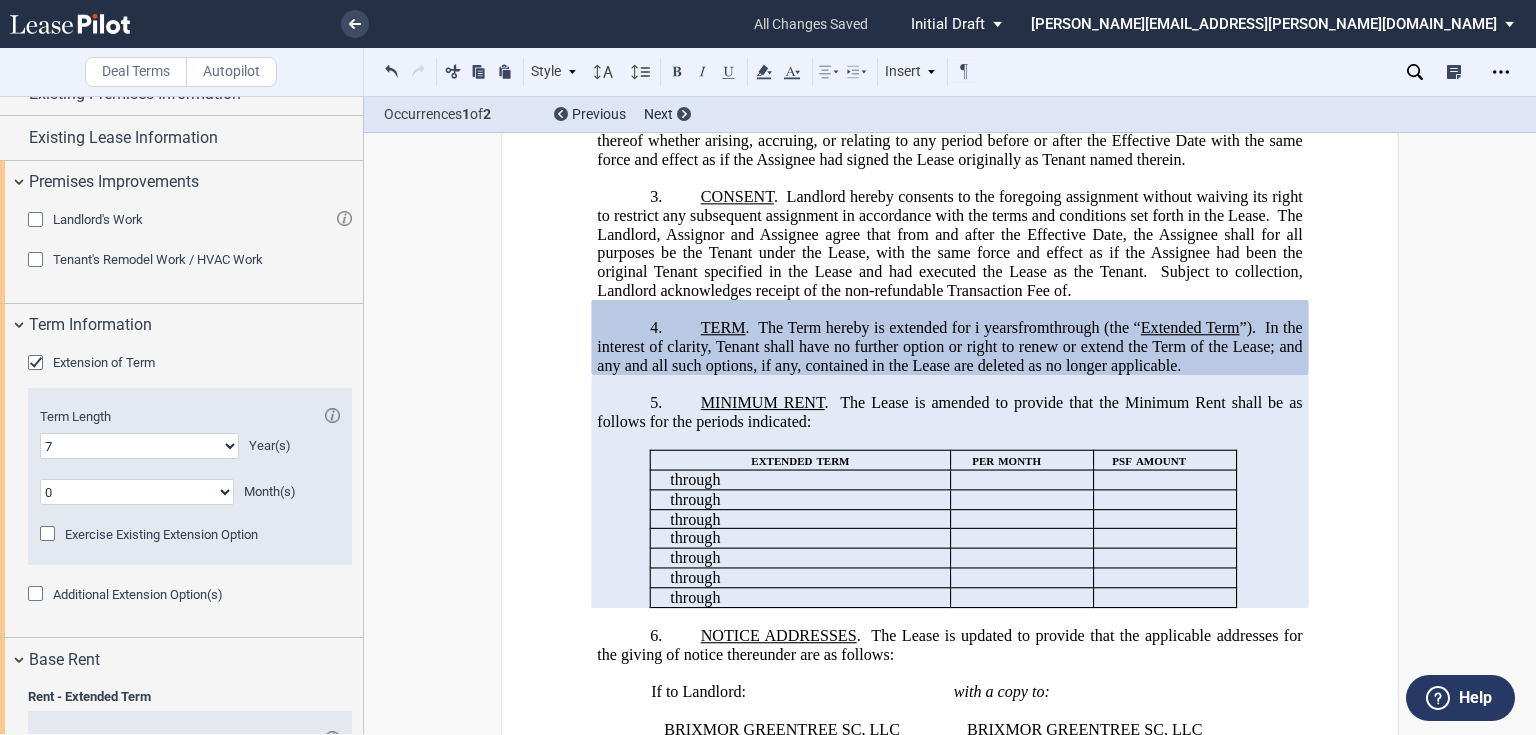 type 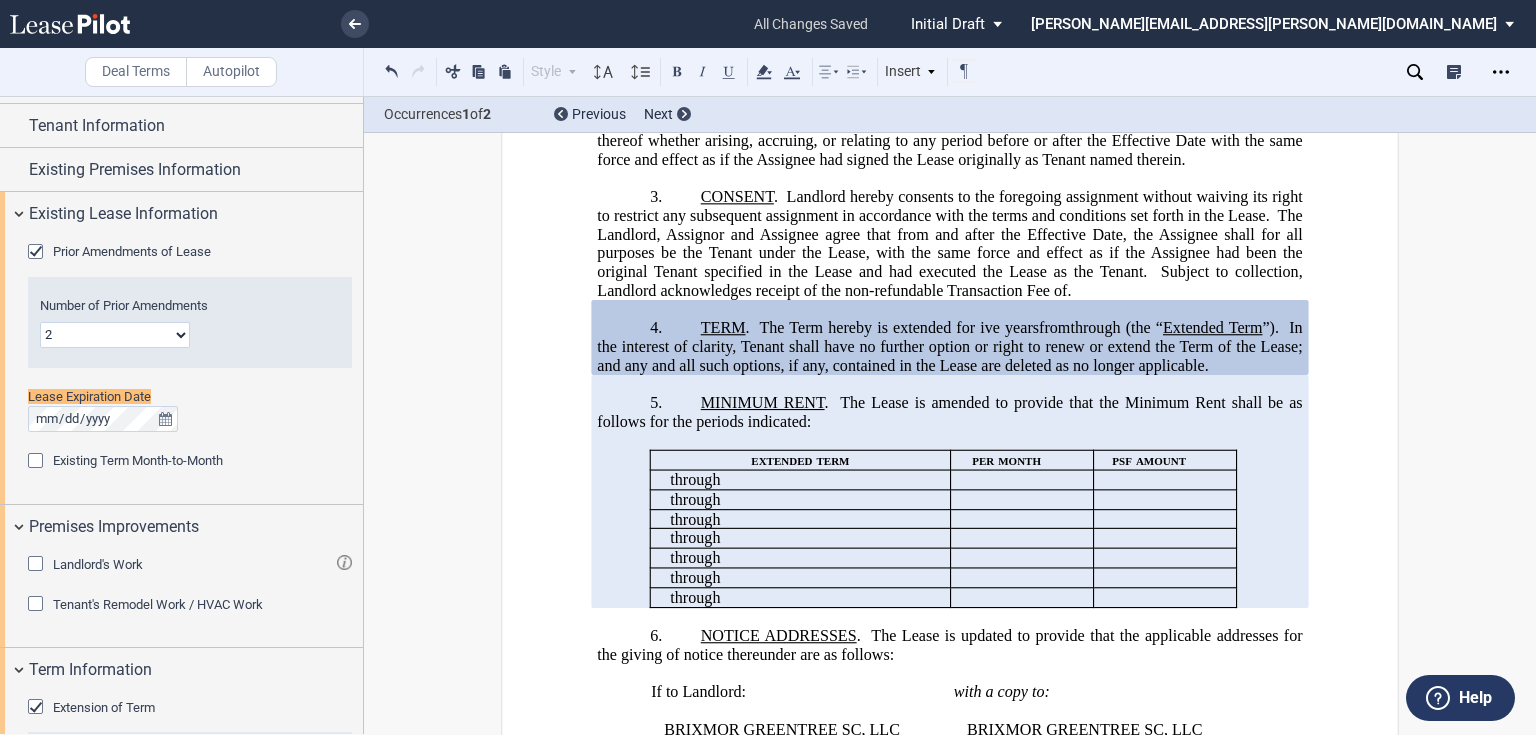 scroll, scrollTop: 4, scrollLeft: 0, axis: vertical 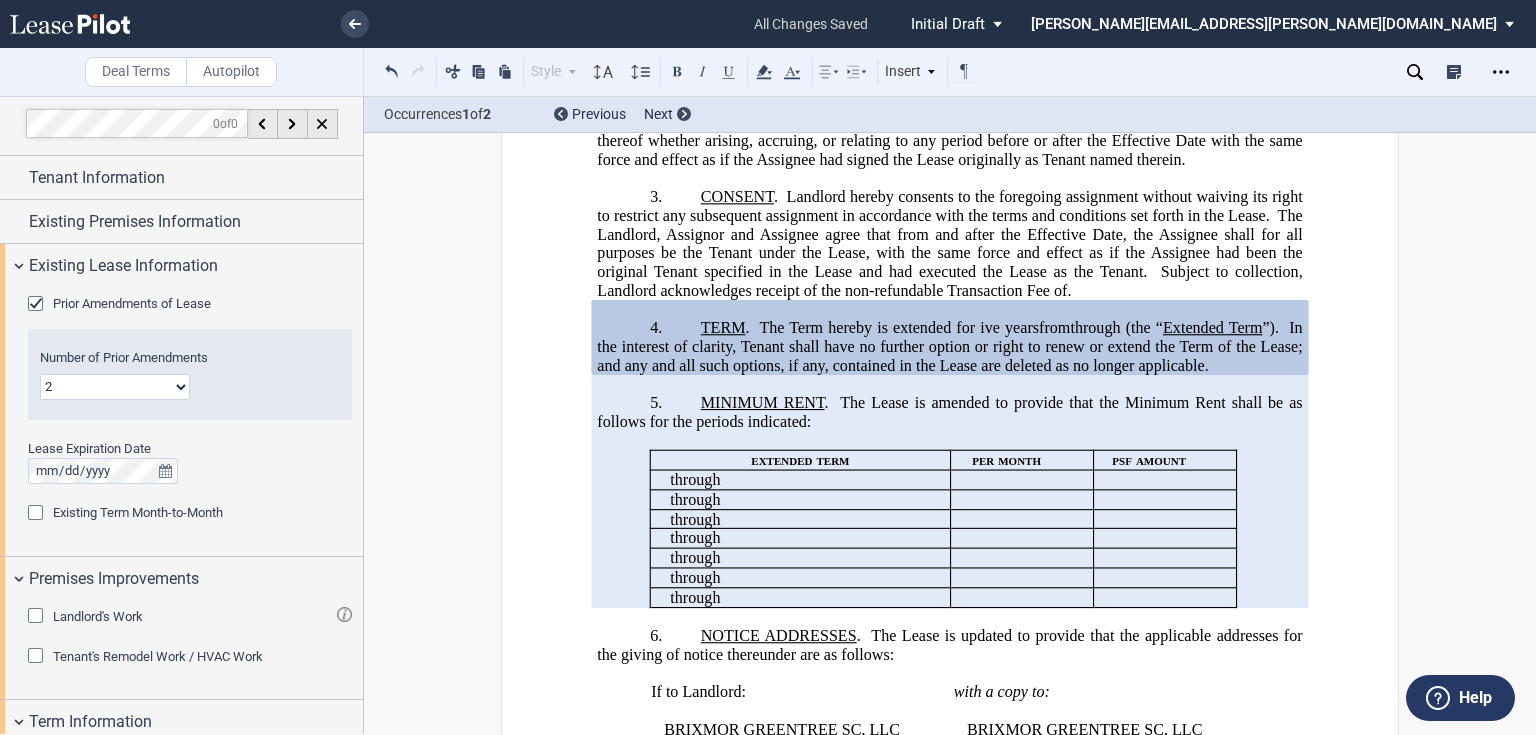 click on "from" 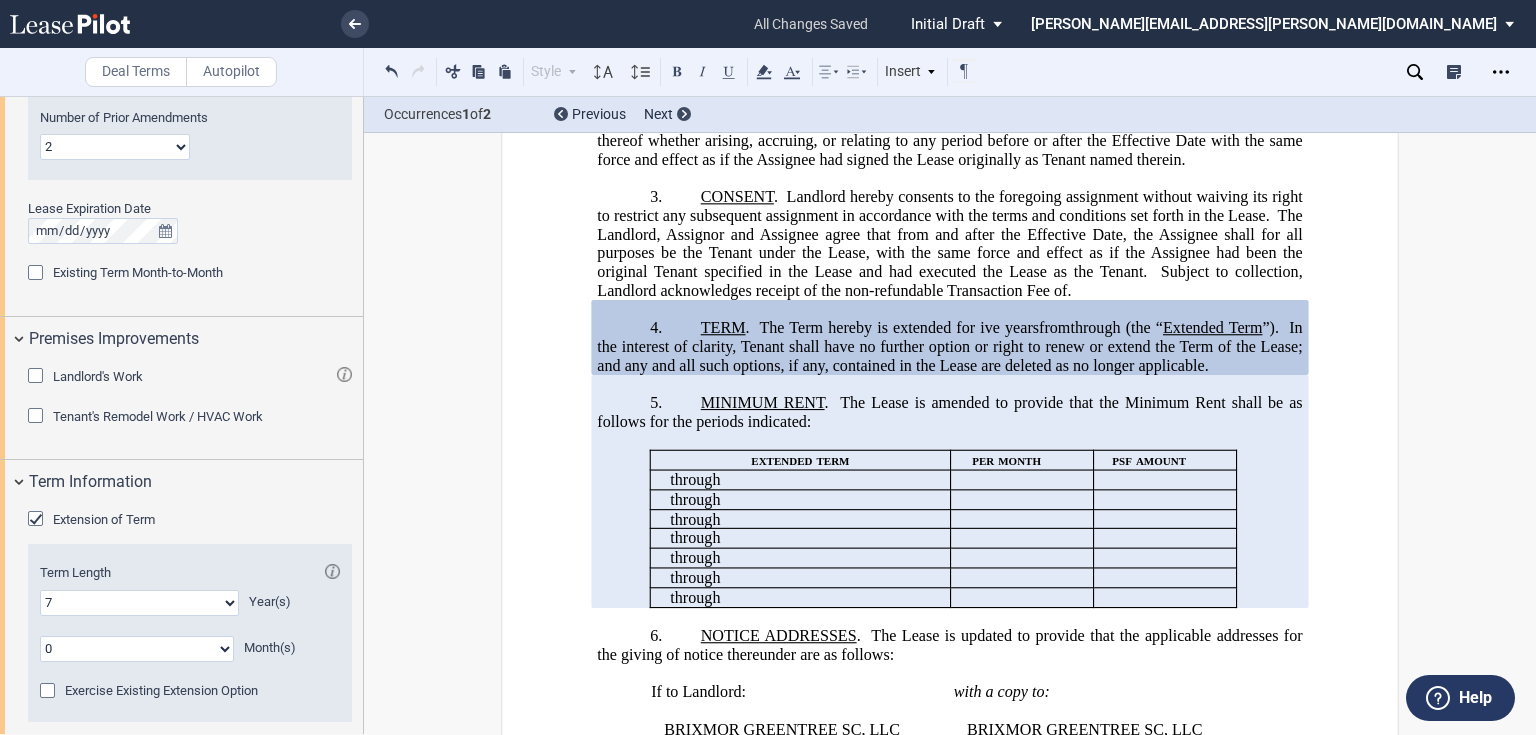 scroll, scrollTop: 404, scrollLeft: 0, axis: vertical 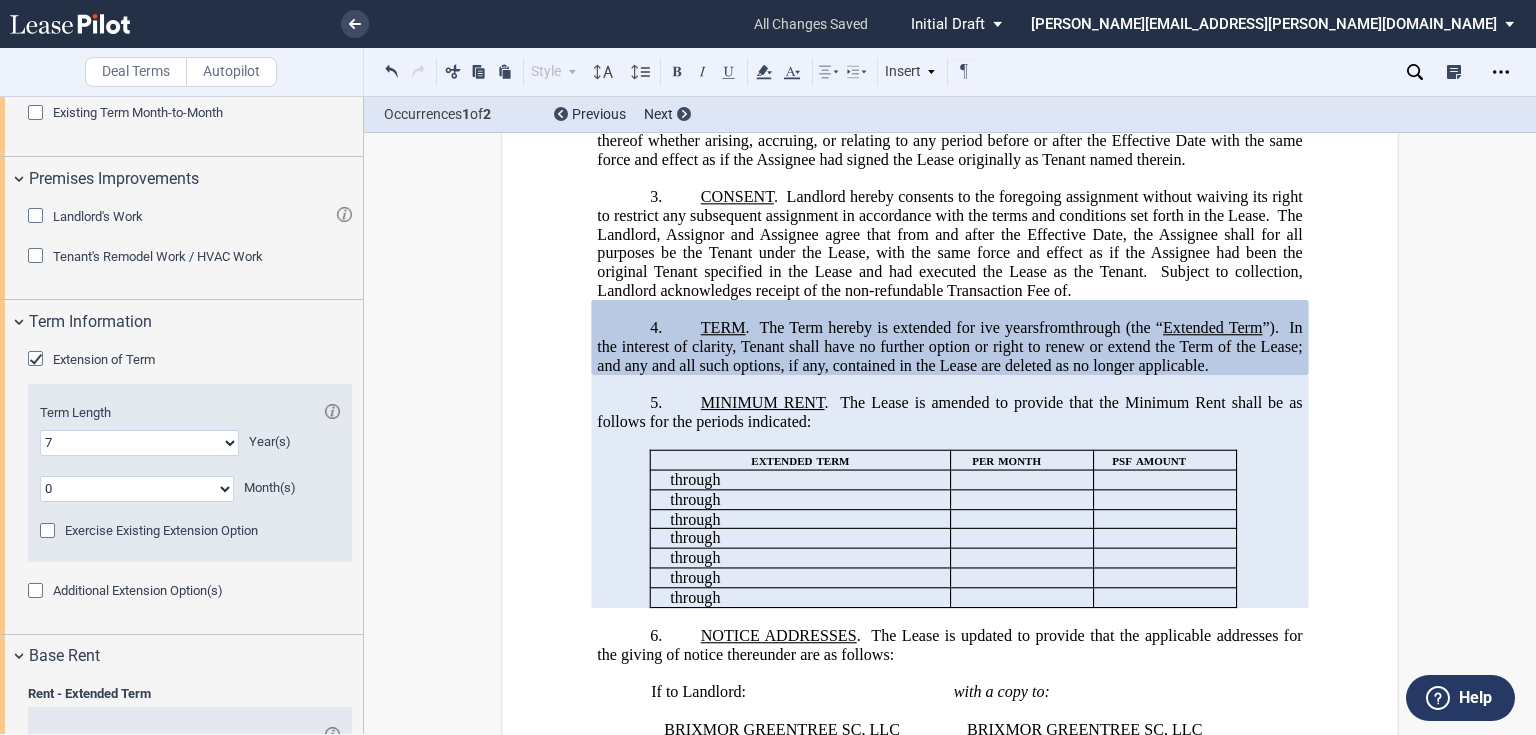 click on "0 1 2 3 4 5 6 7 8 9 10 11 12 13 14 15 16 17 18 19 20" 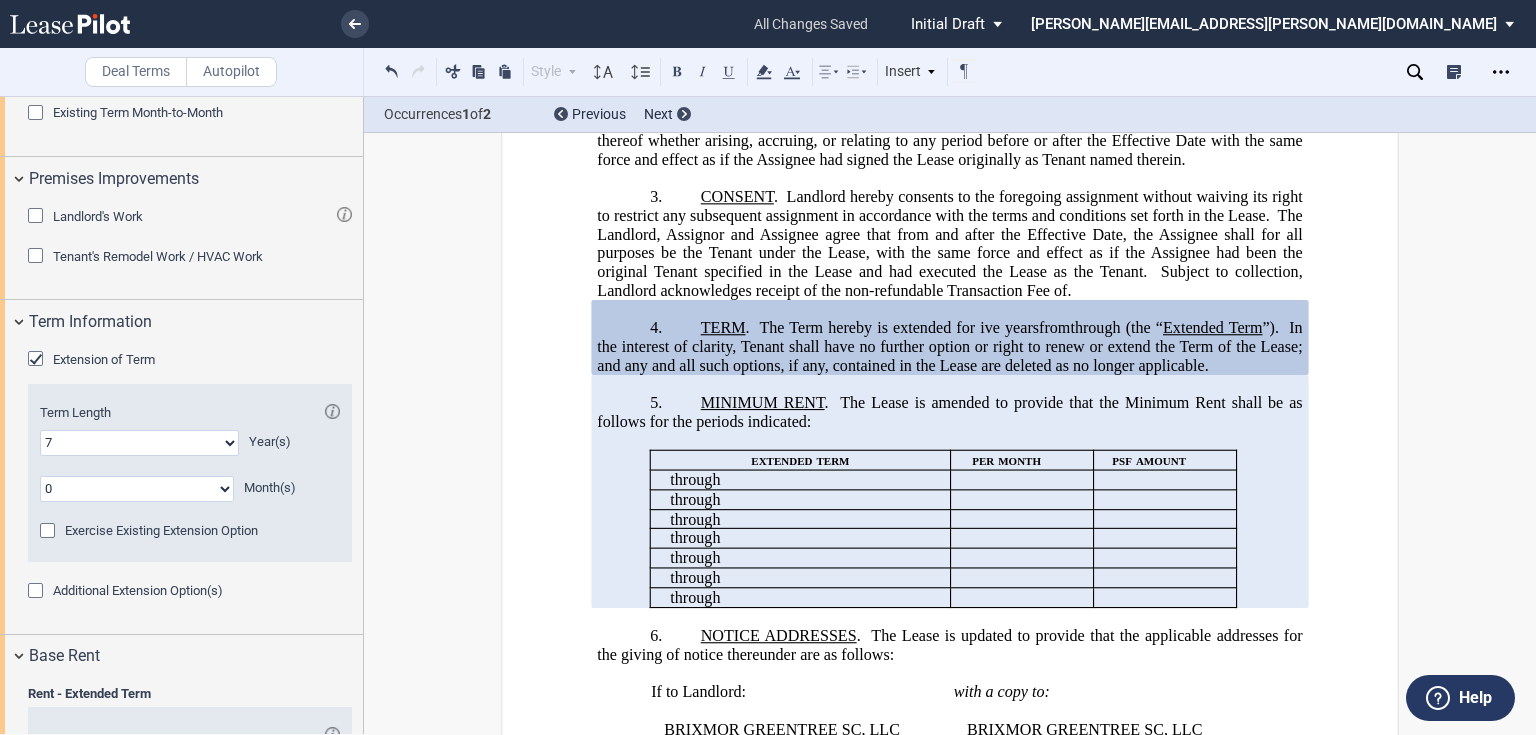 select on "number:5" 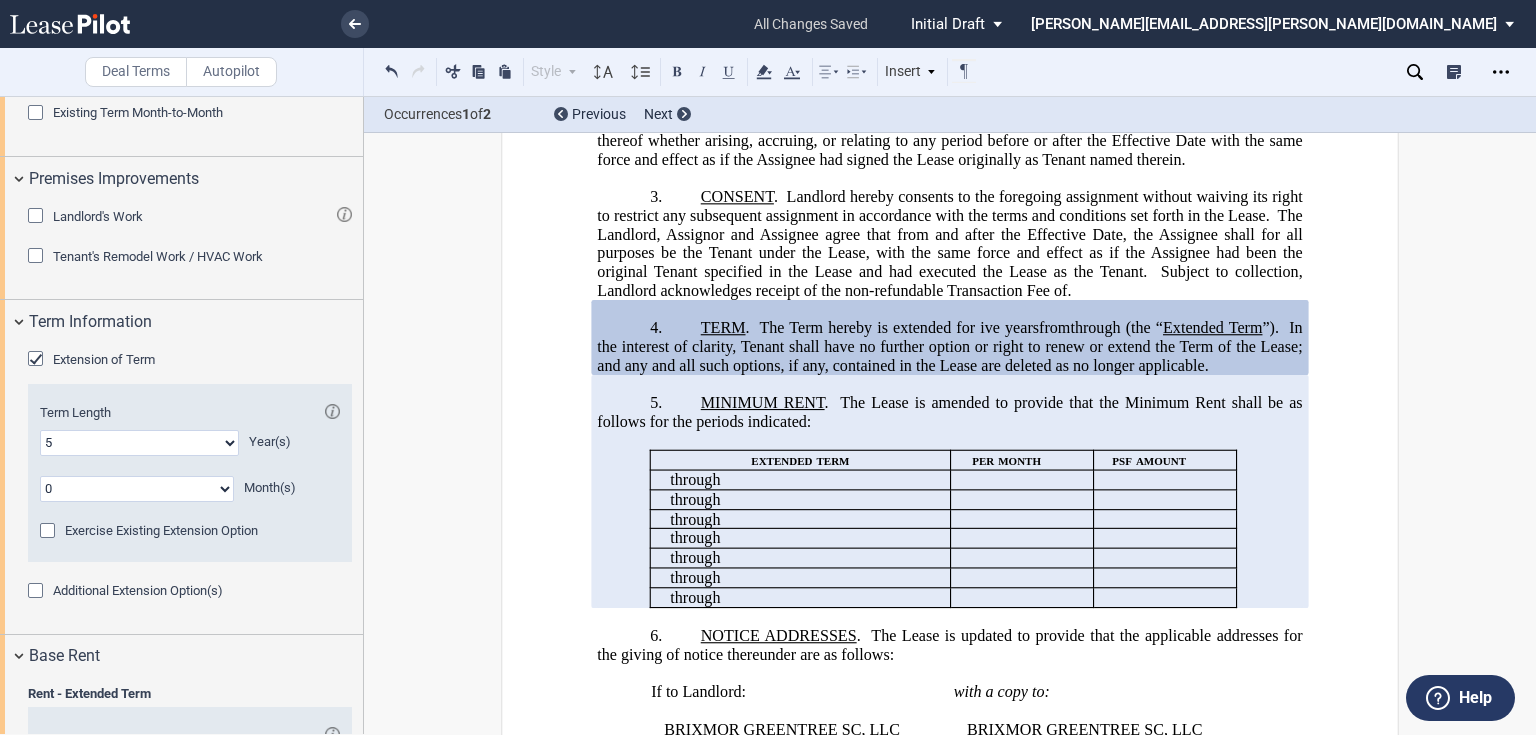 click on "0 1 2 3 4 5 6 7 8 9 10 11 12 13 14 15 16 17 18 19 20" 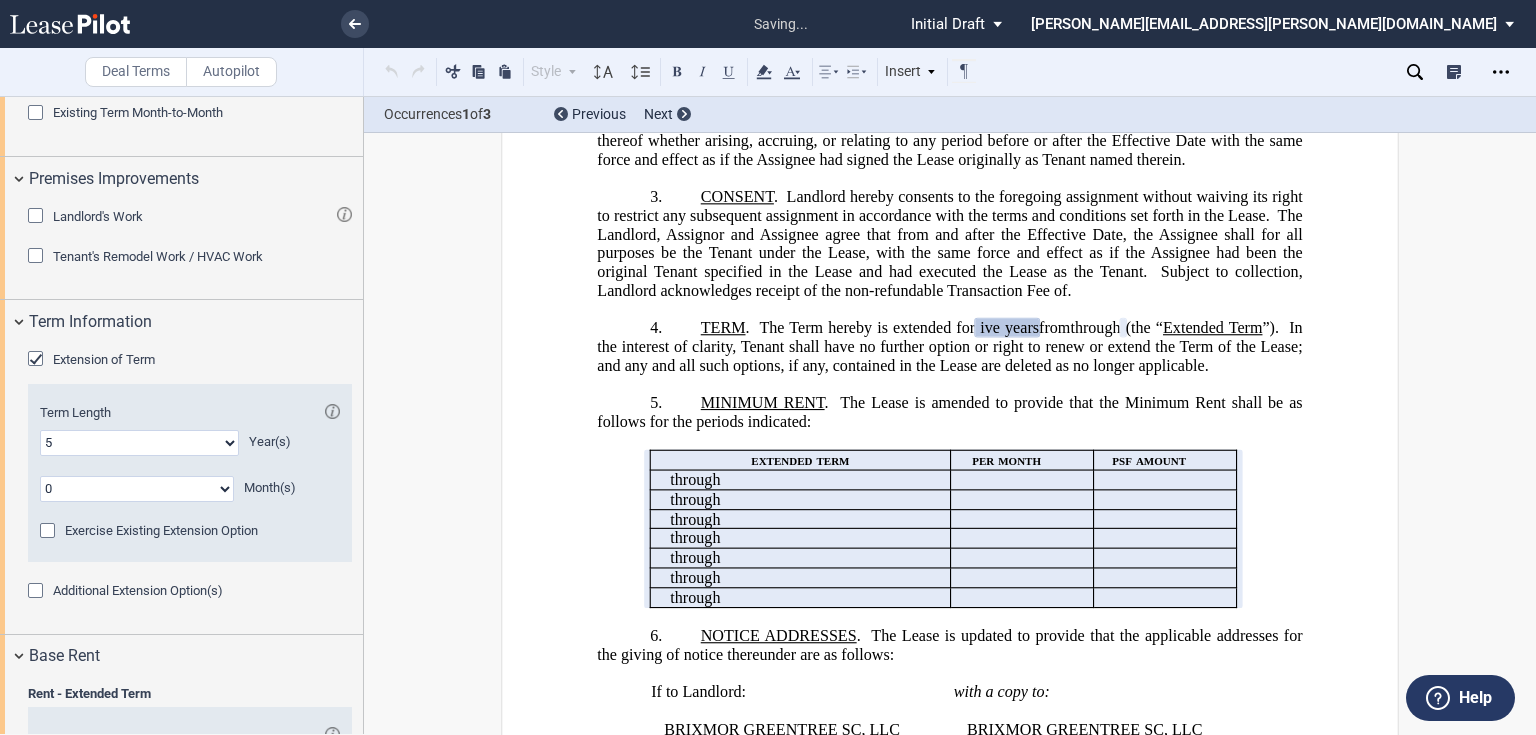 click on "ive year" 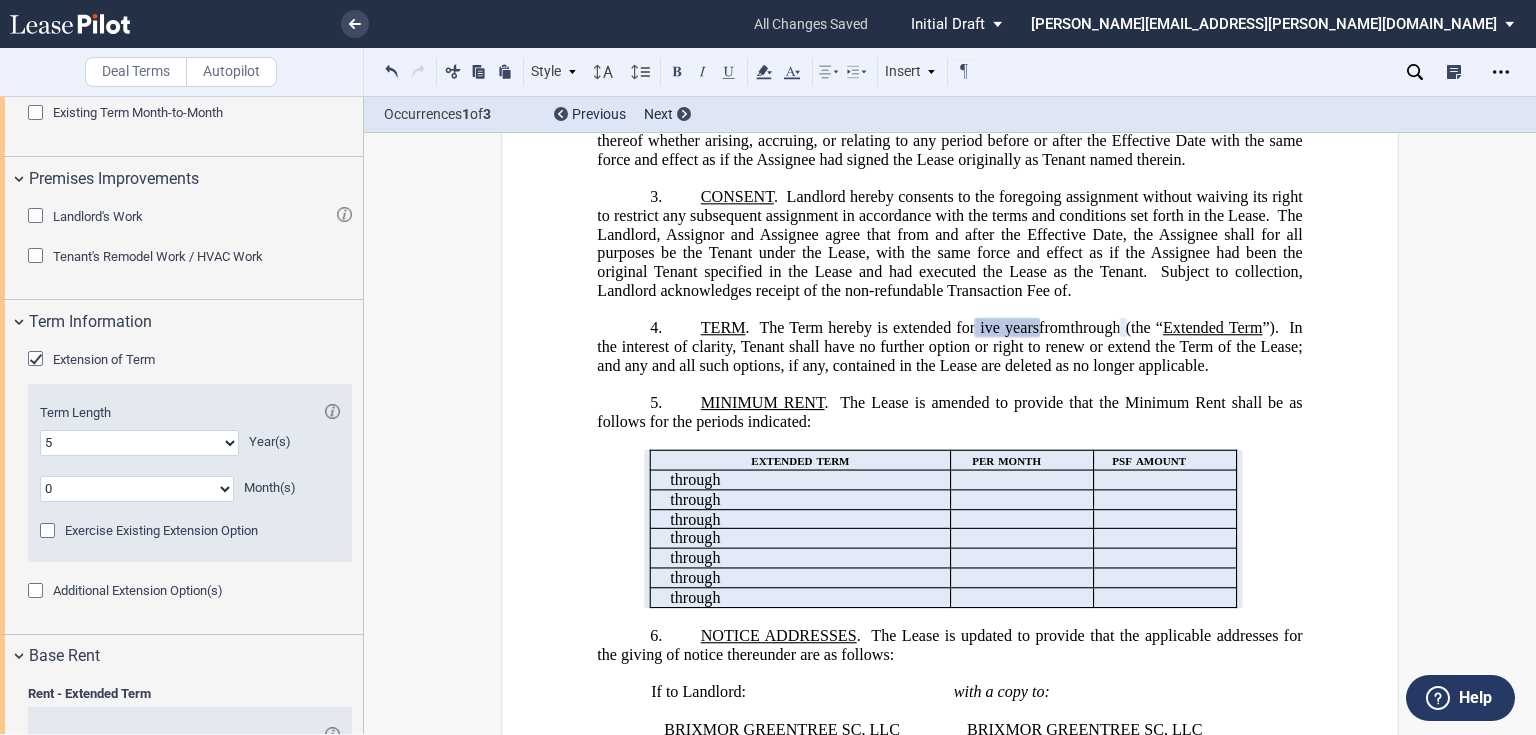 click on "In the interest of clarity, Tenant shall have no further option or right to renew or extend the Term of the Lease; and any and all such options, if any, contained in the Lease are deleted as no longer applicable" 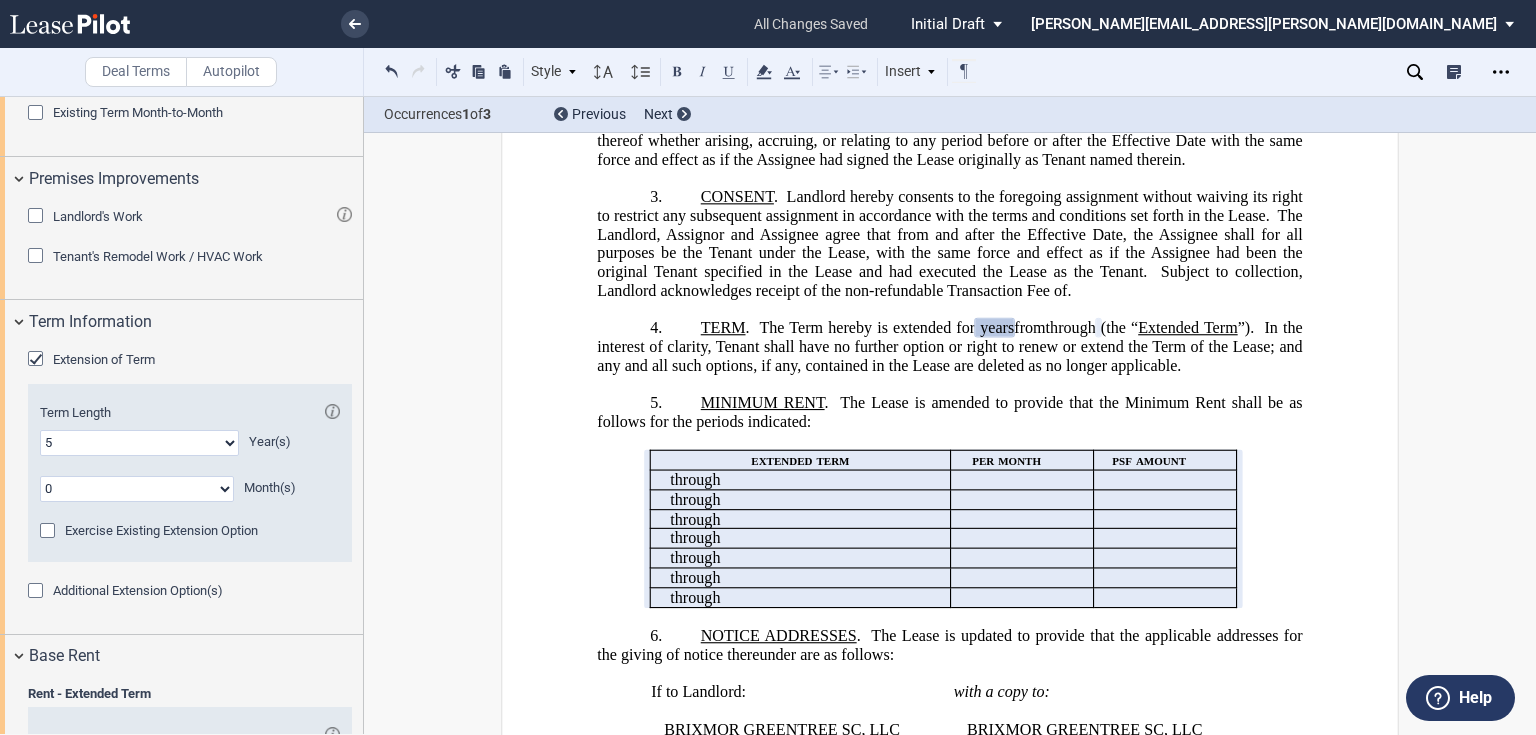 click on "The Lease is amended to provide that the Minimum Rent shall be as follows for the periods indicated:" 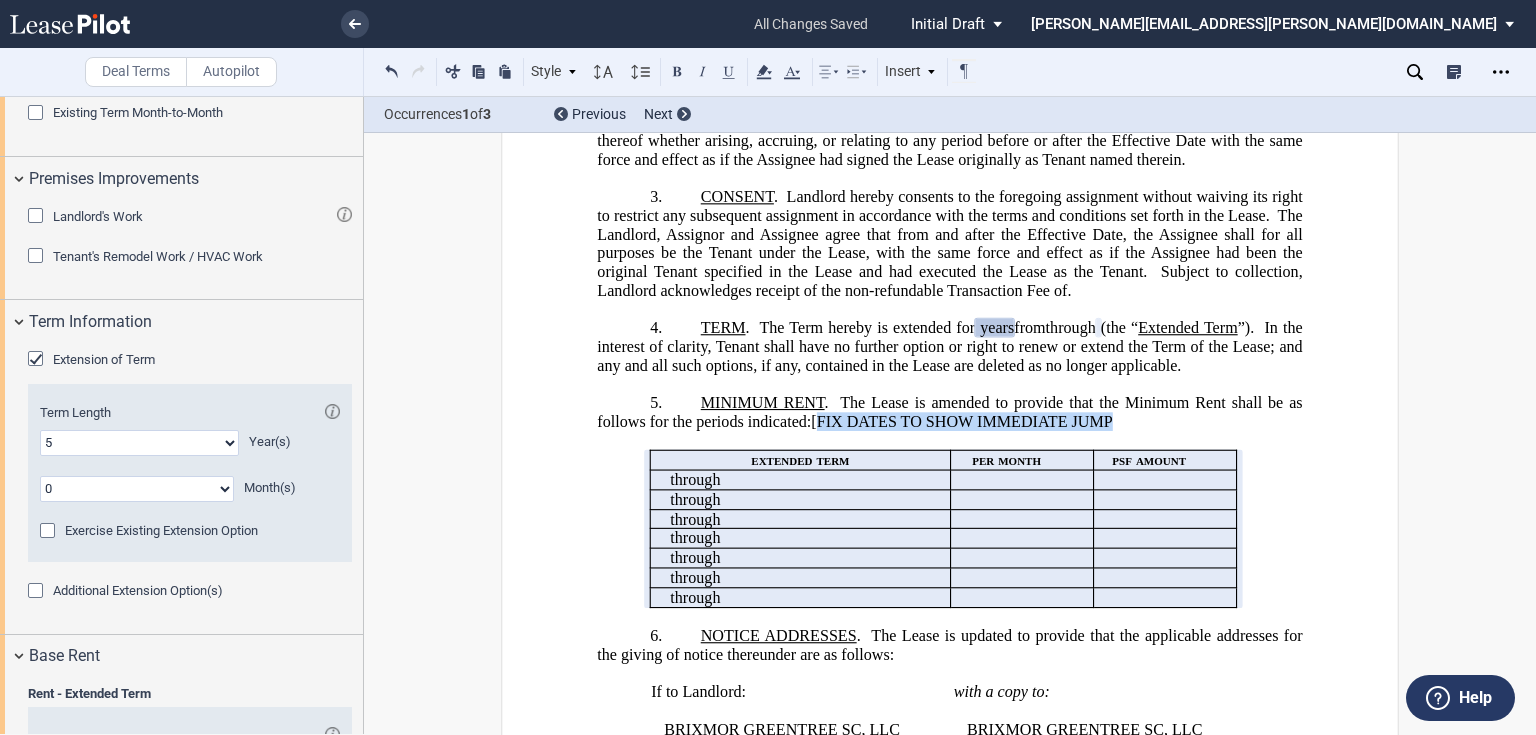 drag, startPoint x: 811, startPoint y: 450, endPoint x: 1105, endPoint y: 452, distance: 294.0068 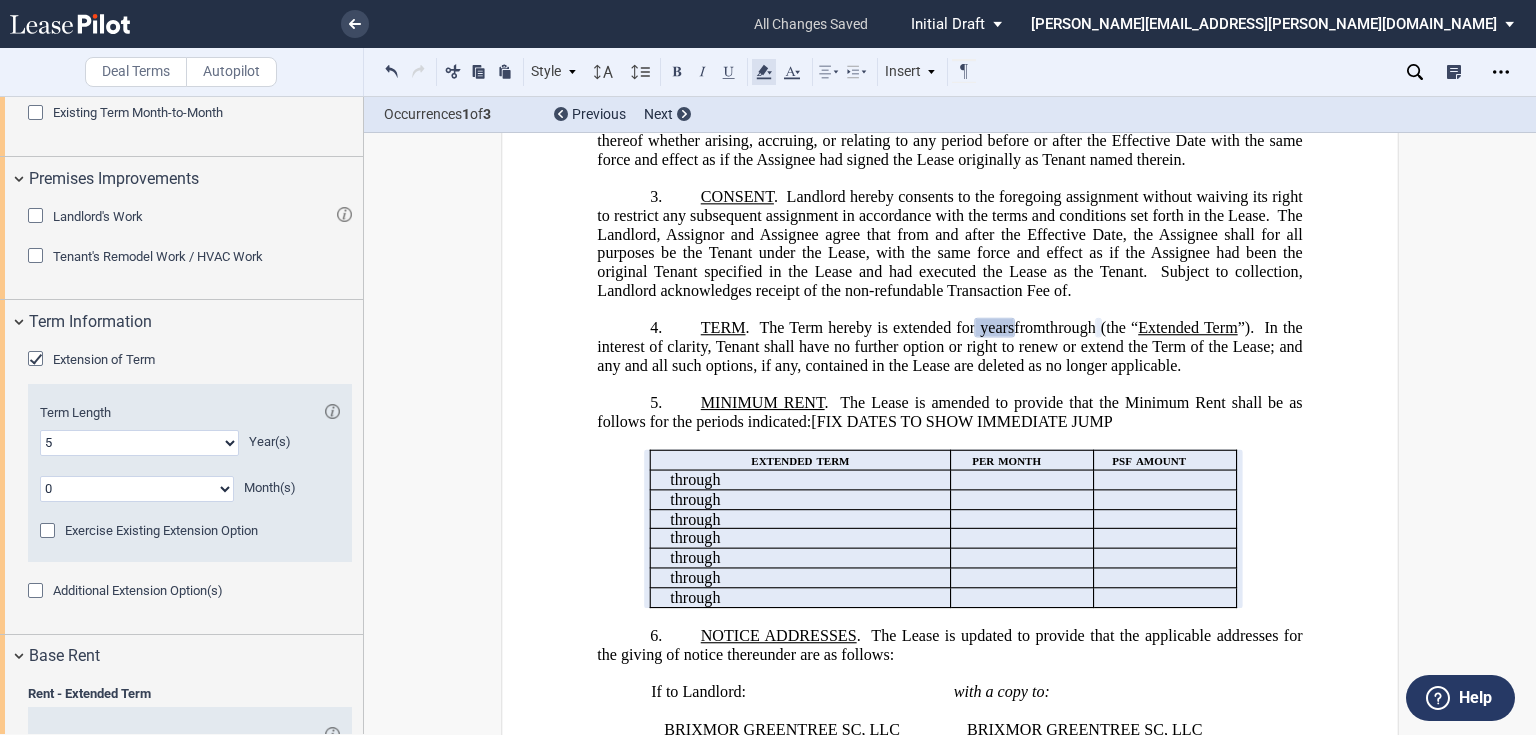 click 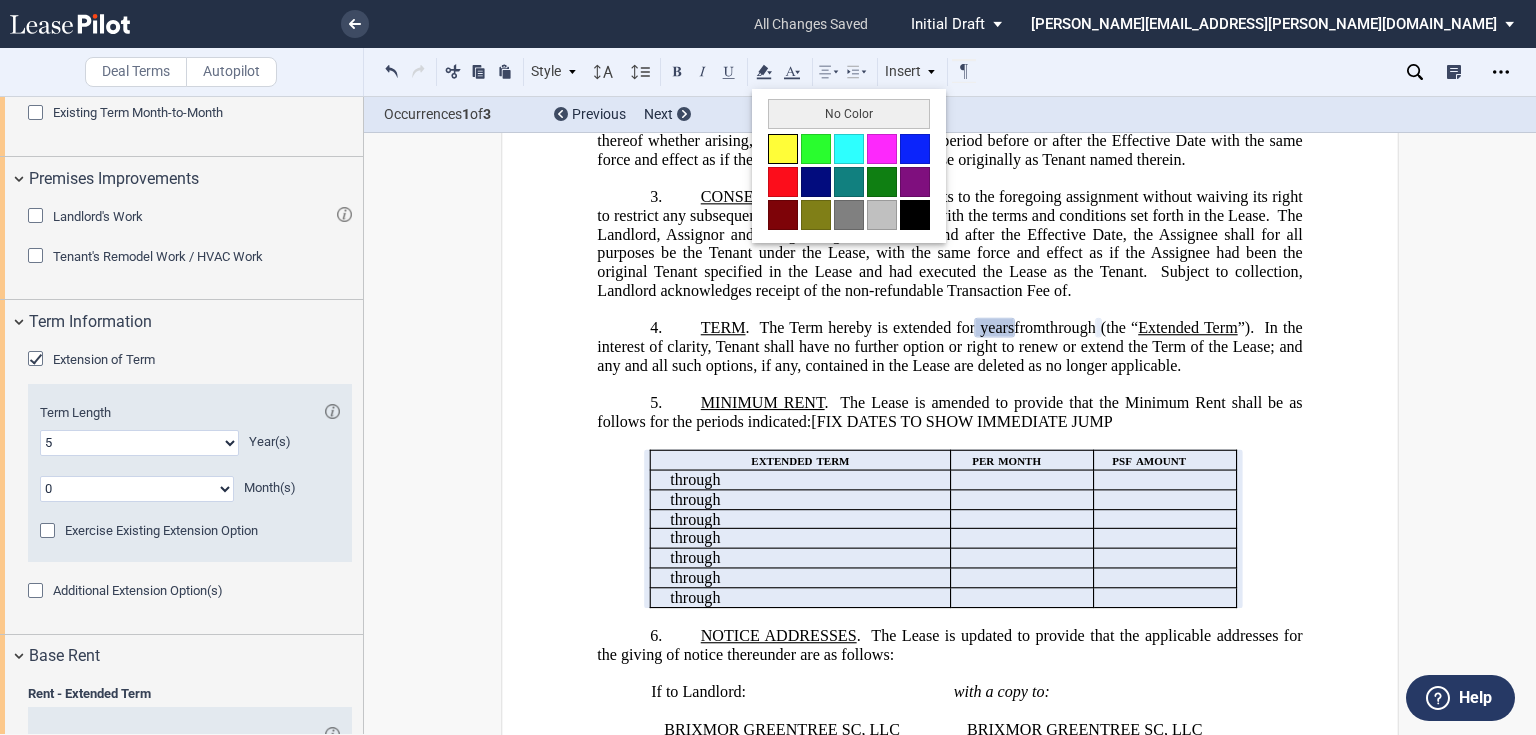 click at bounding box center [783, 149] 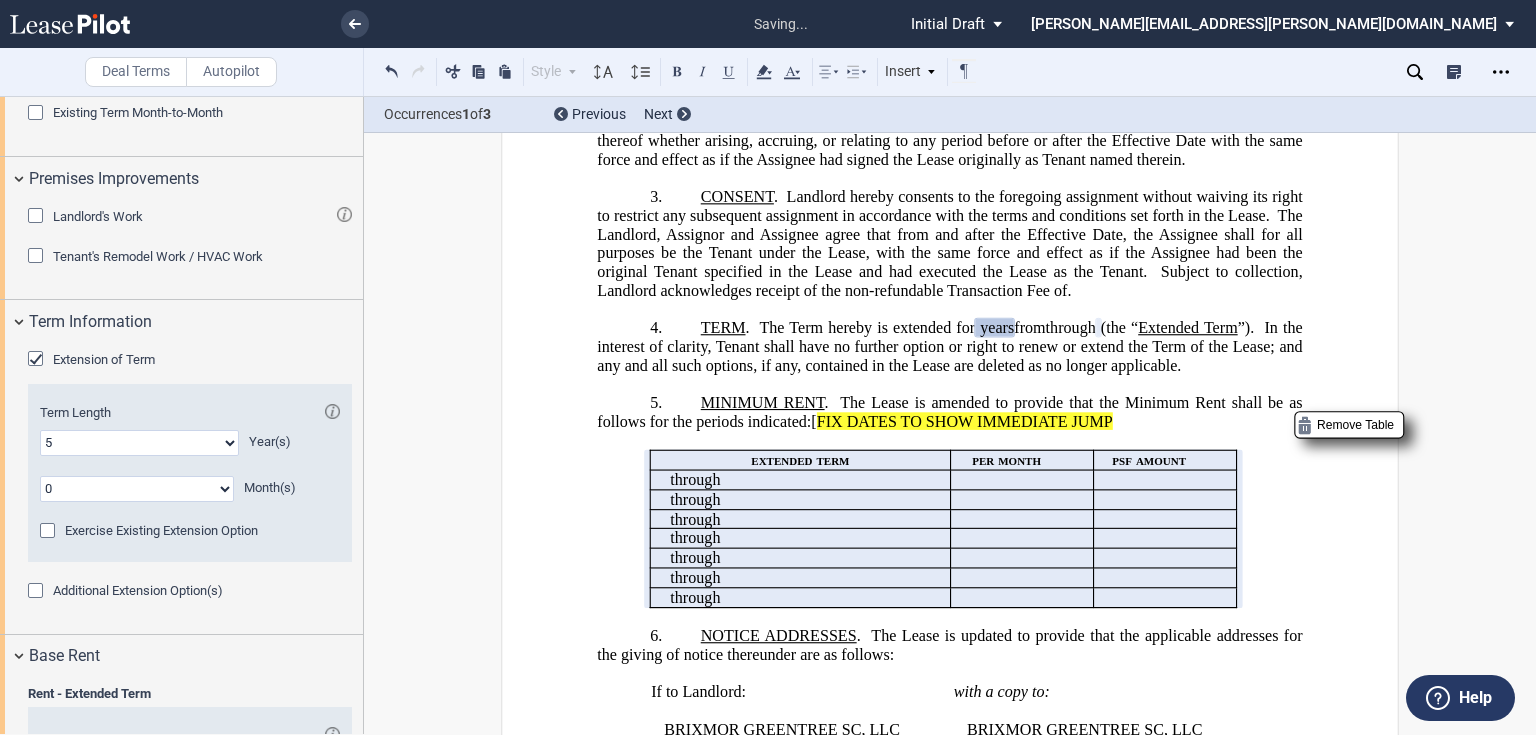 click at bounding box center [949, 440] 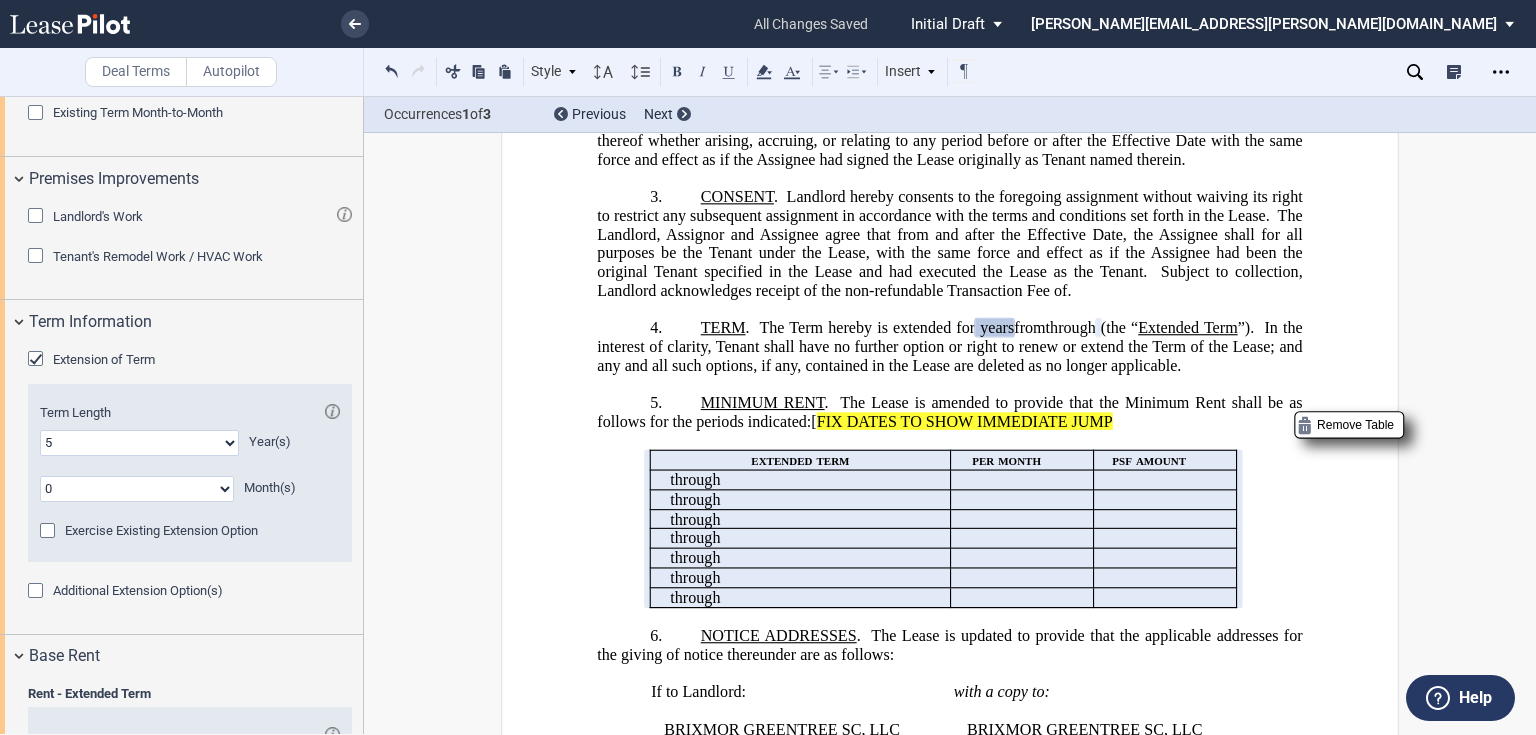 click on "5.                     MINIMUM RENT .    T he Lease is amended to provide that the Minimum Rent shall be as follows for the periods indicated:[ FIX DATES TO SHOW IMMEDIATE JUMP" at bounding box center (949, 412) 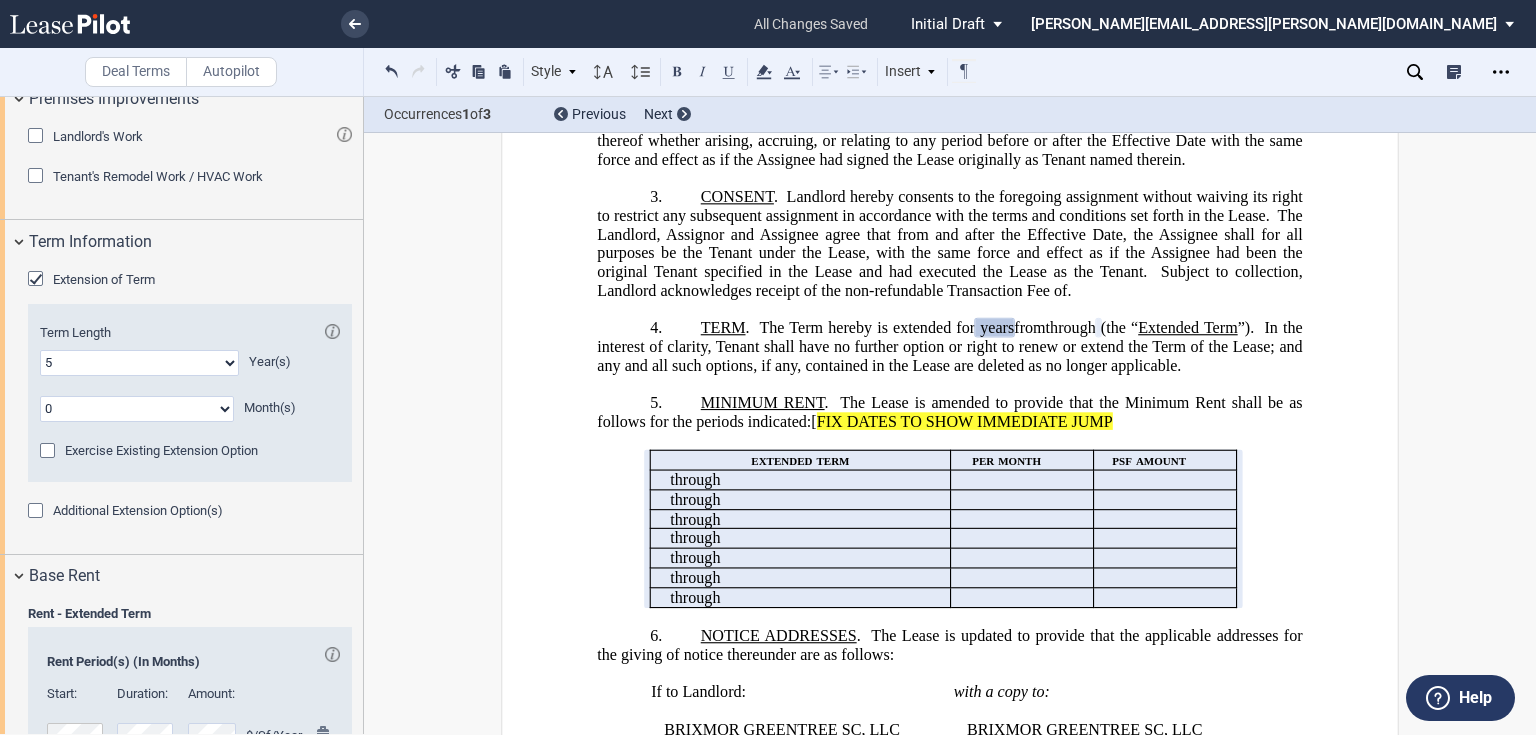 scroll, scrollTop: 564, scrollLeft: 0, axis: vertical 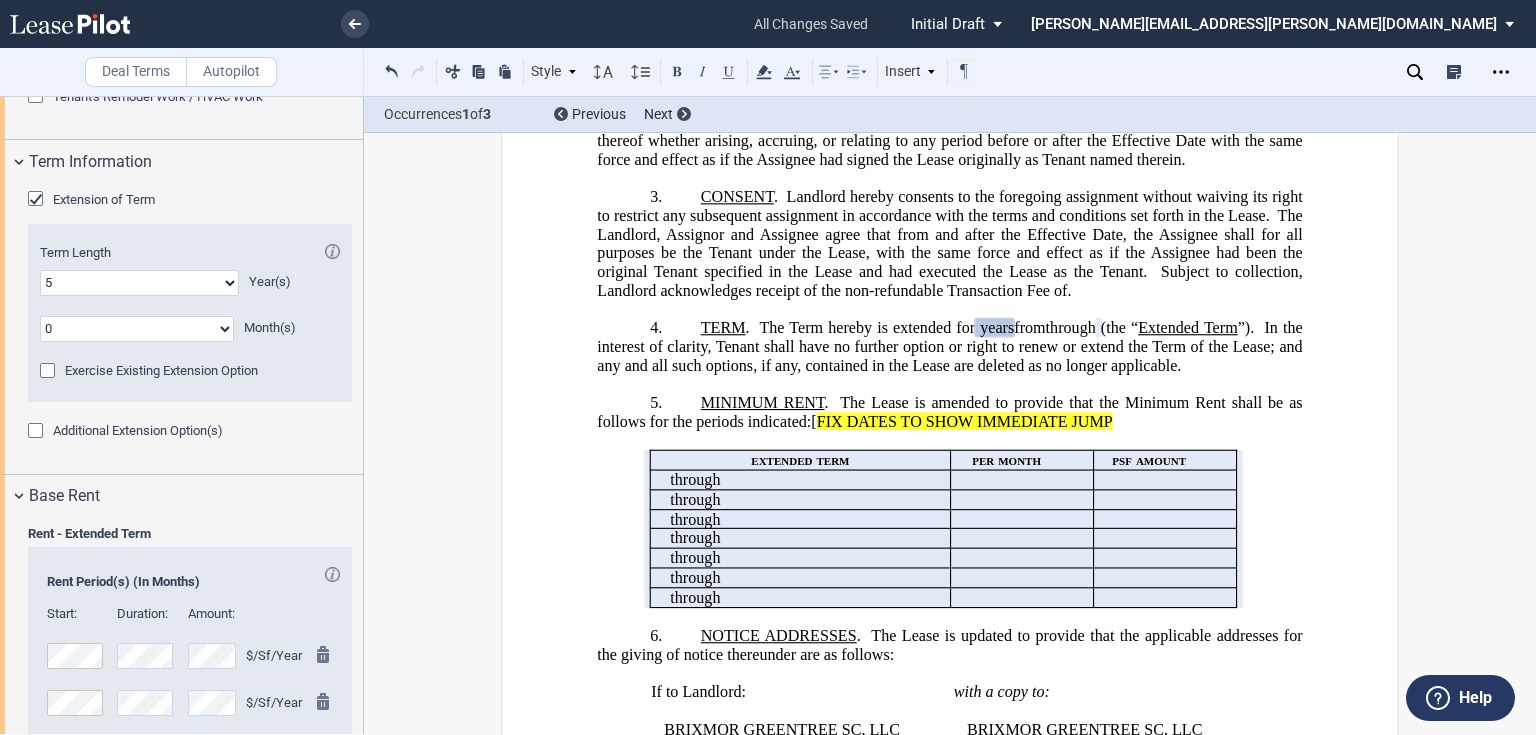 click on "Subject to collection, Landlord acknowledges receipt of the non-refundable Transaction Fee of" 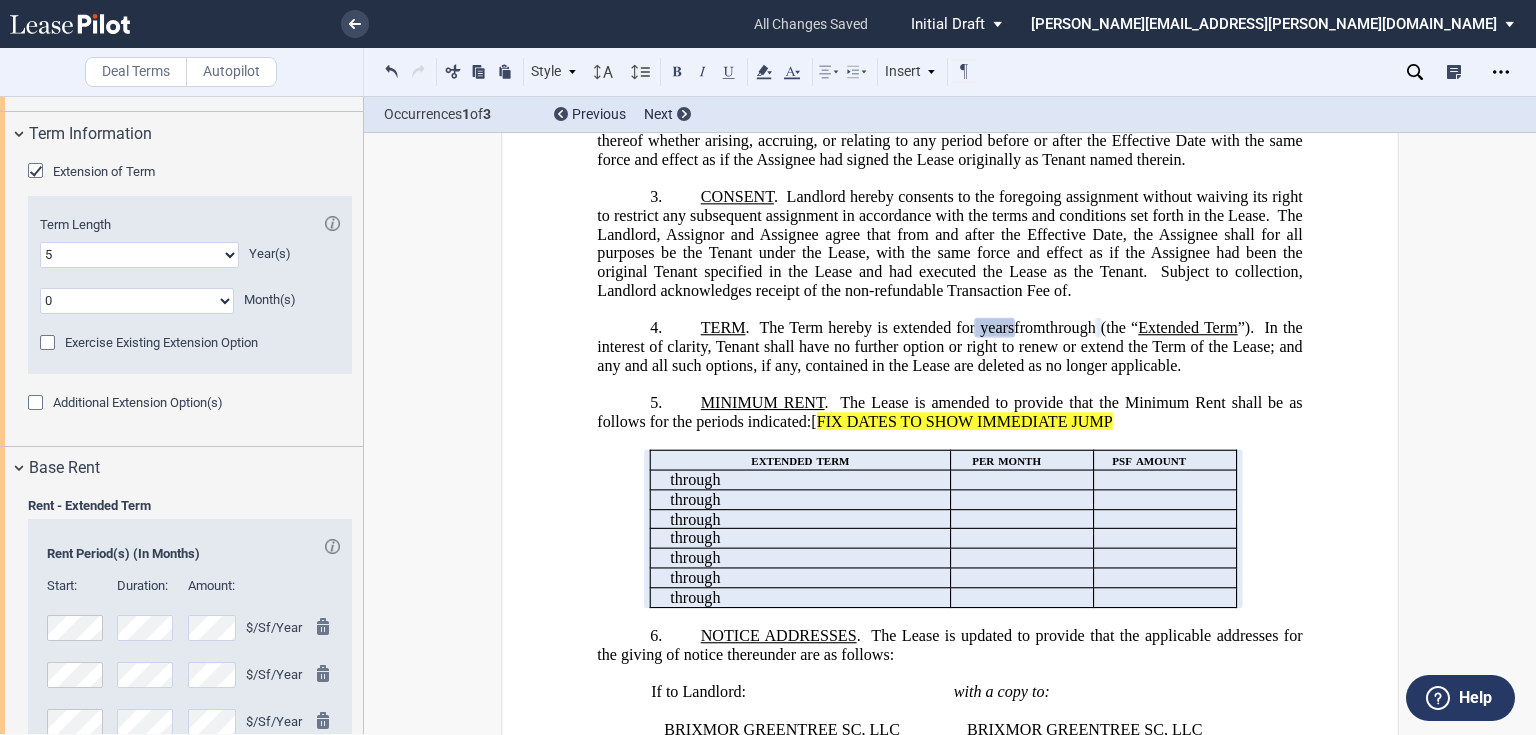 scroll, scrollTop: 564, scrollLeft: 0, axis: vertical 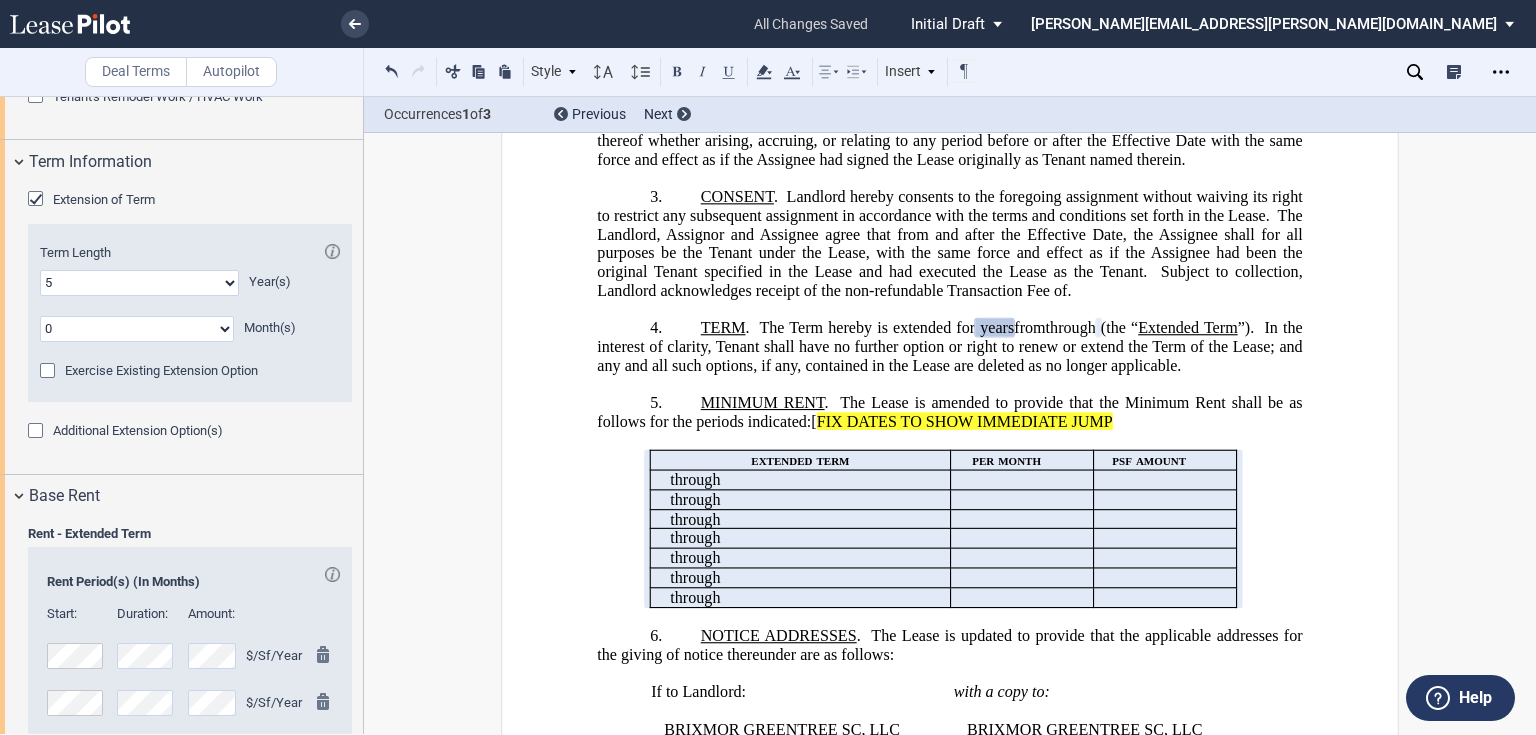 click on "0 1 2 3 4 5 6 7 8 9 10 11 12 13 14 15 16 17 18 19 20" 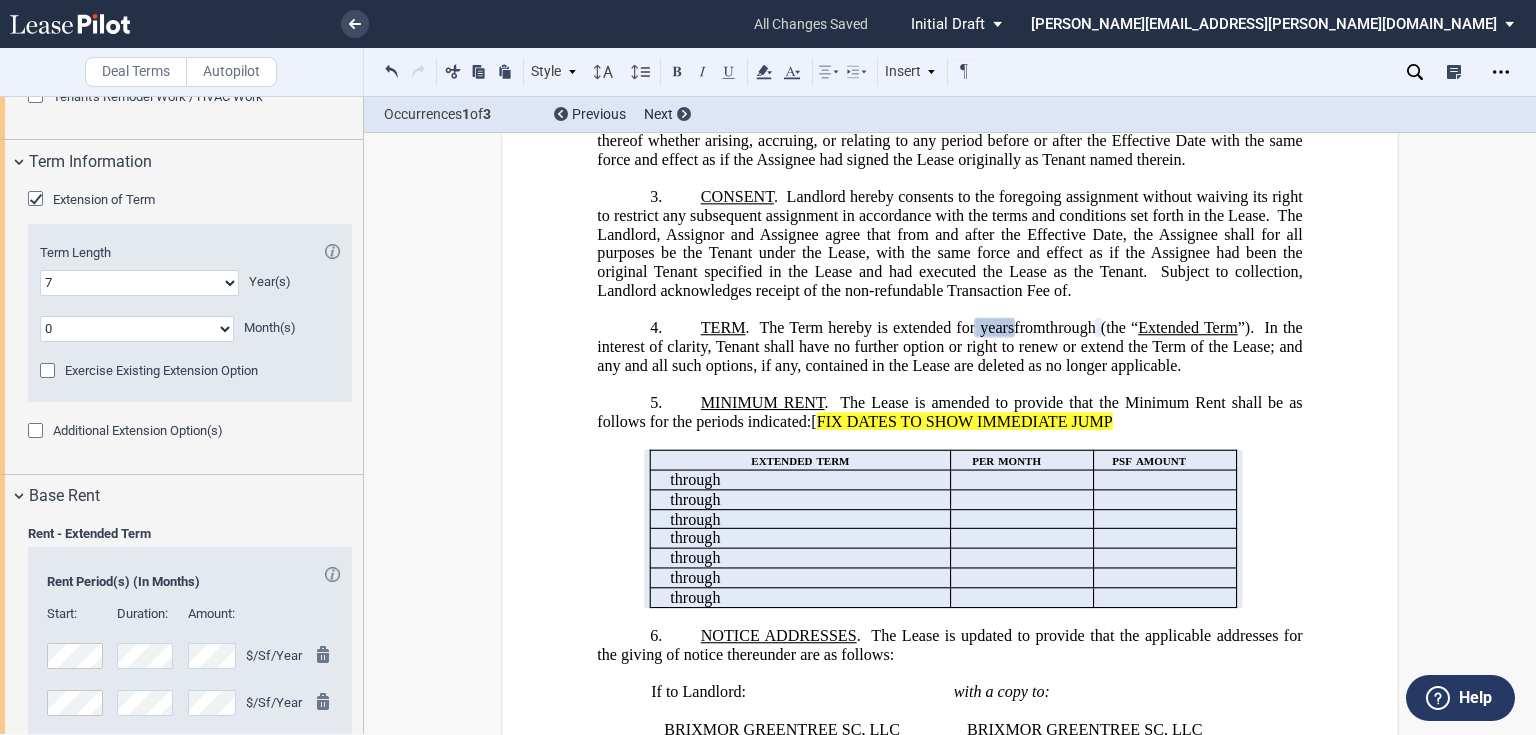 click on "0 1 2 3 4 5 6 7 8 9 10 11 12 13 14 15 16 17 18 19 20" 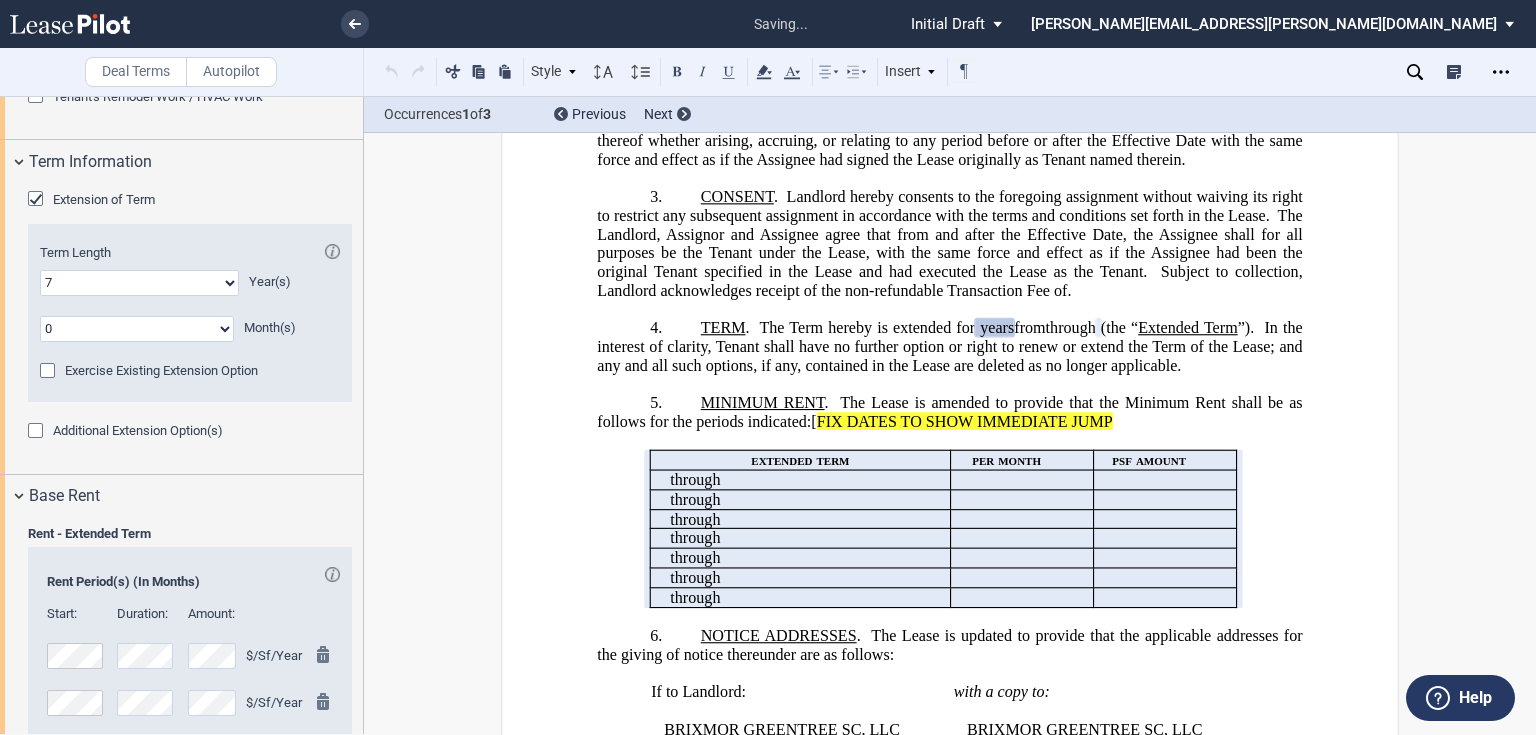 click 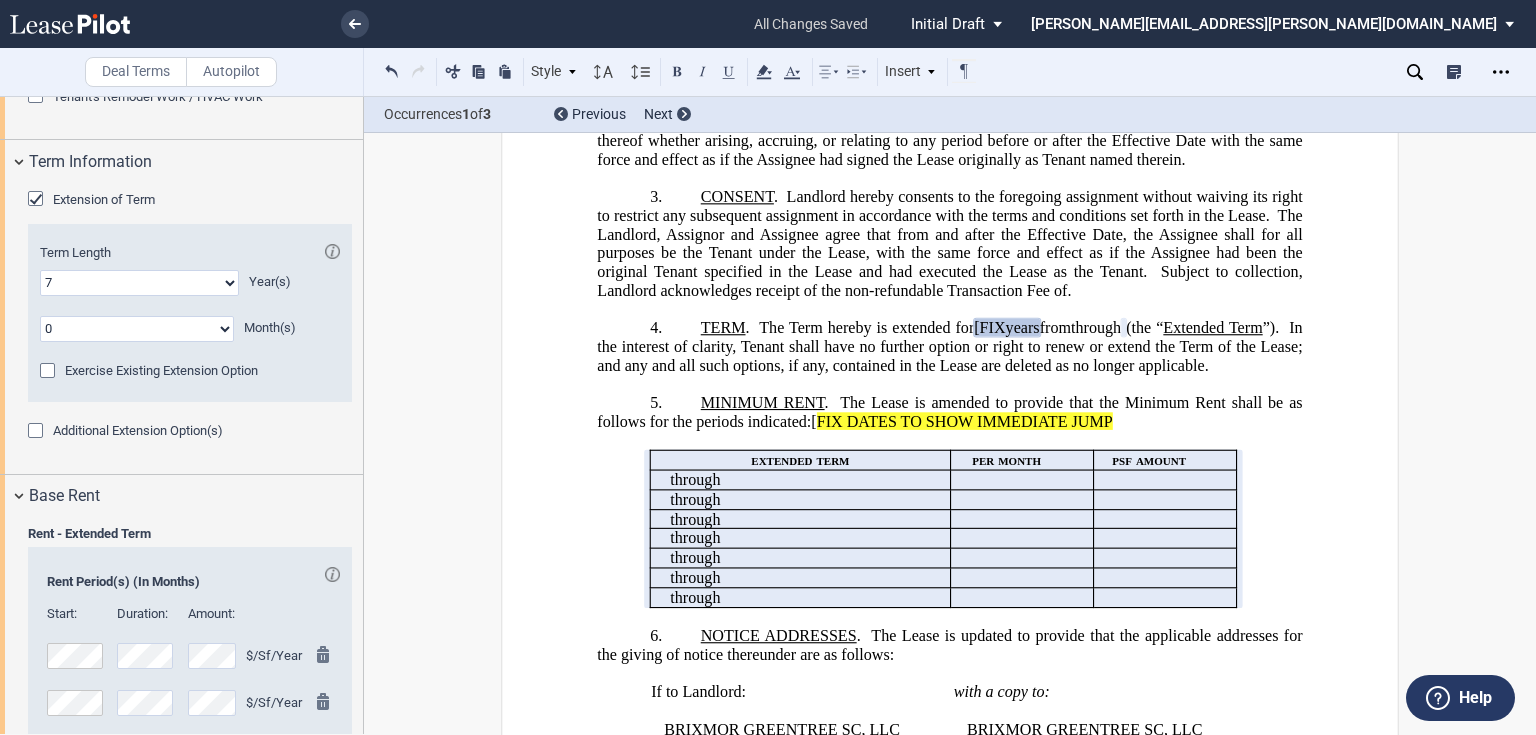 click on "he Lease is amended to provide that the Minimum Rent shall be as follows for the periods indicated:[ FIX DATES TO SHOW IMMEDIATE JUMP" 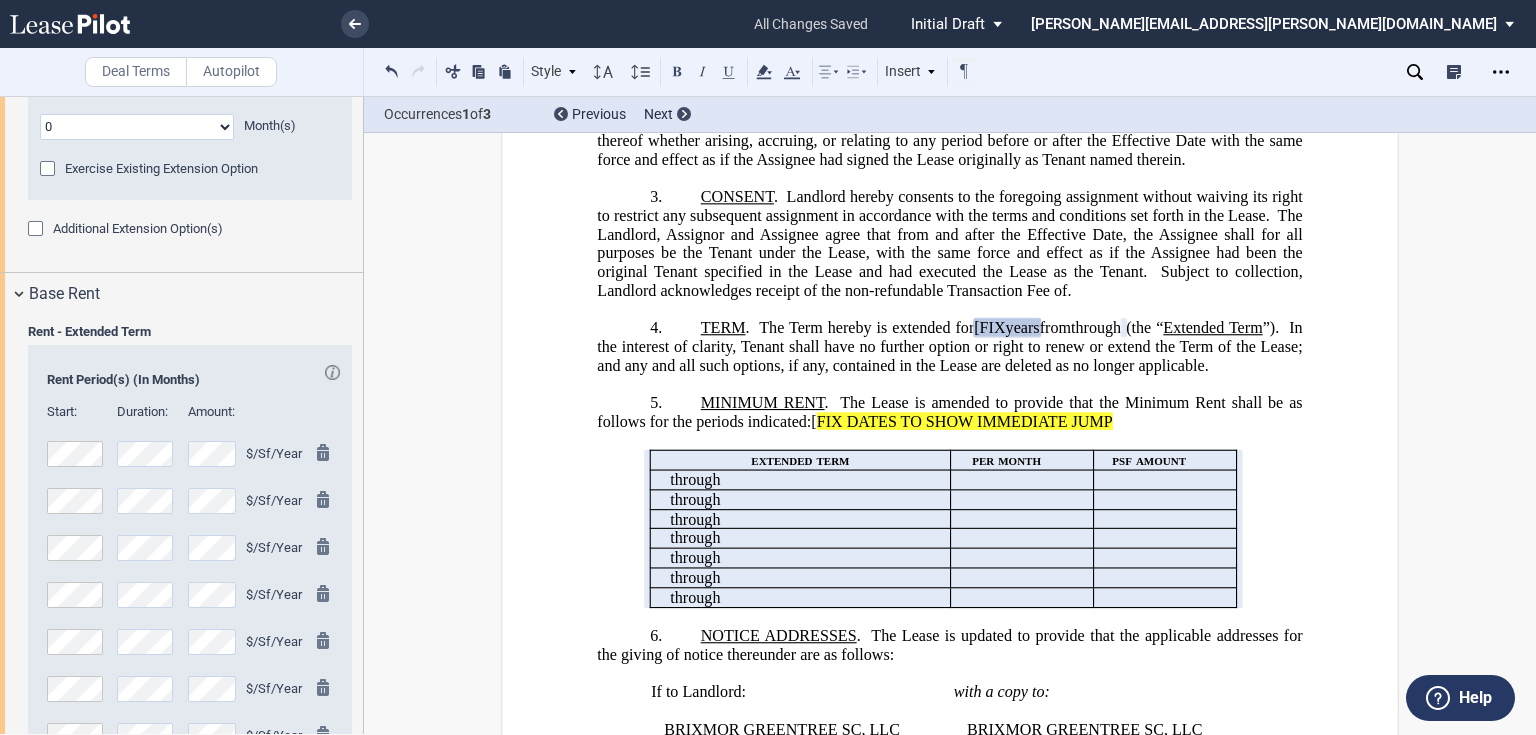 scroll, scrollTop: 724, scrollLeft: 0, axis: vertical 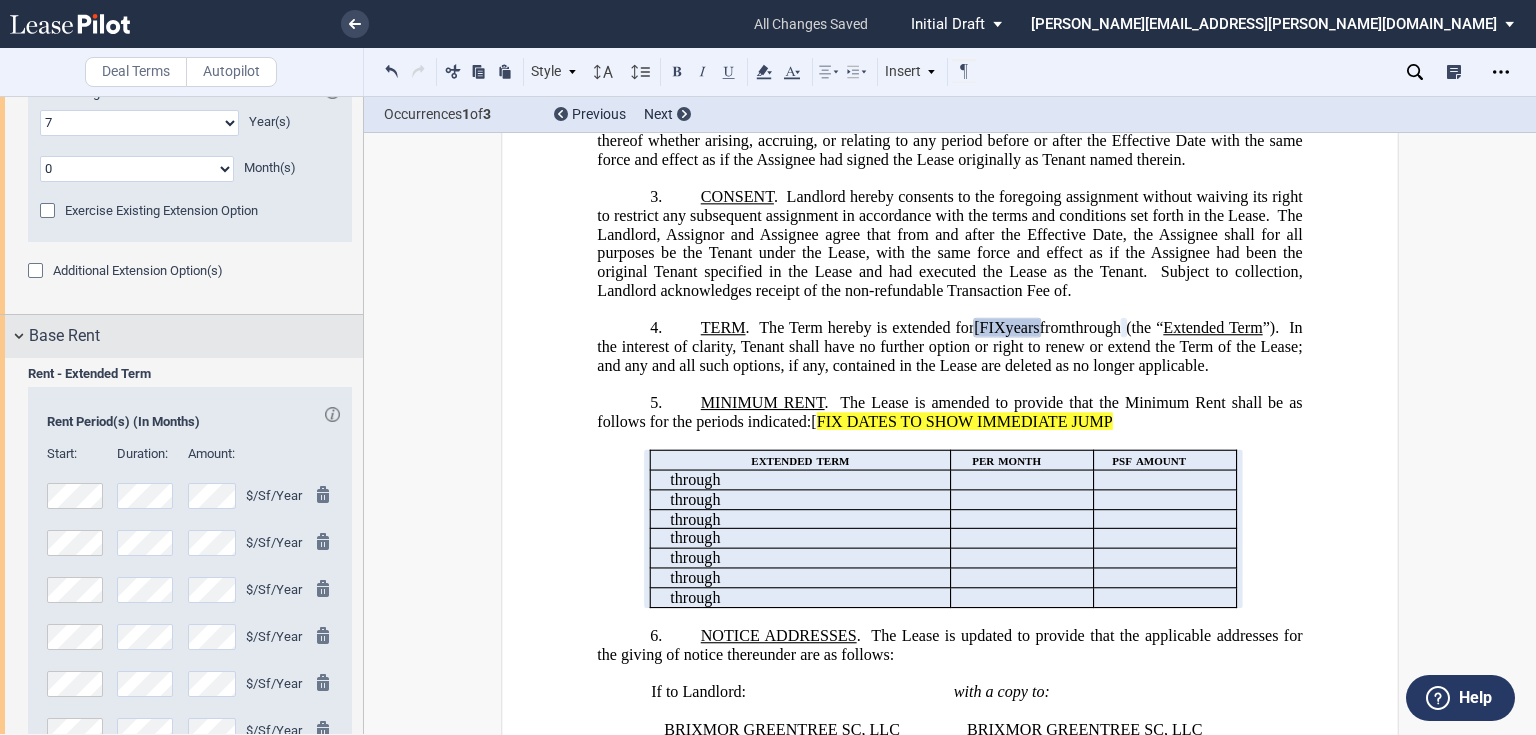 click on "Base Rent" at bounding box center (196, 336) 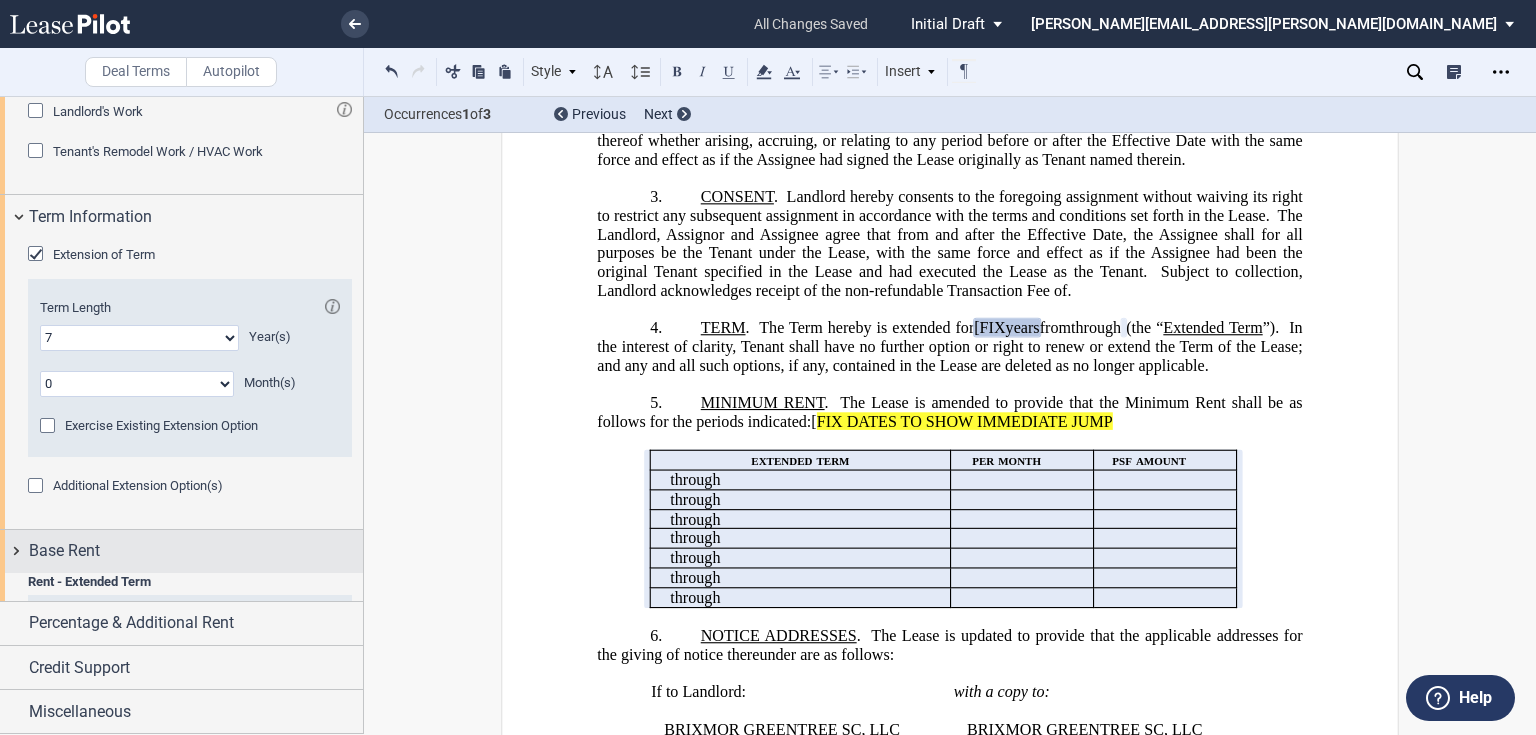 scroll, scrollTop: 479, scrollLeft: 0, axis: vertical 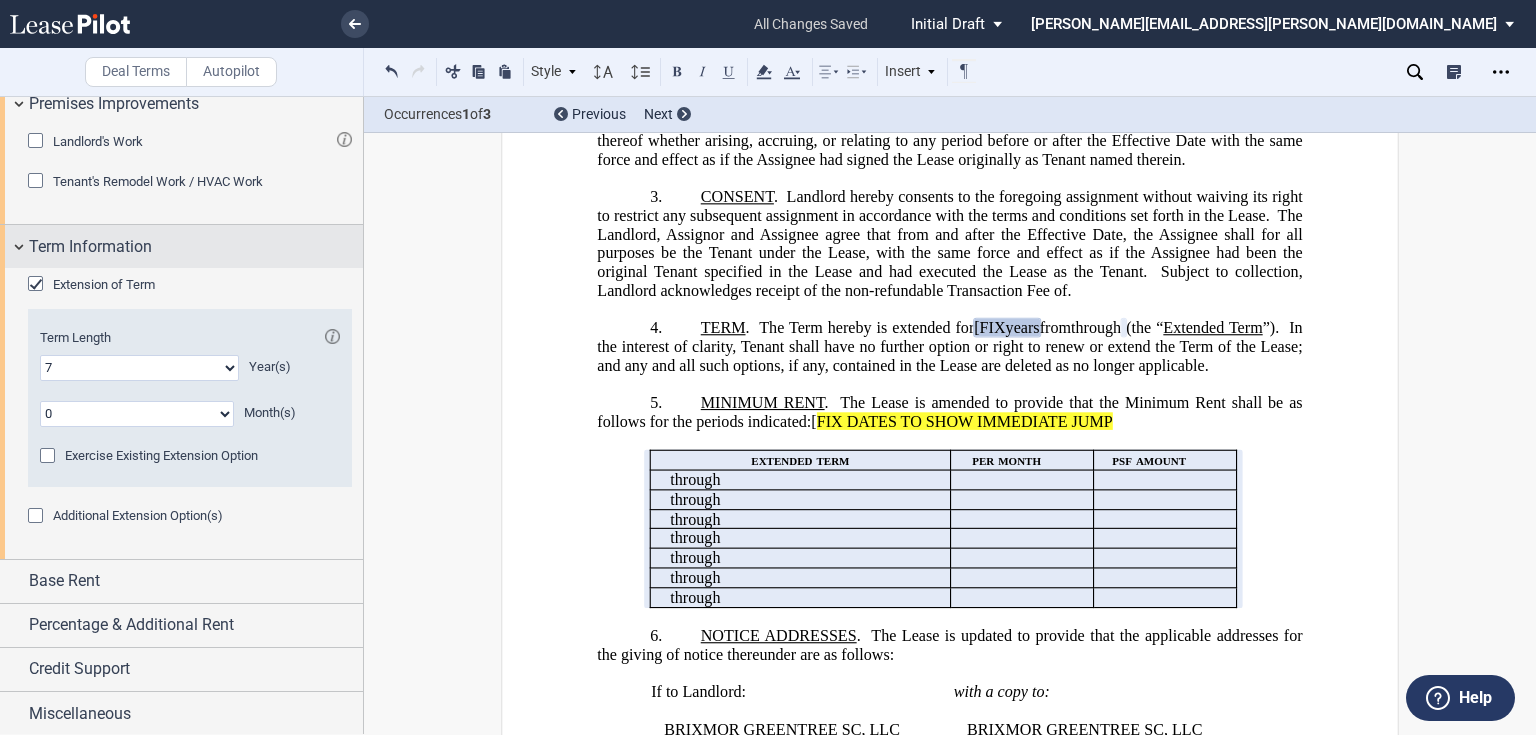 click on "Term Information" at bounding box center [90, 247] 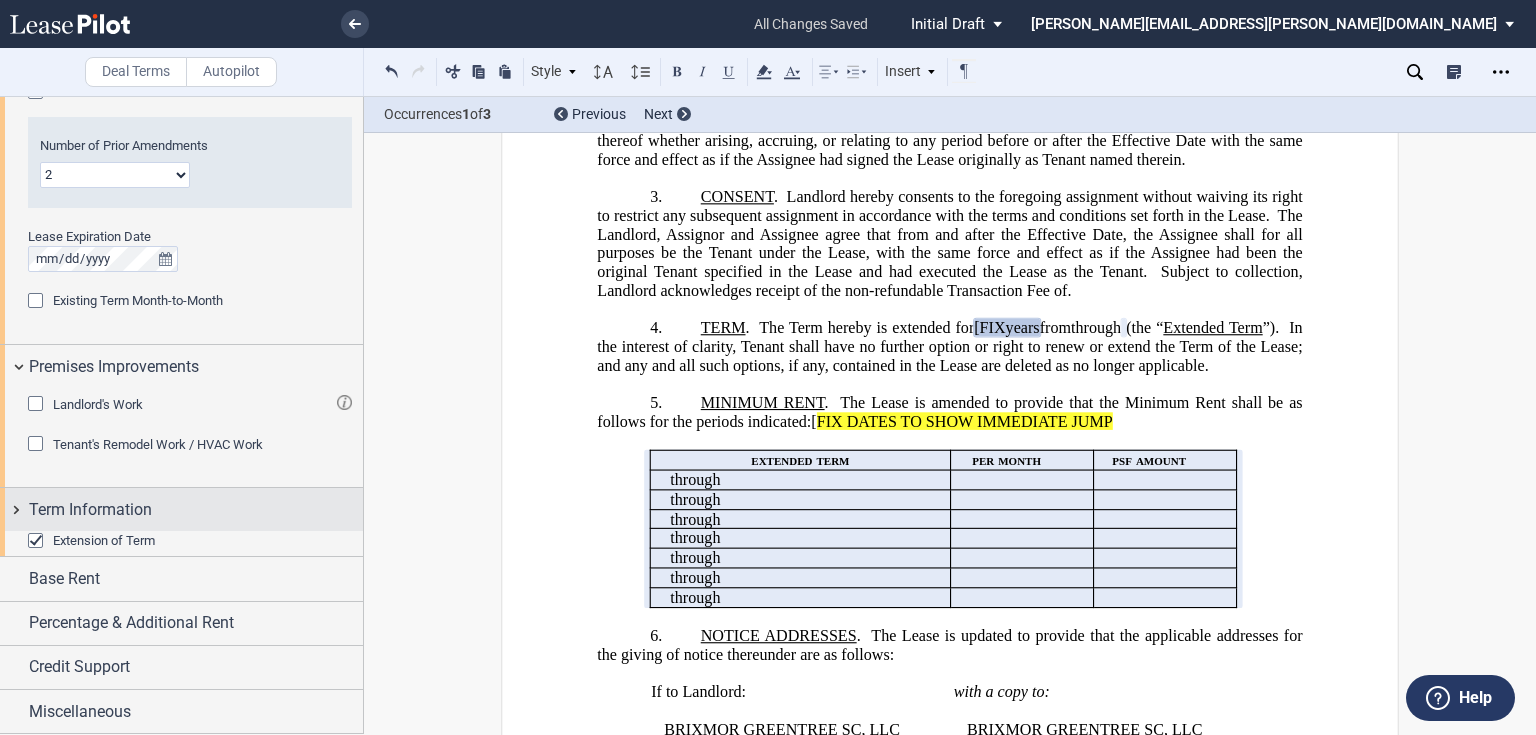scroll, scrollTop: 188, scrollLeft: 0, axis: vertical 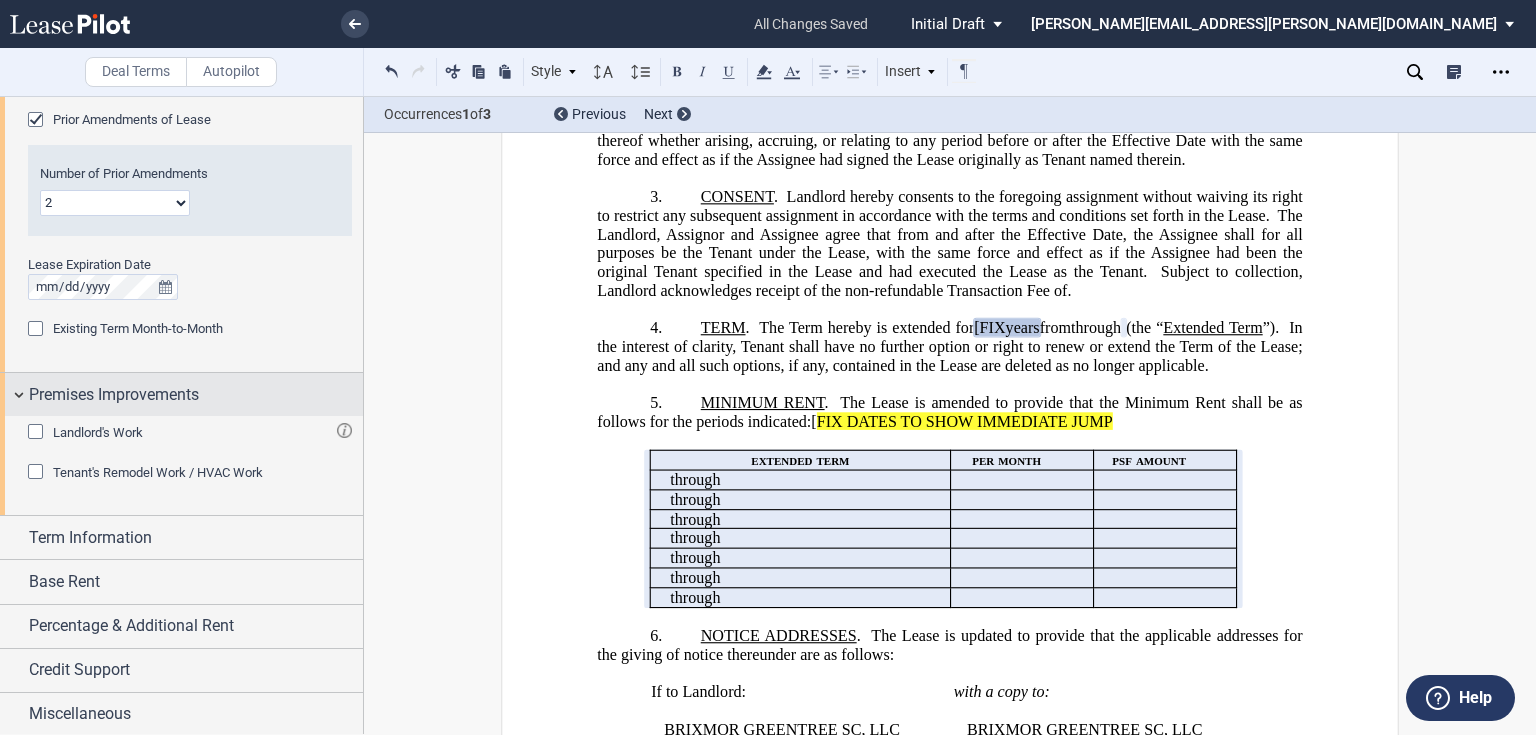 click on "Premises Improvements" at bounding box center [114, 395] 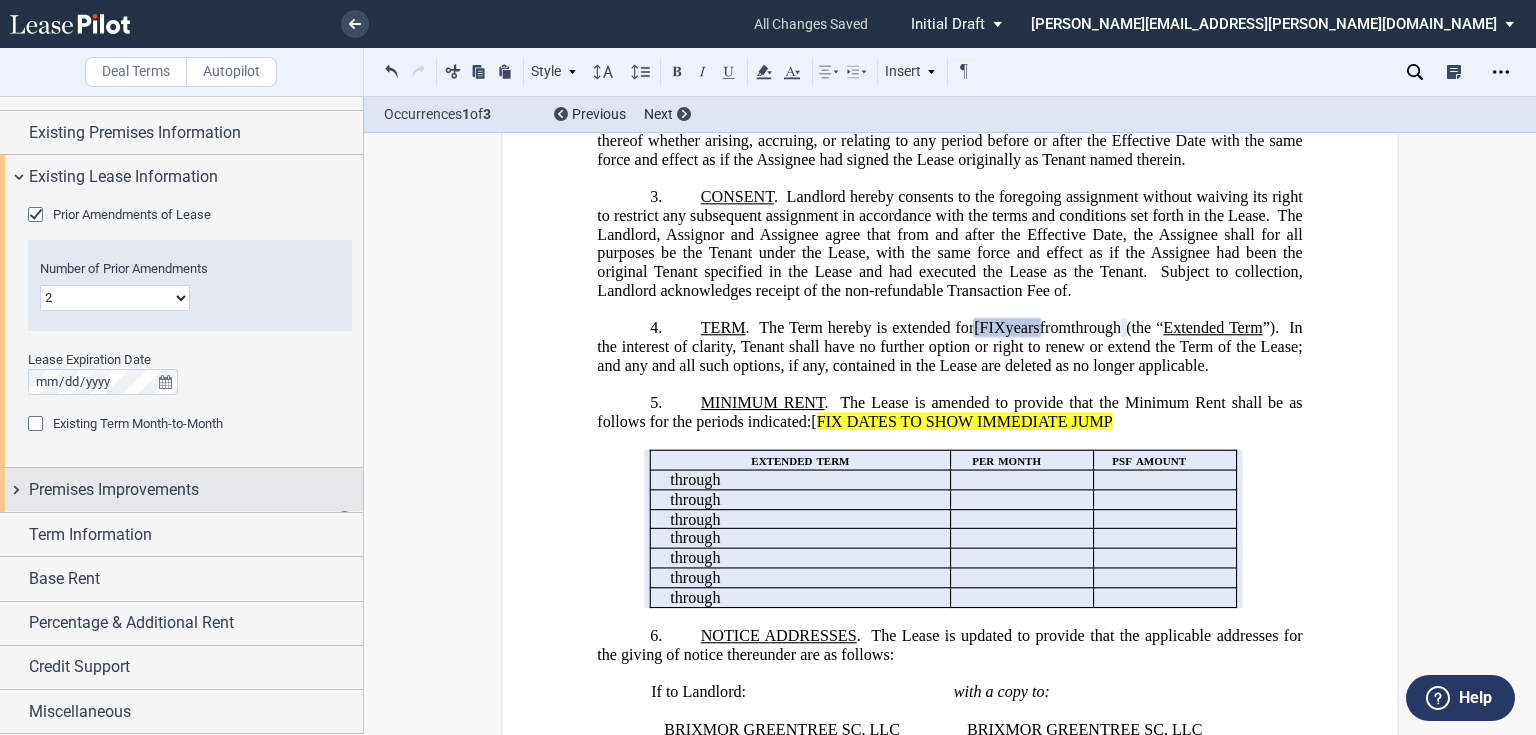 scroll, scrollTop: 90, scrollLeft: 0, axis: vertical 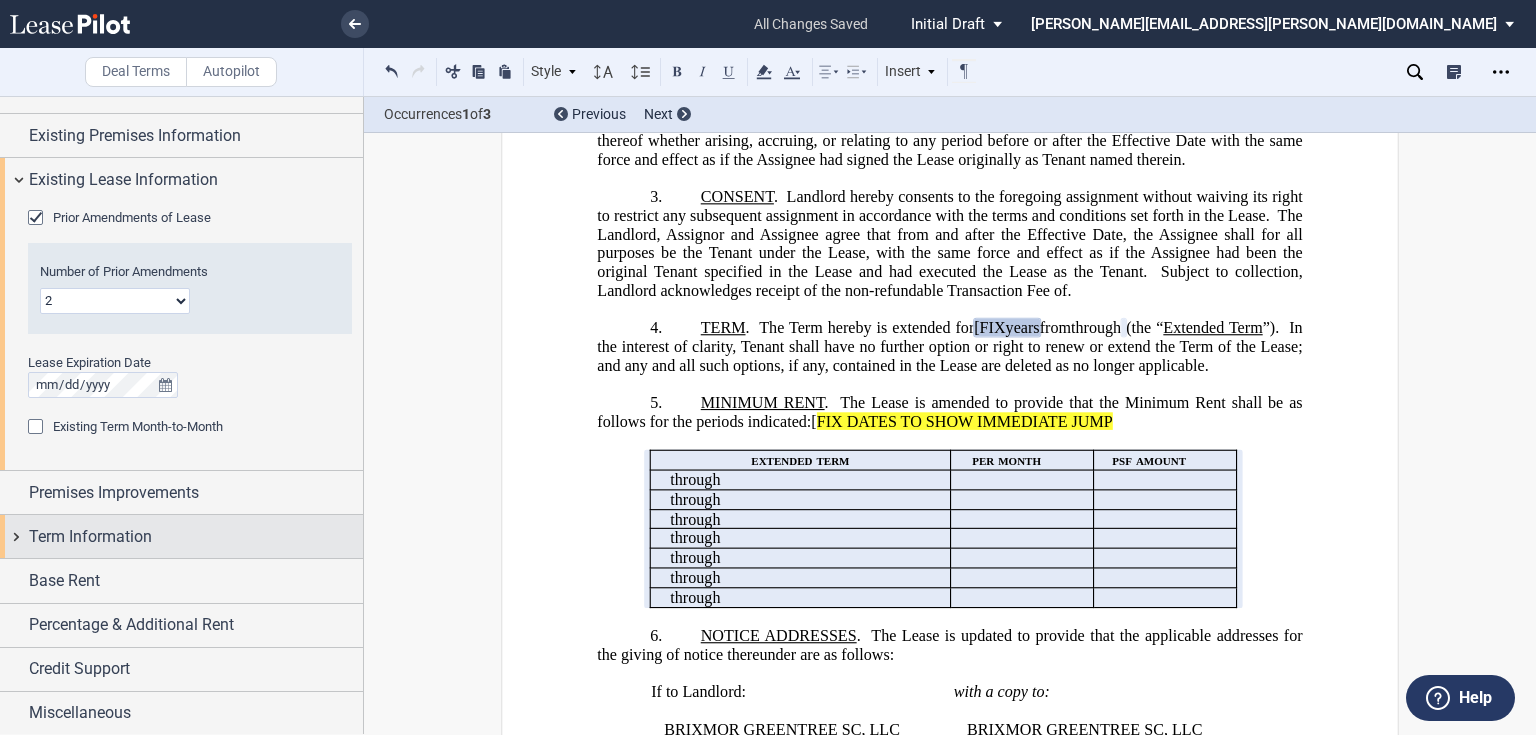 click on "Term Information" at bounding box center (90, 537) 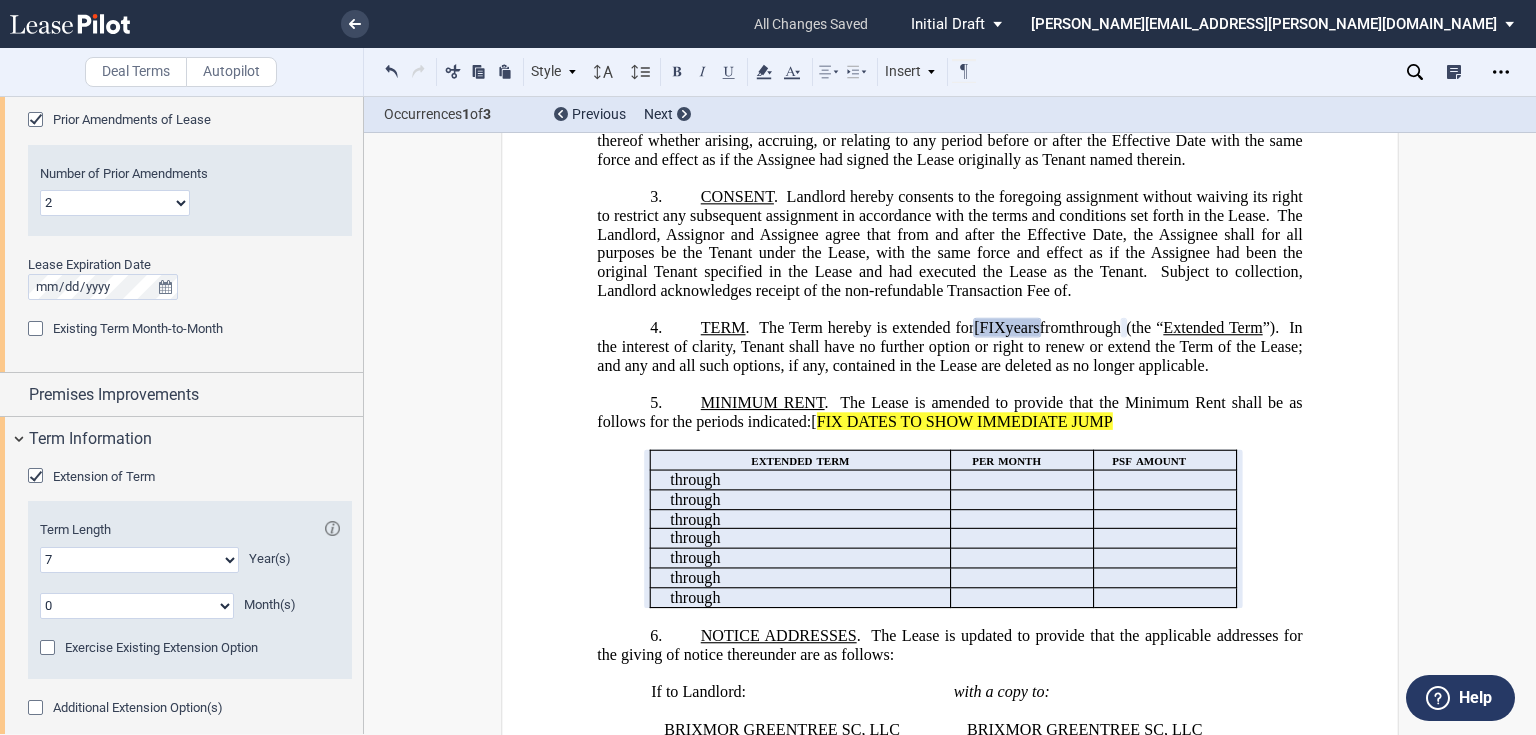 scroll, scrollTop: 348, scrollLeft: 0, axis: vertical 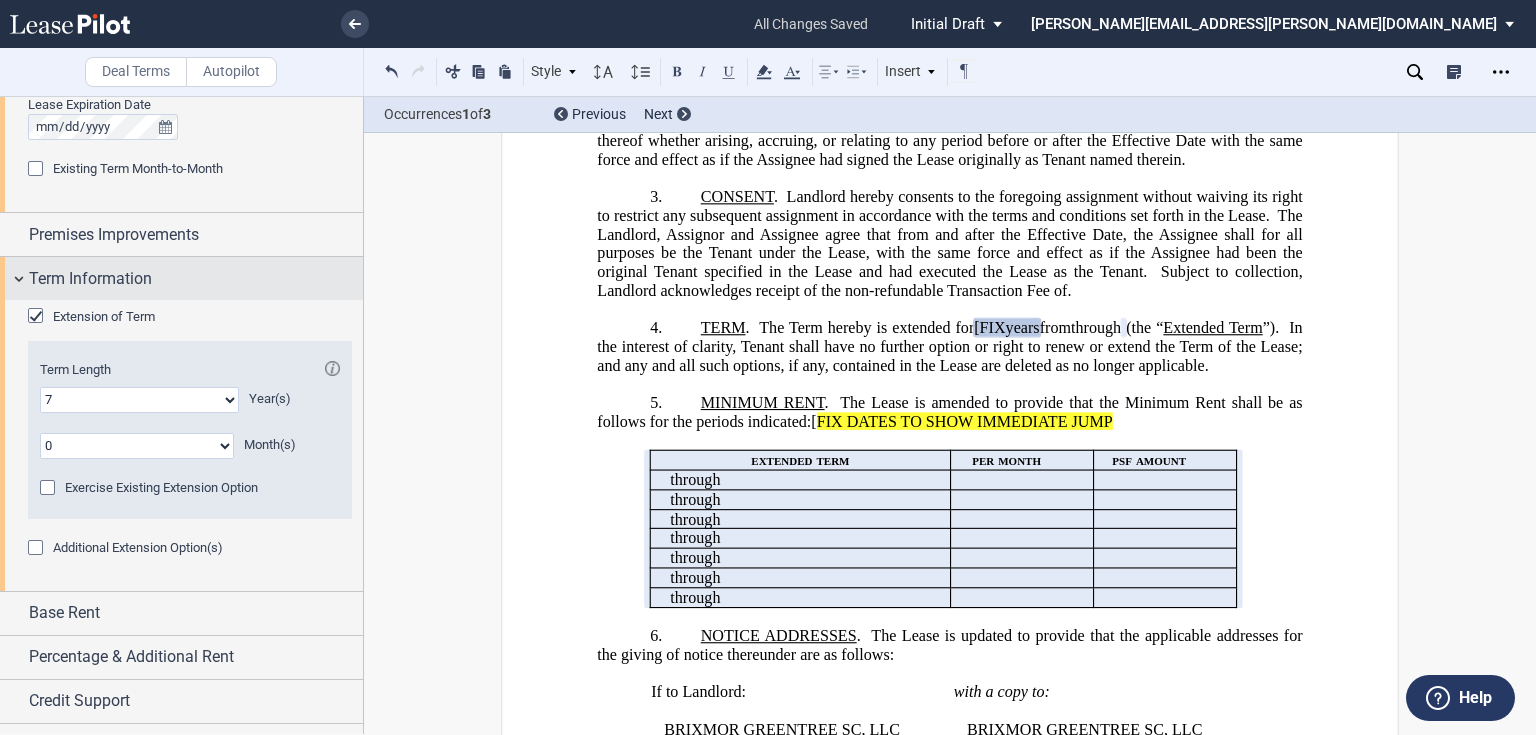 click on "Term Information" at bounding box center [90, 279] 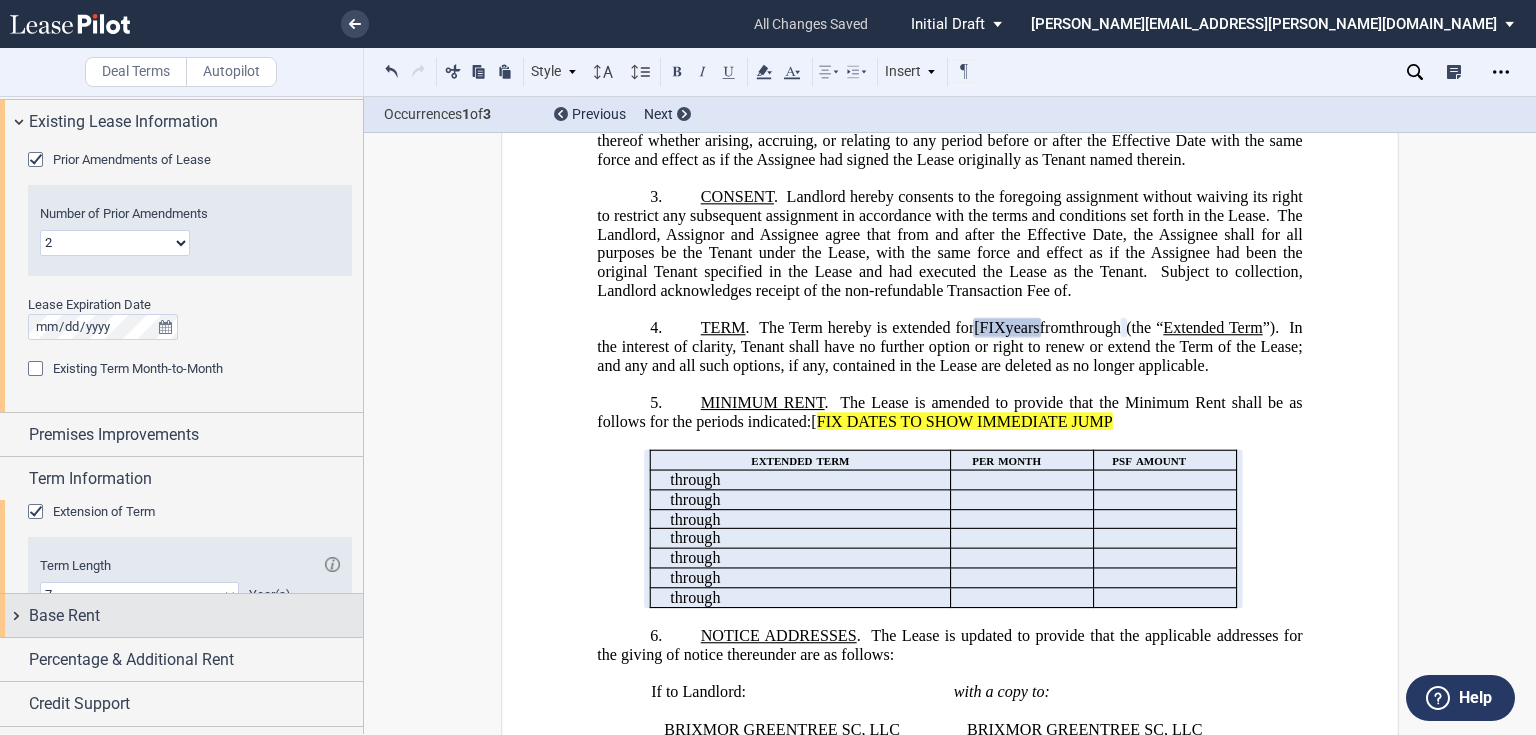 scroll, scrollTop: 90, scrollLeft: 0, axis: vertical 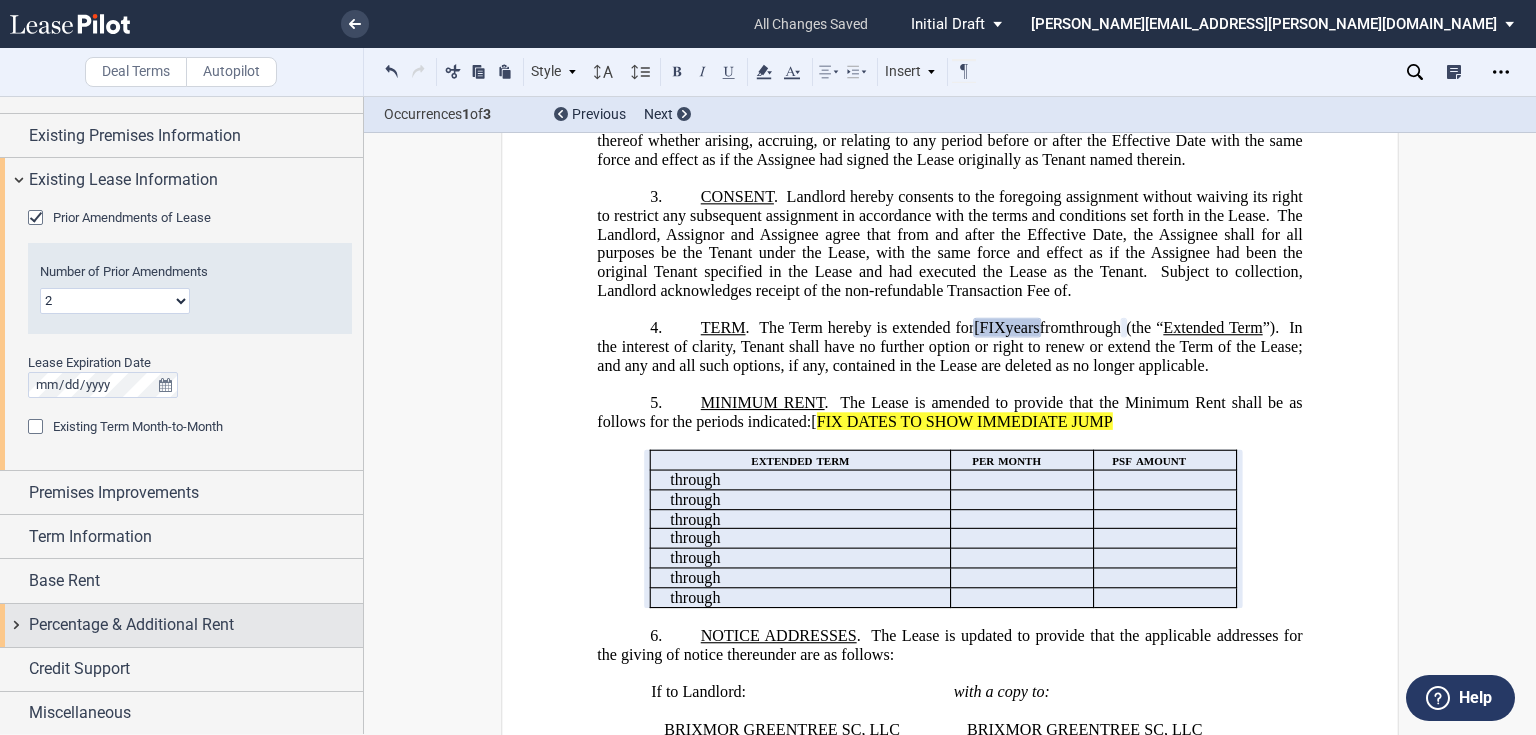 click on "Percentage & Additional Rent" at bounding box center (131, 625) 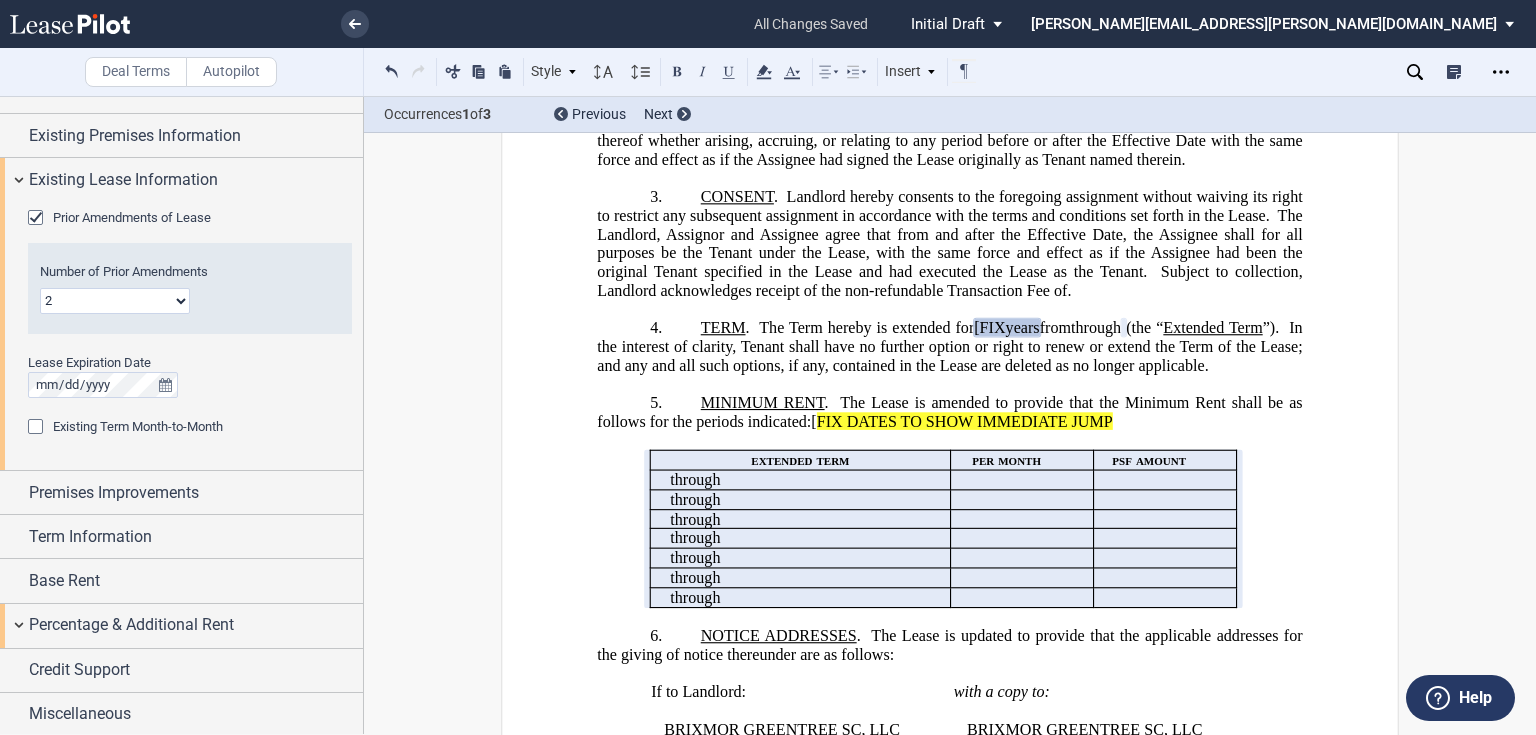 scroll, scrollTop: 220, scrollLeft: 0, axis: vertical 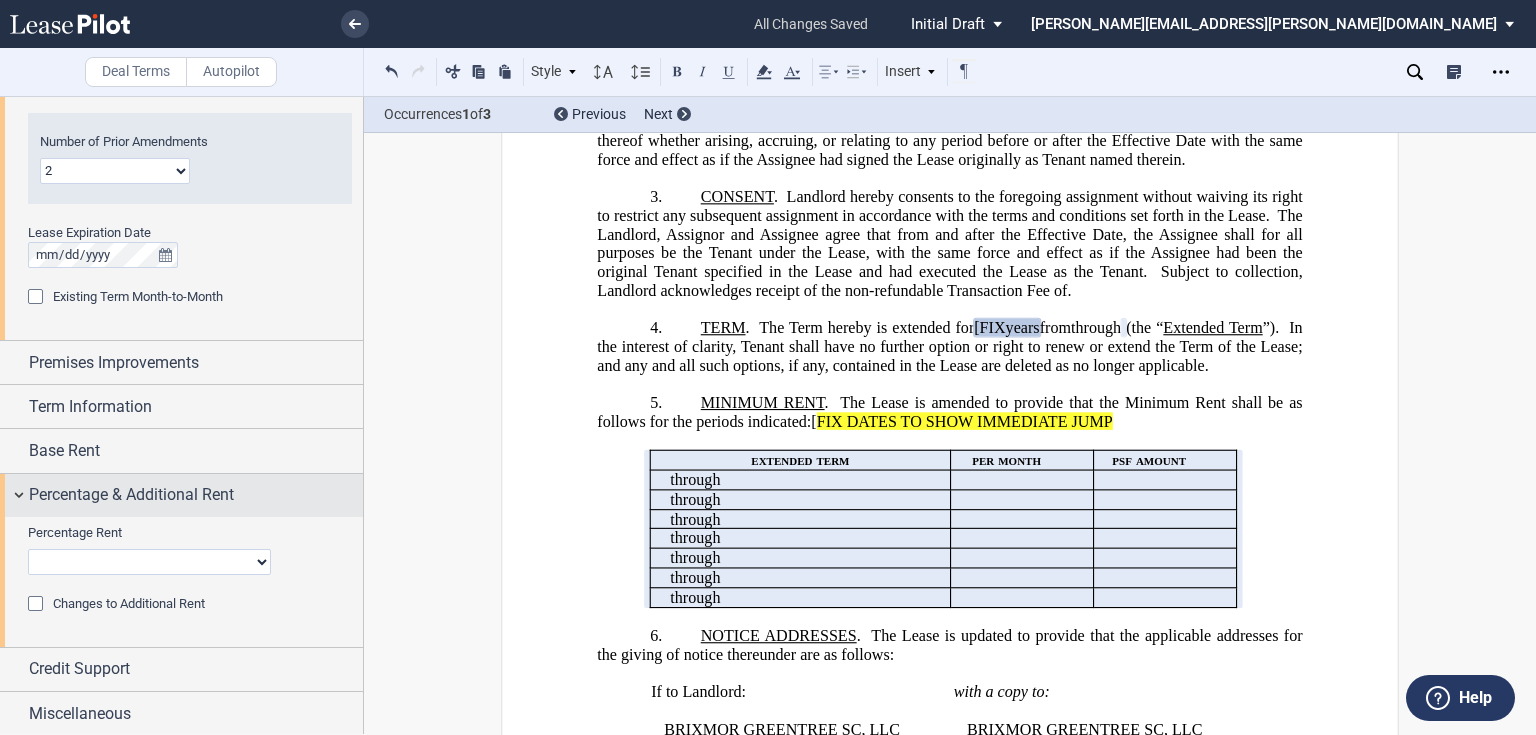 click on "Percentage & Additional Rent" at bounding box center [131, 495] 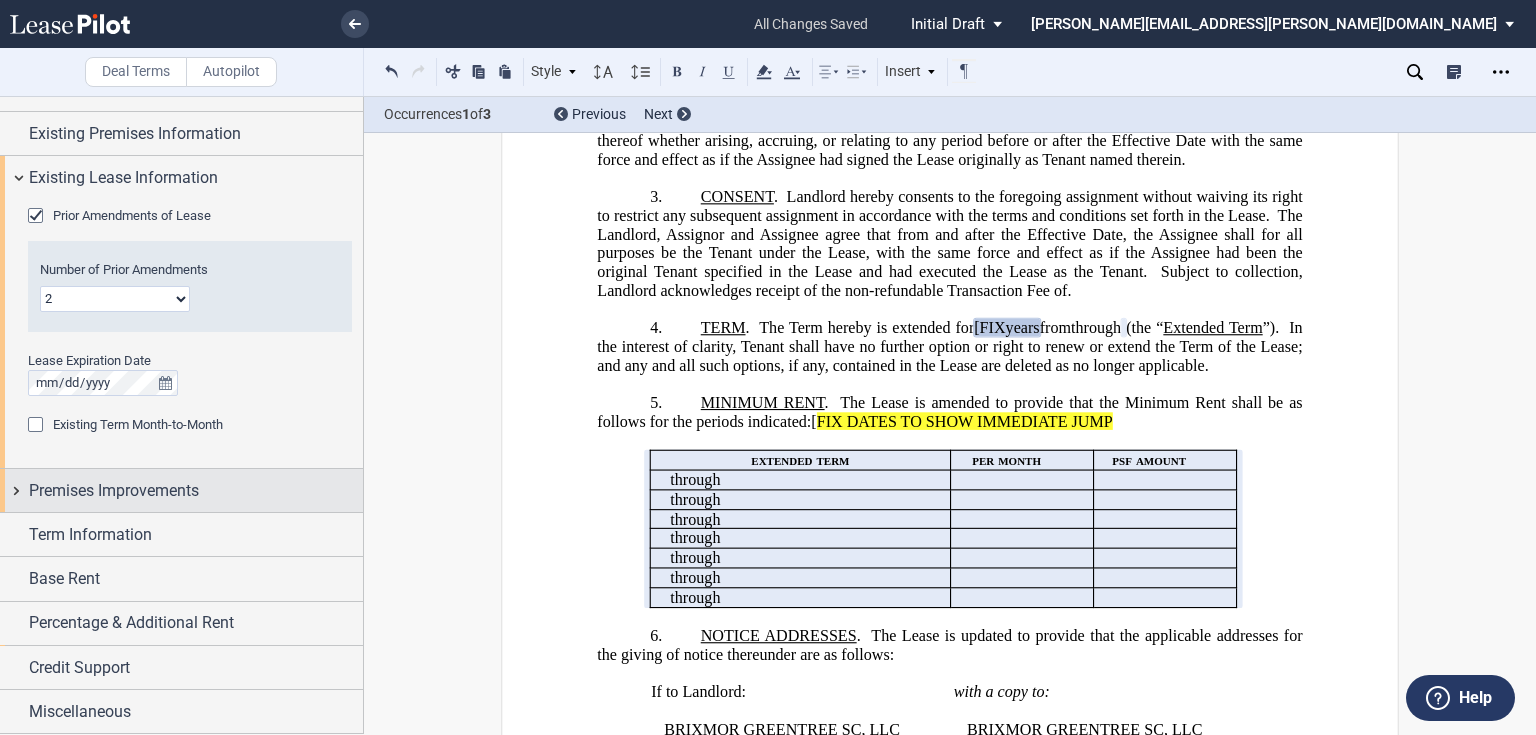 scroll, scrollTop: 90, scrollLeft: 0, axis: vertical 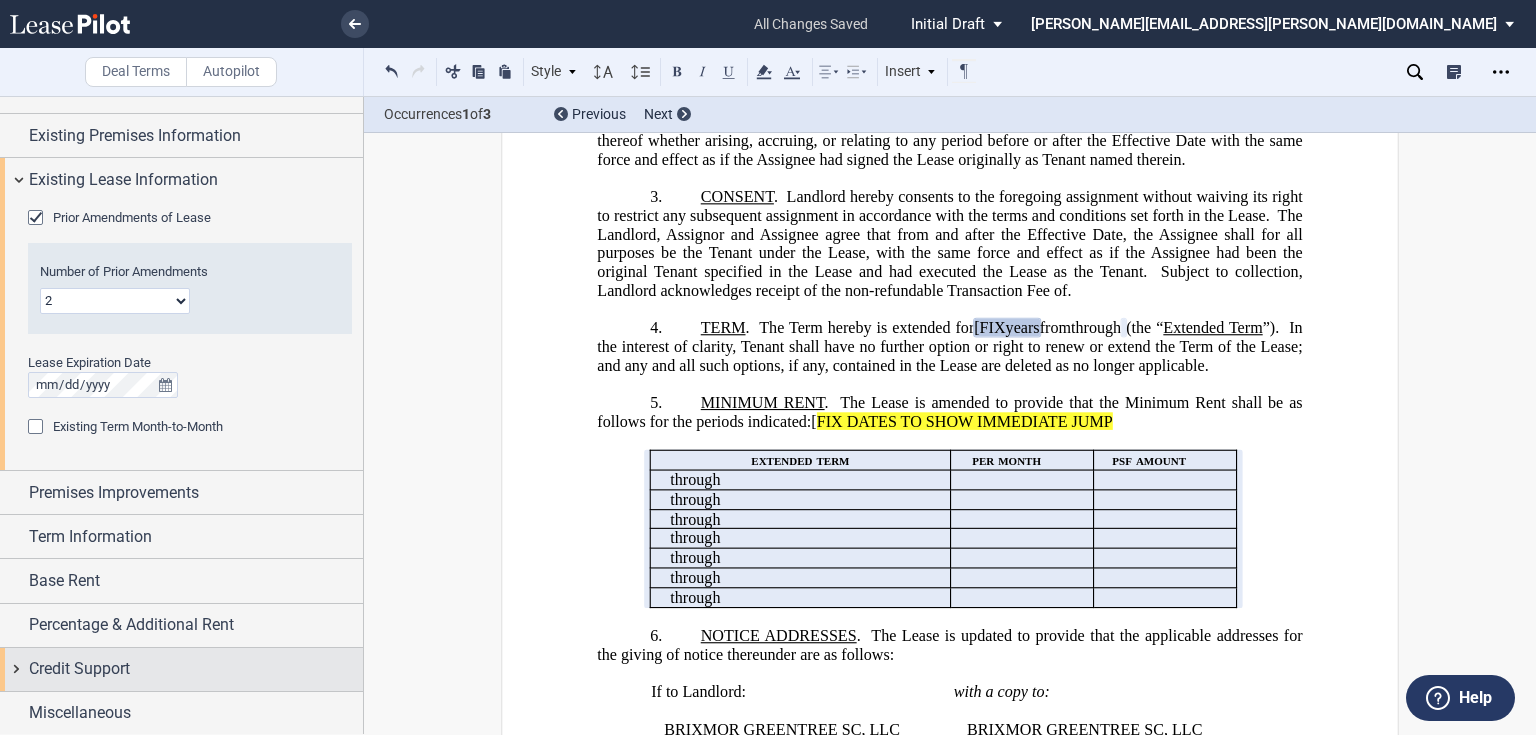 click on "Credit Support" at bounding box center (79, 669) 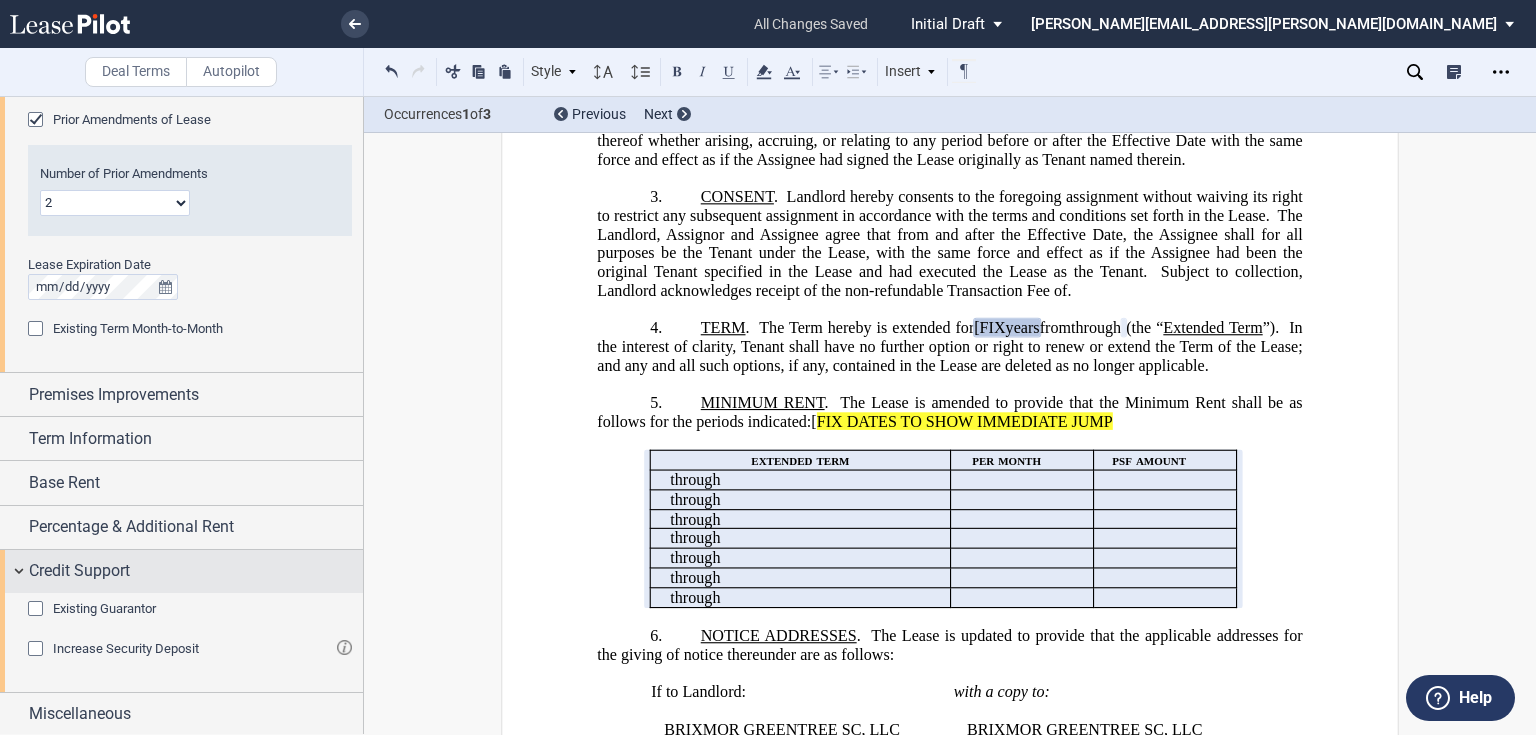 scroll, scrollTop: 188, scrollLeft: 0, axis: vertical 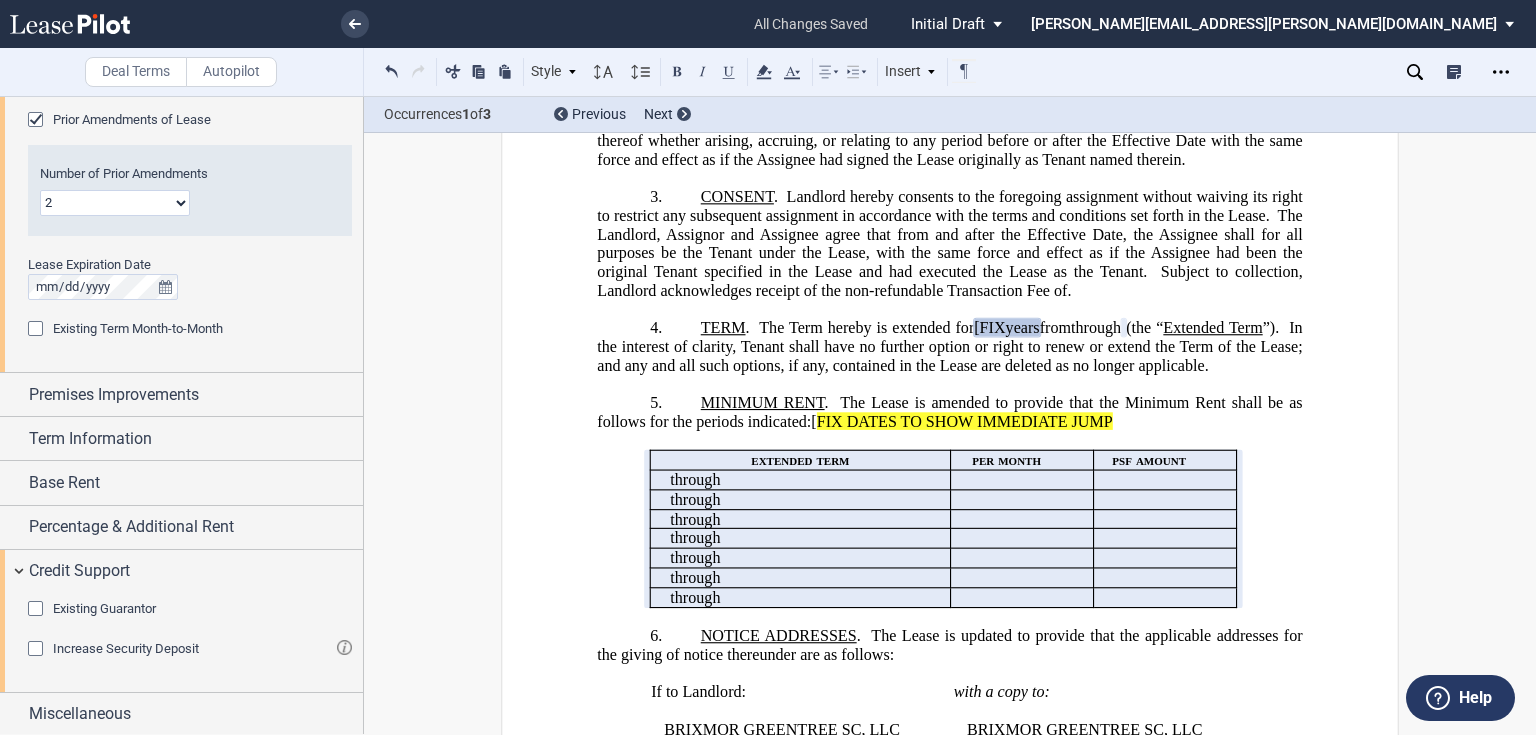 click on "Existing Guarantor" 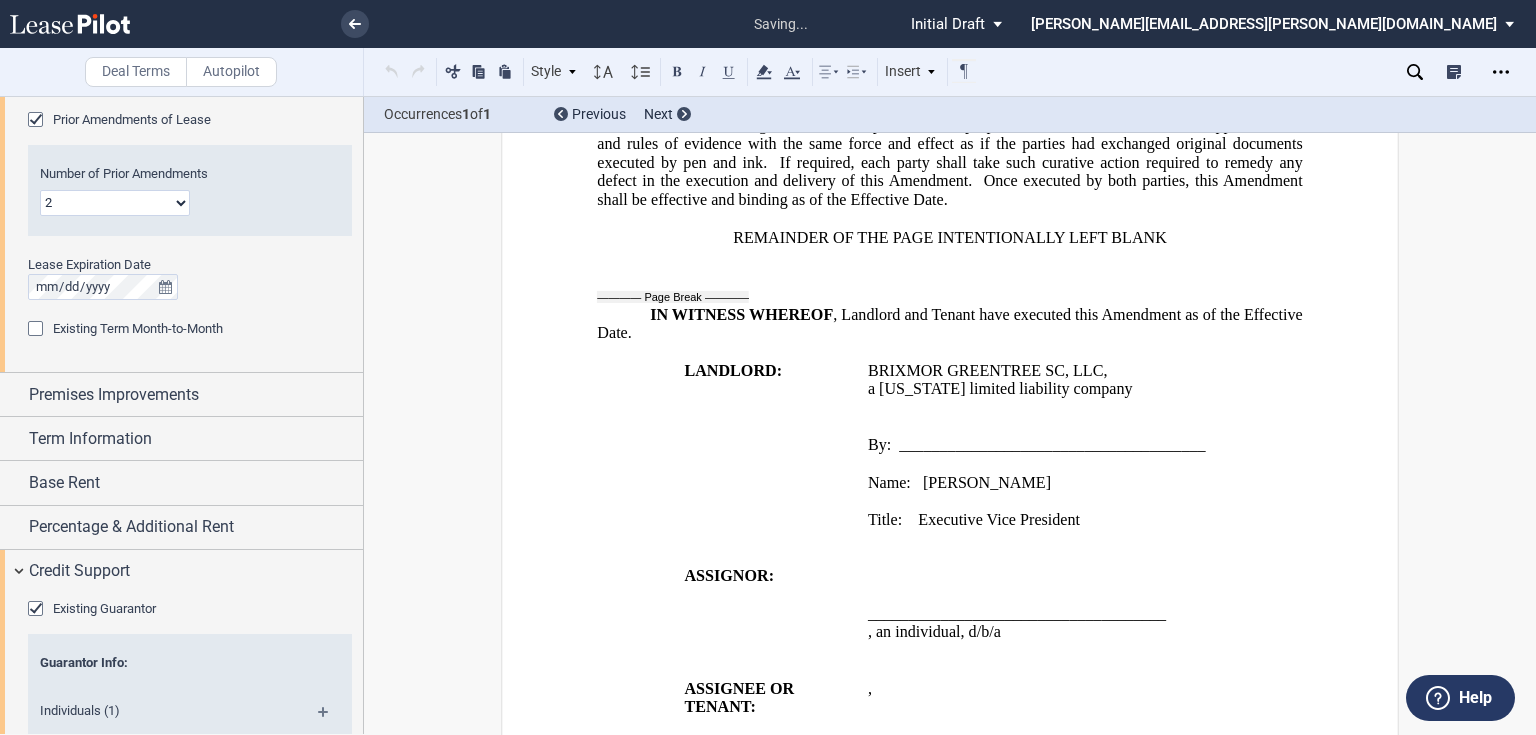 scroll, scrollTop: 2850, scrollLeft: 0, axis: vertical 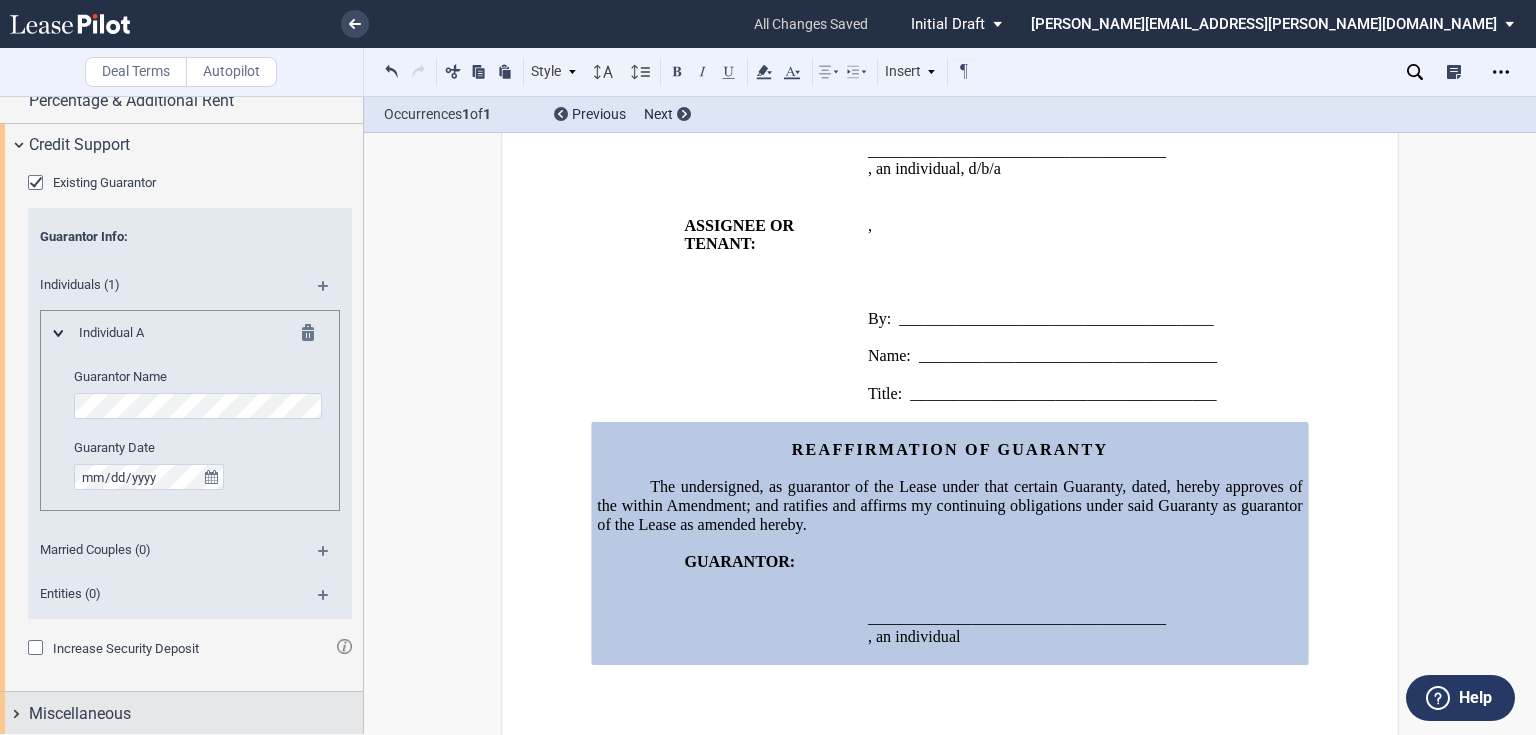 click on "Miscellaneous" at bounding box center [80, 714] 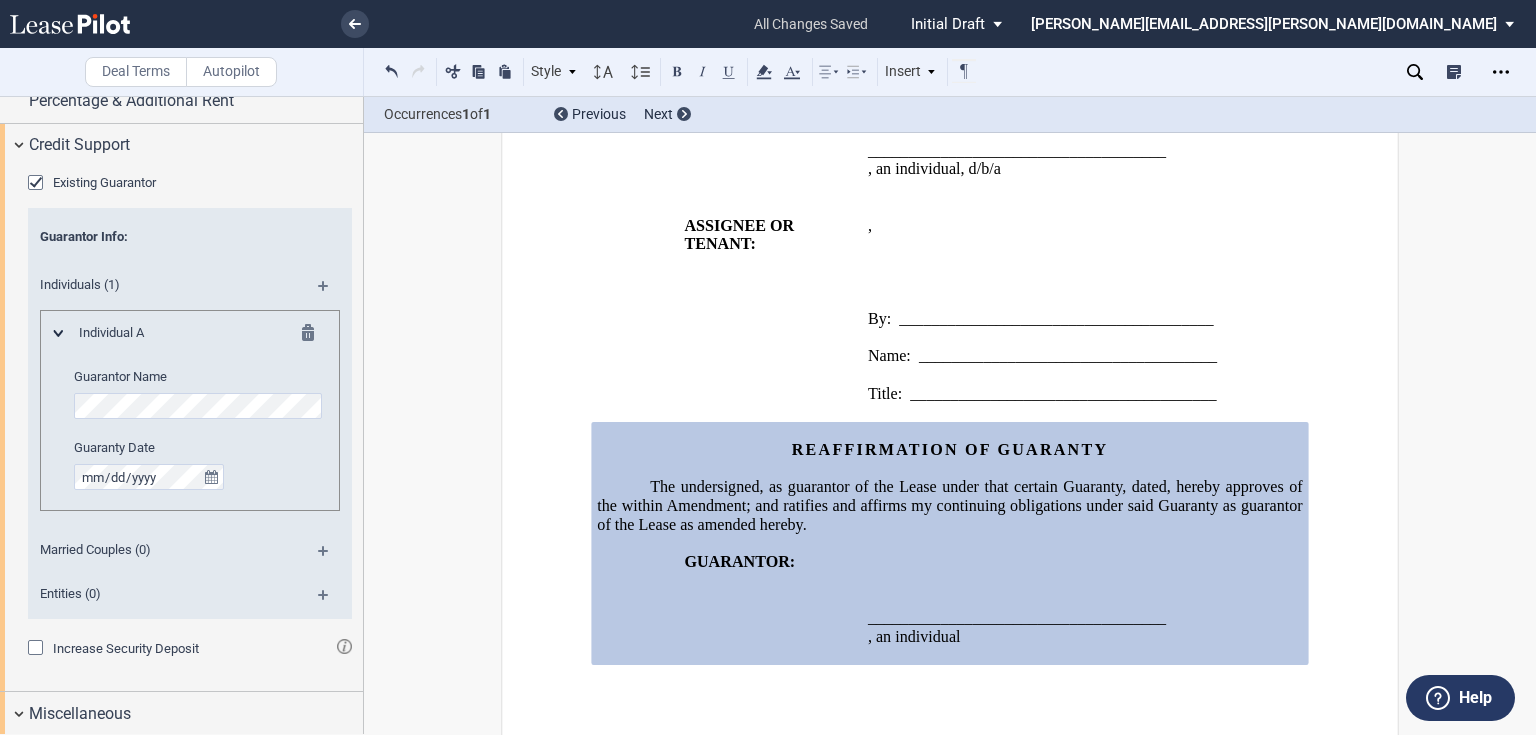 scroll, scrollTop: 673, scrollLeft: 0, axis: vertical 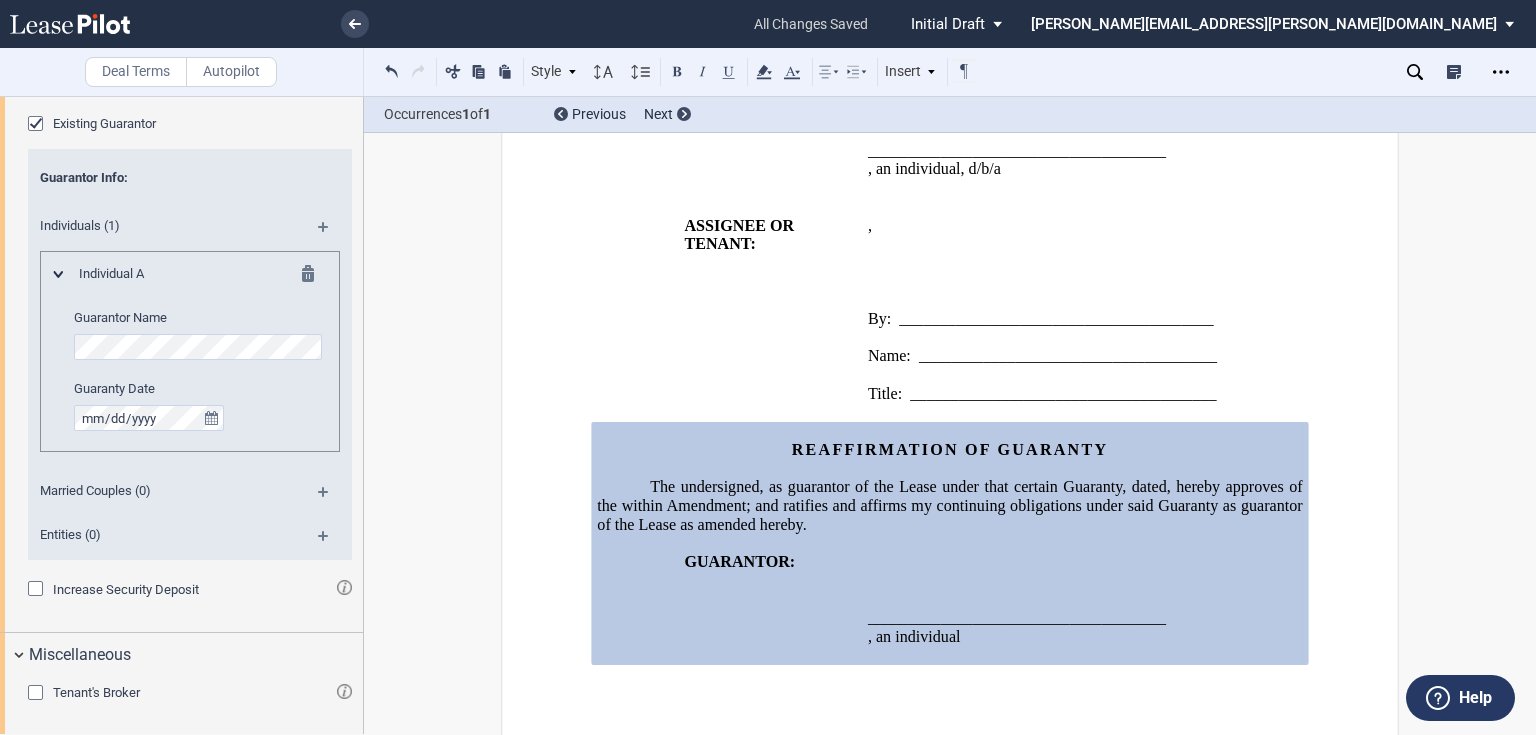 click on "Tenant's Broker" at bounding box center (96, 692) 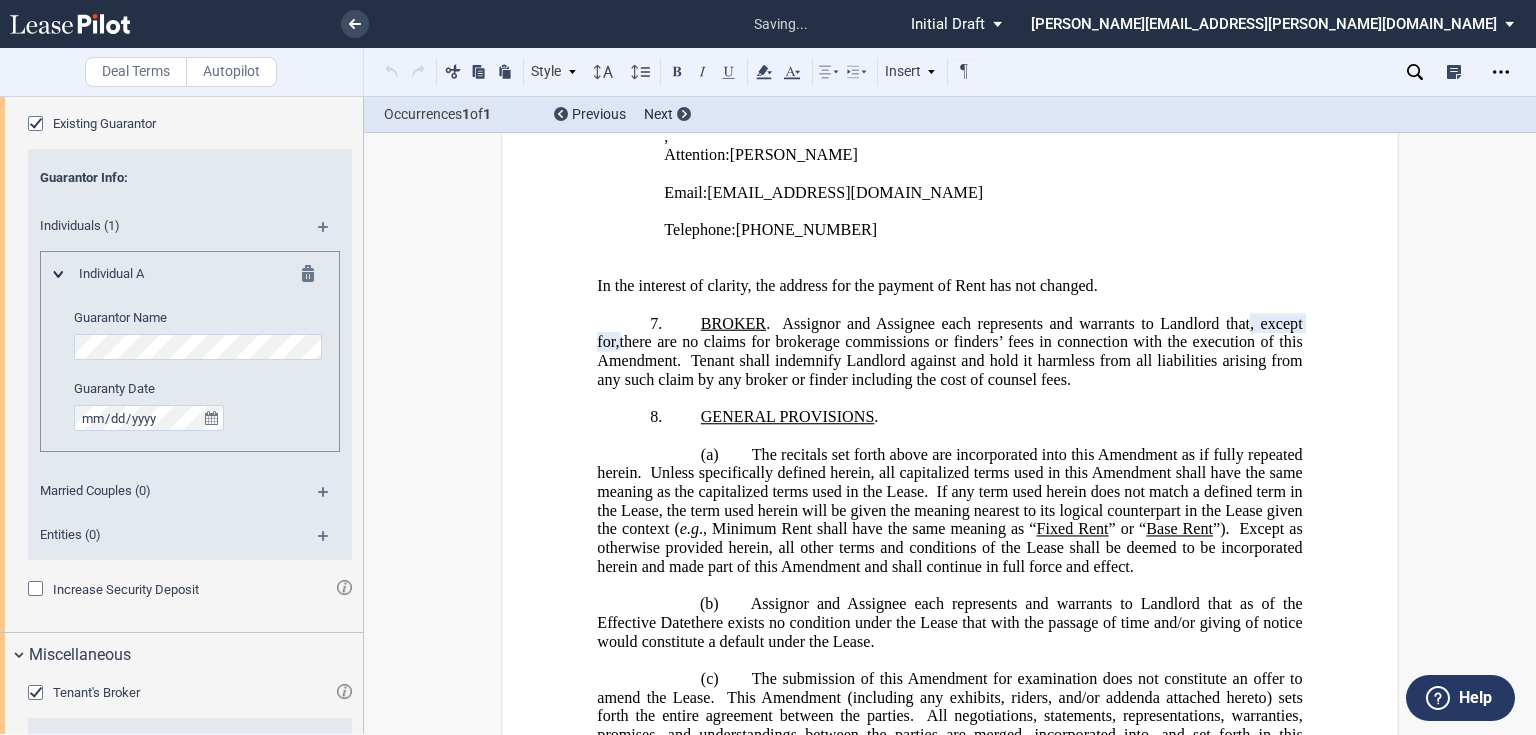 scroll, scrollTop: 1586, scrollLeft: 0, axis: vertical 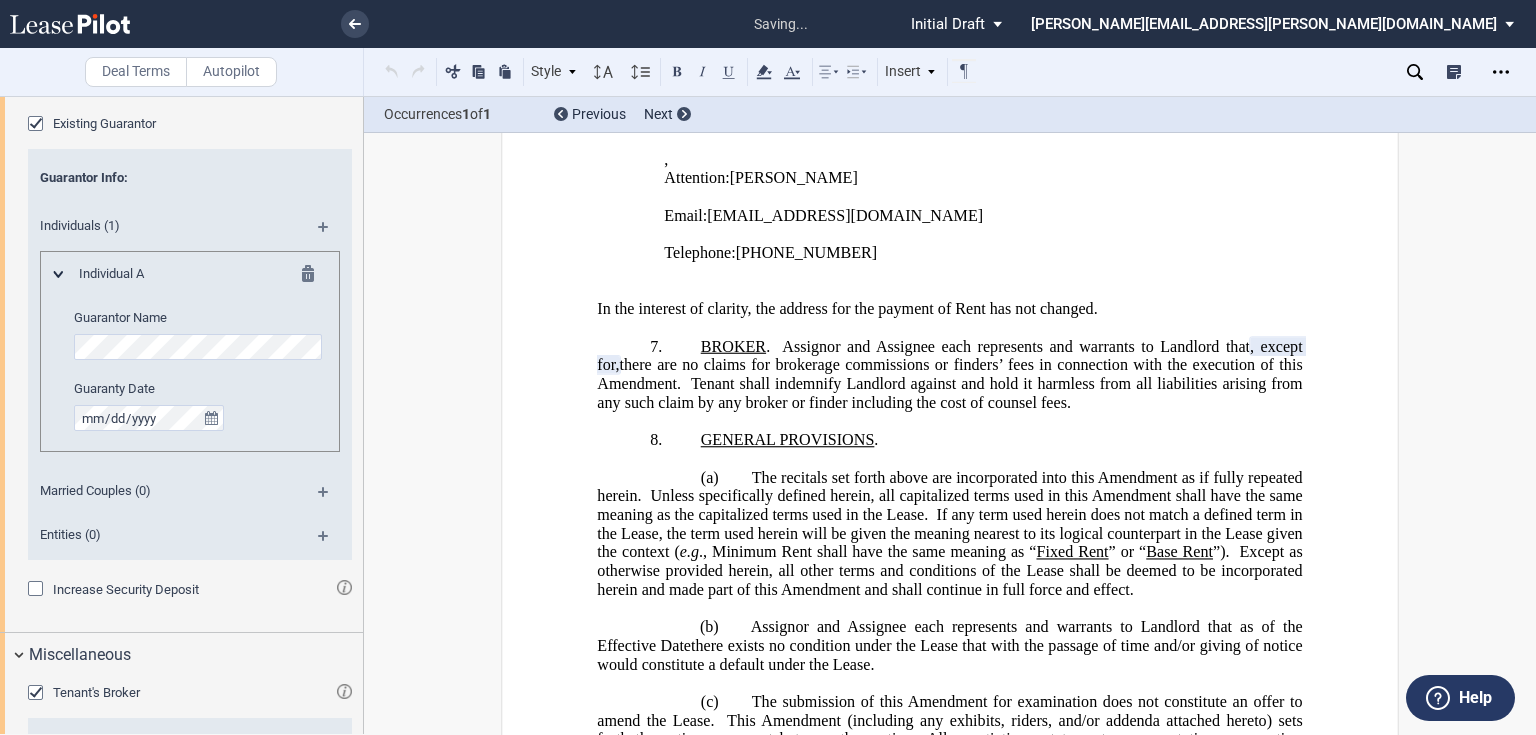 click on "Tenant's Broker" at bounding box center [96, 692] 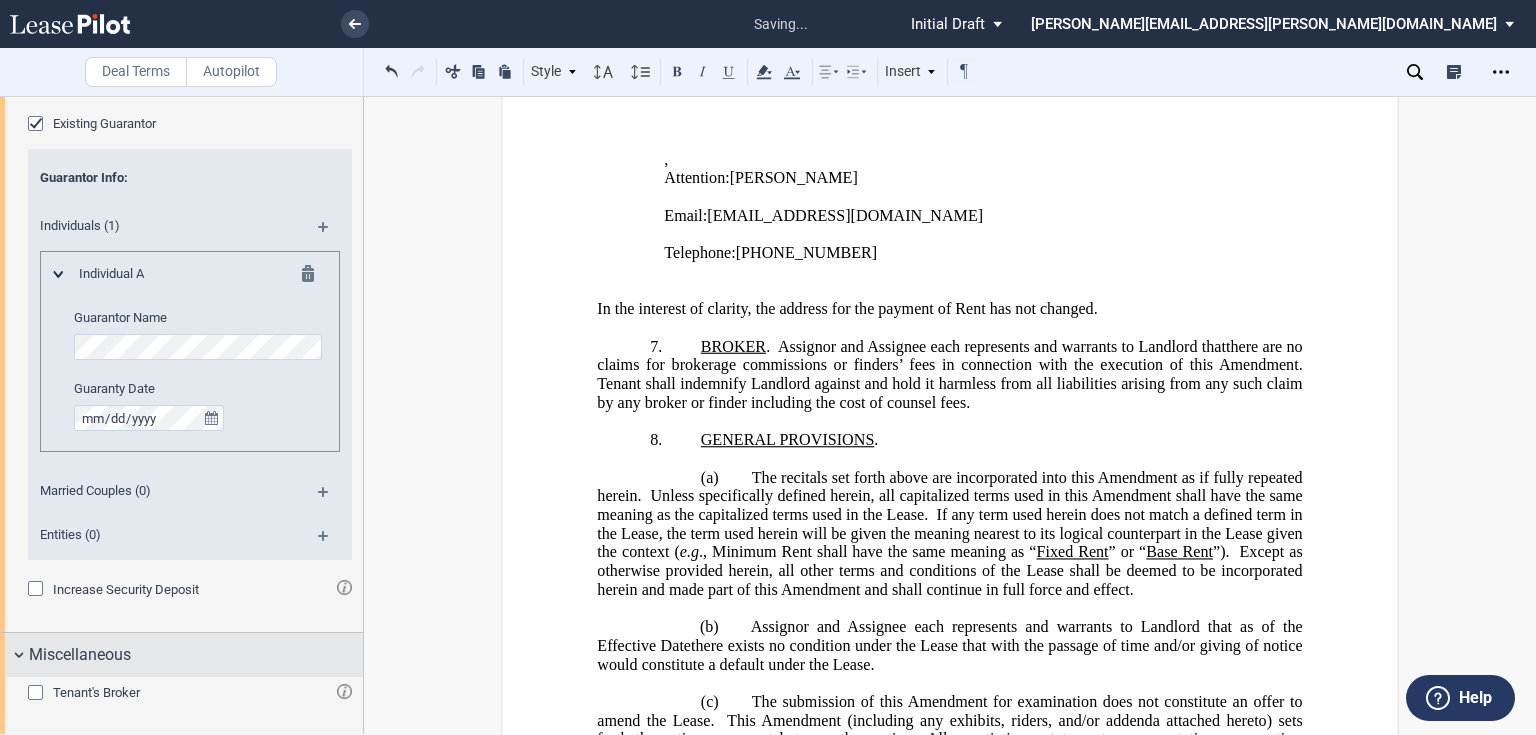 click on "Miscellaneous" at bounding box center (80, 655) 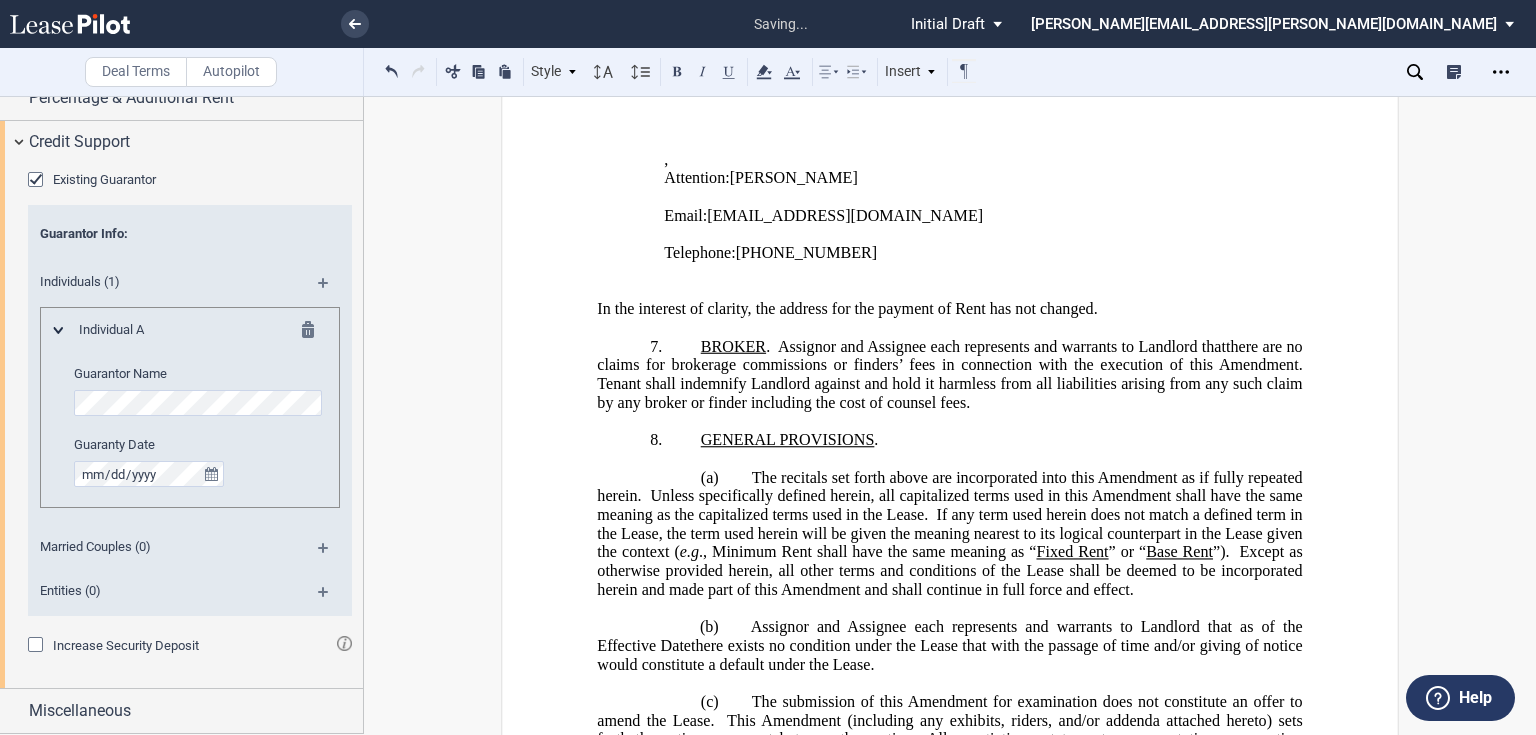 scroll, scrollTop: 614, scrollLeft: 0, axis: vertical 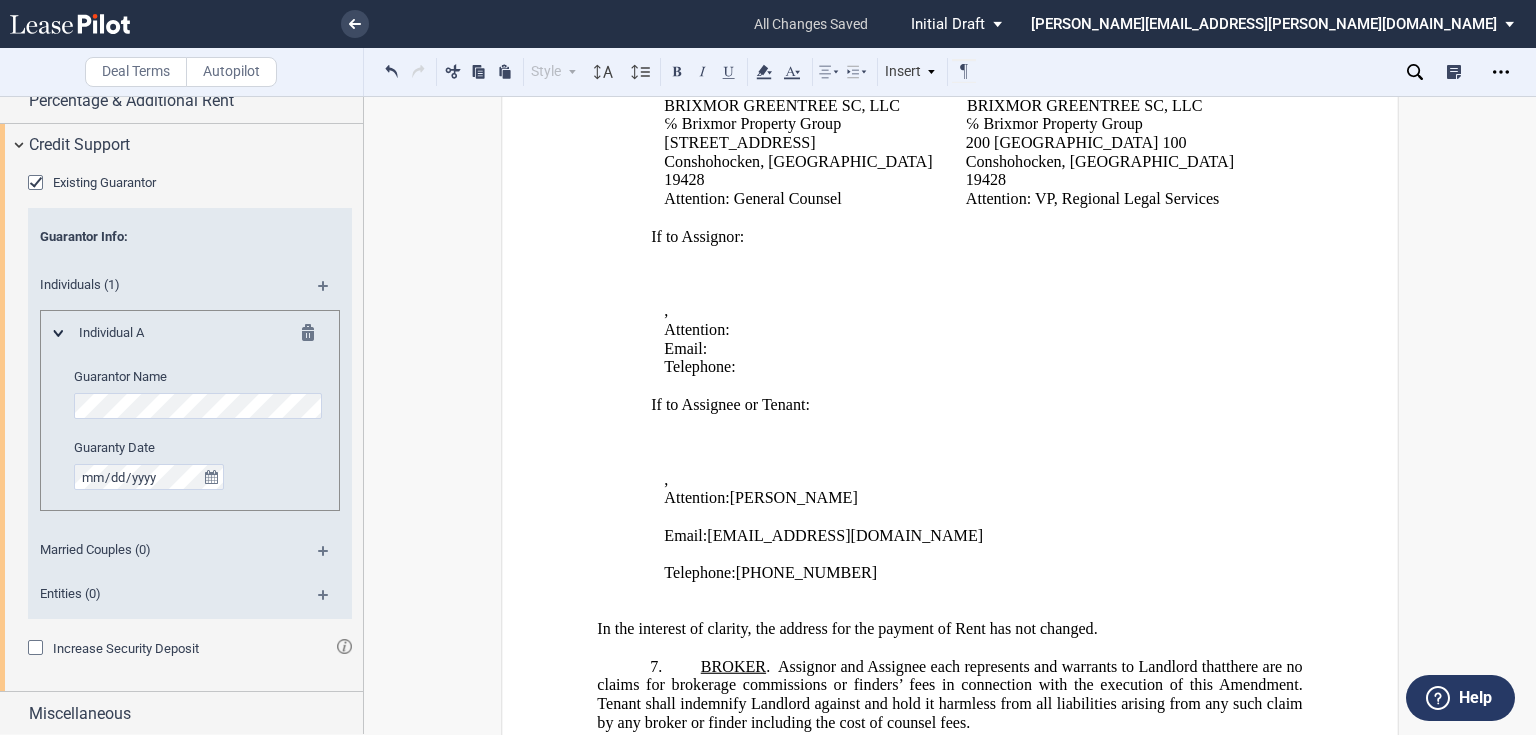 click on "If to Assignor:
﻿
﻿ ﻿
﻿ ﻿
﻿ ﻿ ,  ﻿ ﻿   ﻿ ﻿
Attention:  ﻿ ﻿
Email:  ﻿ ﻿
Telephone:  ﻿ ﻿
﻿
If to Assignee or Tenant:
﻿
﻿ ﻿
﻿ ﻿
﻿ ﻿ ,  ﻿ ﻿   ﻿ ﻿
Attention:  [PERSON_NAME] 		 Email:  [EMAIL_ADDRESS][DOMAIN_NAME]  						 Telephone:  [PHONE_NUMBER] ﻿" at bounding box center (954, 414) 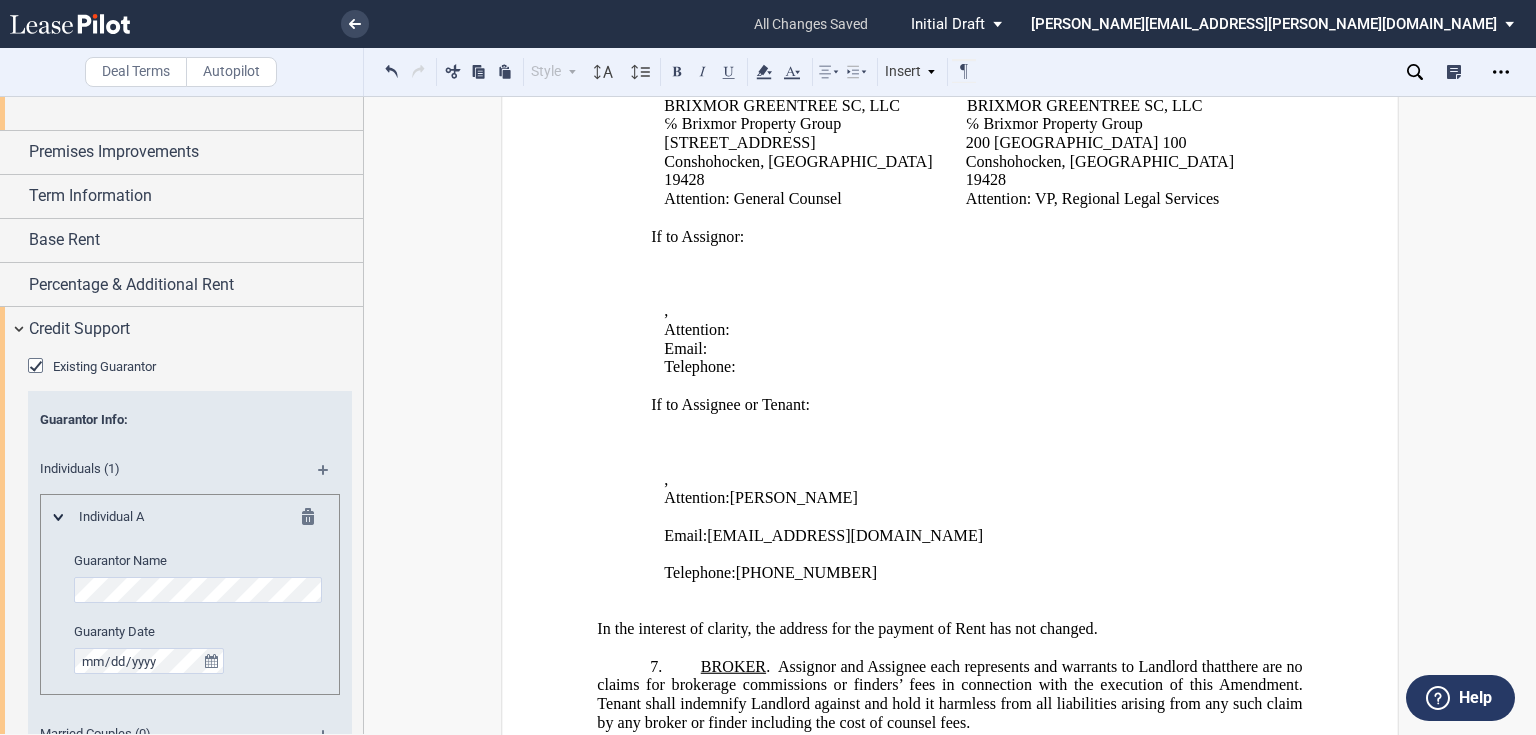 scroll, scrollTop: 0, scrollLeft: 0, axis: both 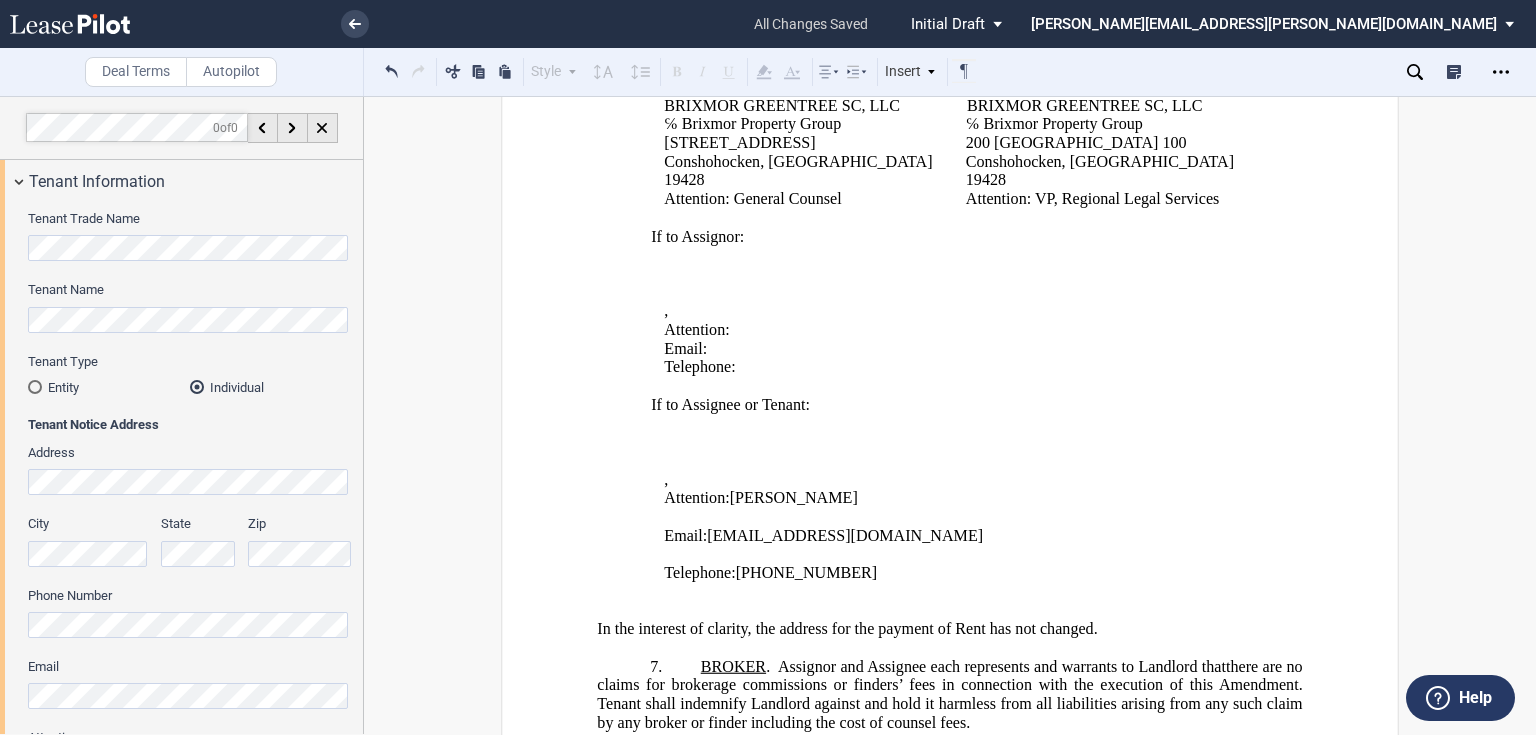 drag, startPoint x: 656, startPoint y: 275, endPoint x: -38, endPoint y: 309, distance: 694.83234 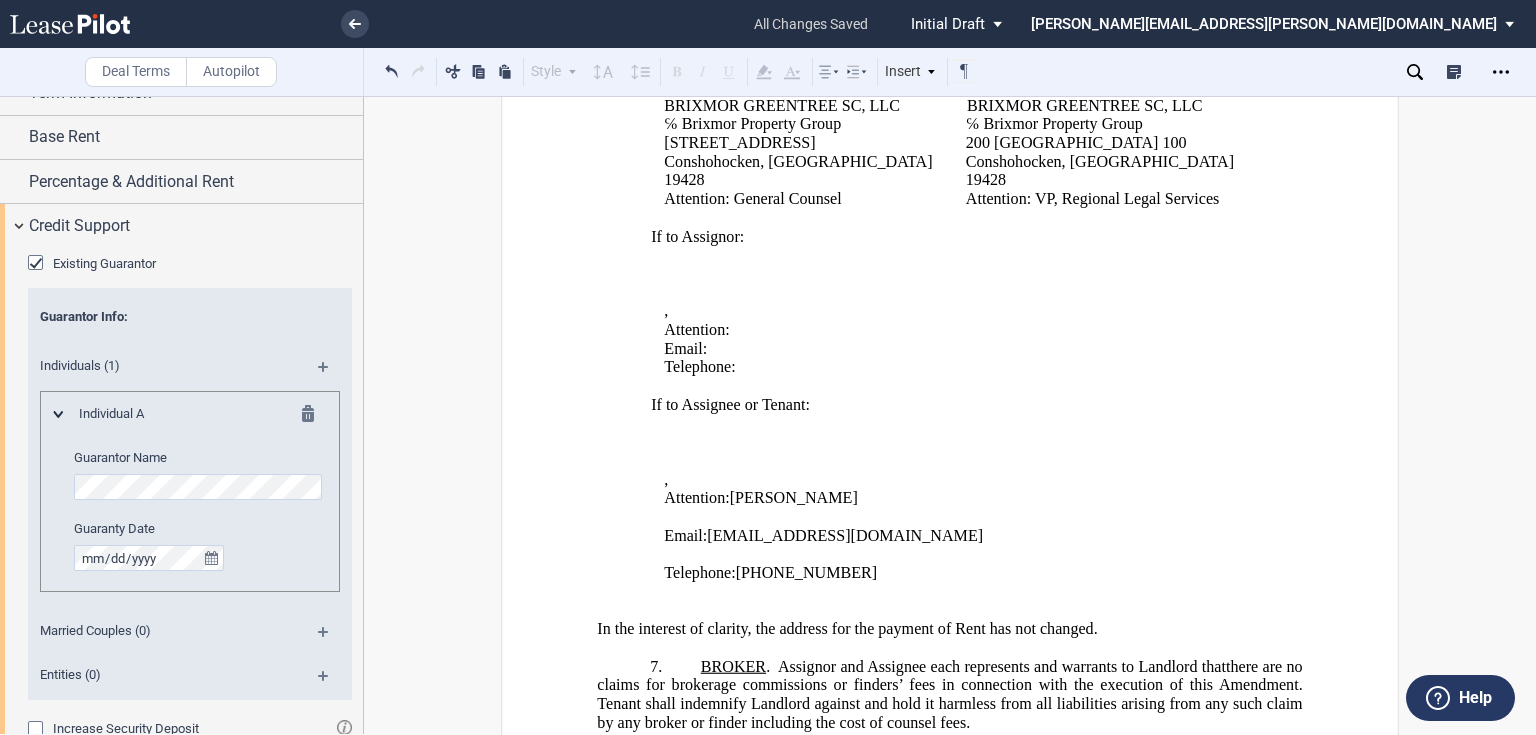 scroll, scrollTop: 1844, scrollLeft: 0, axis: vertical 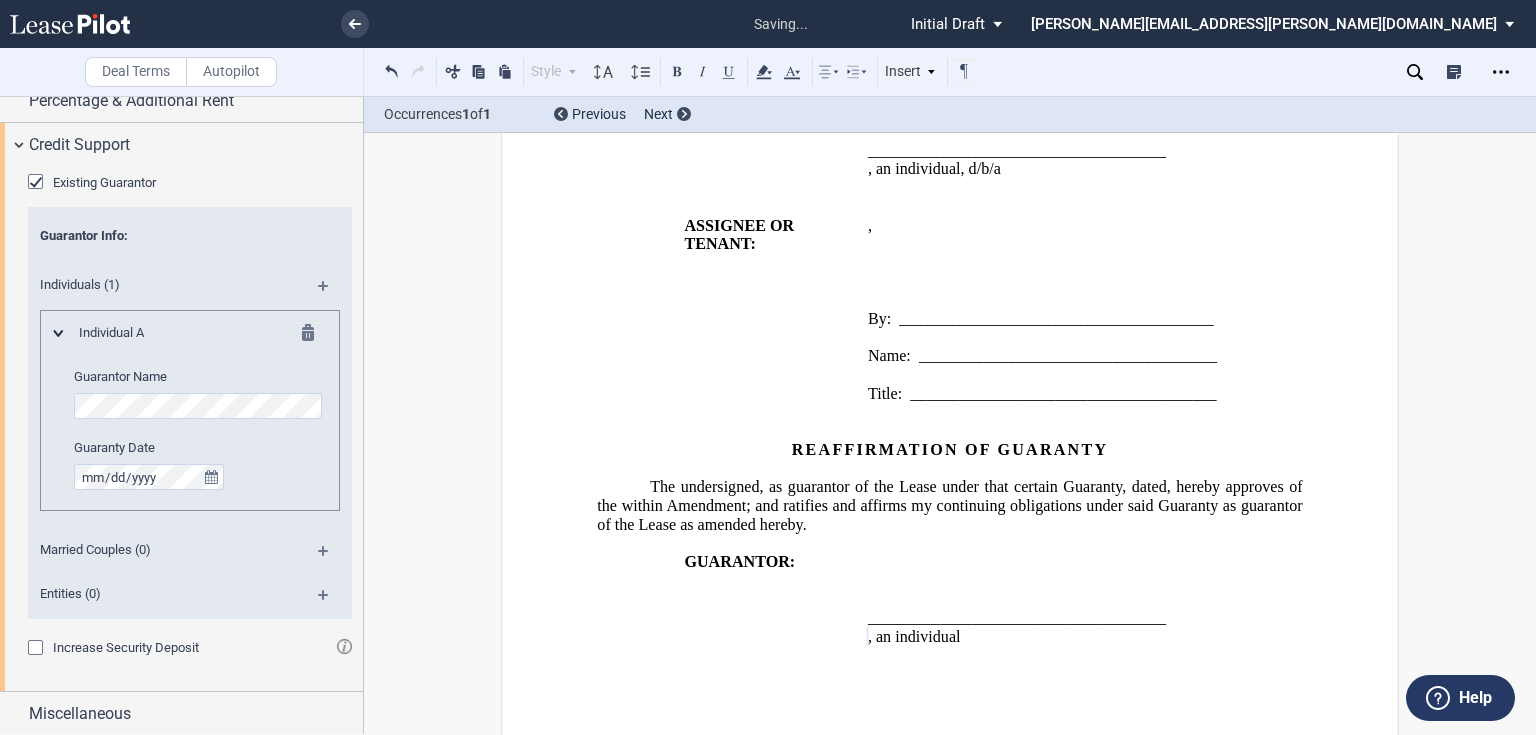 click at bounding box center [331, 293] 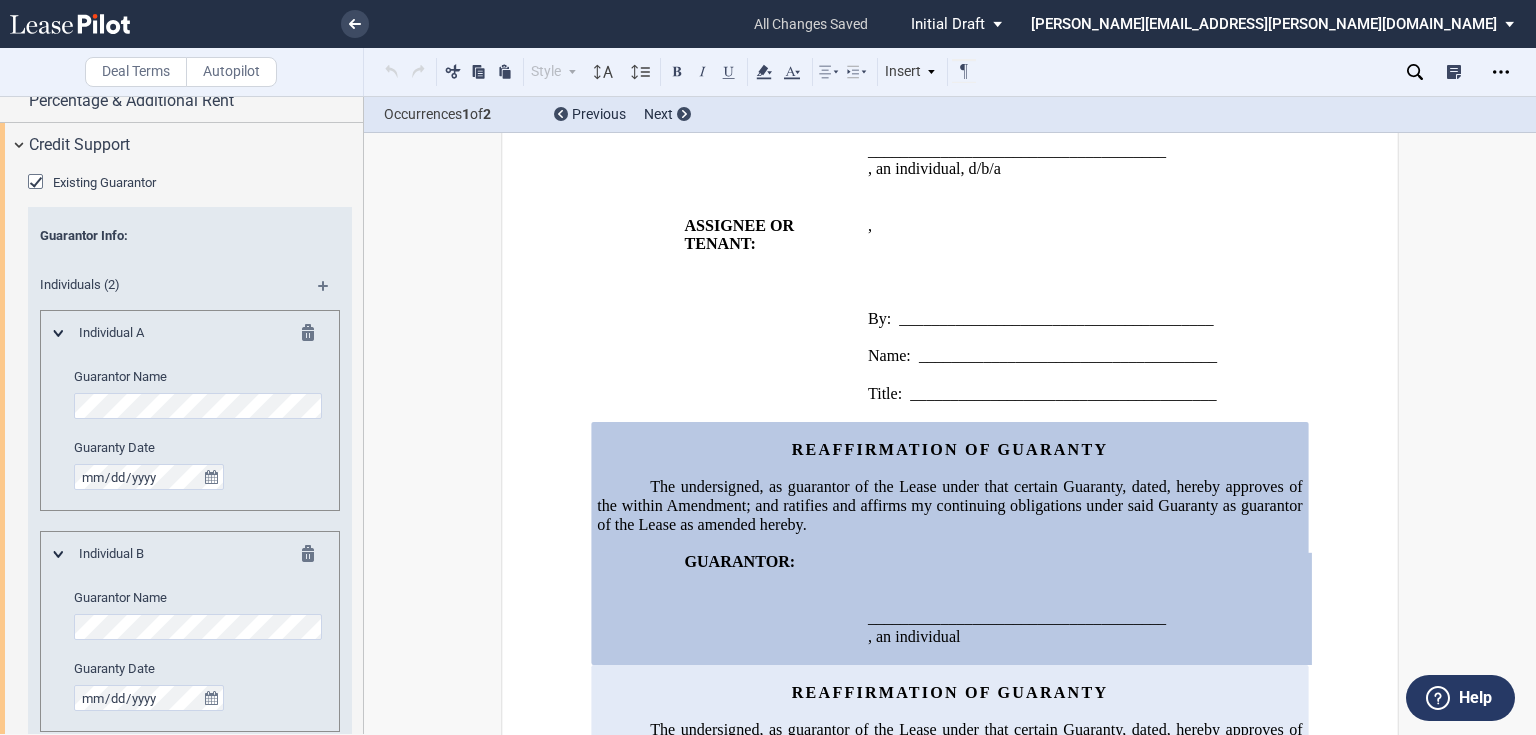 scroll, scrollTop: 3031, scrollLeft: 0, axis: vertical 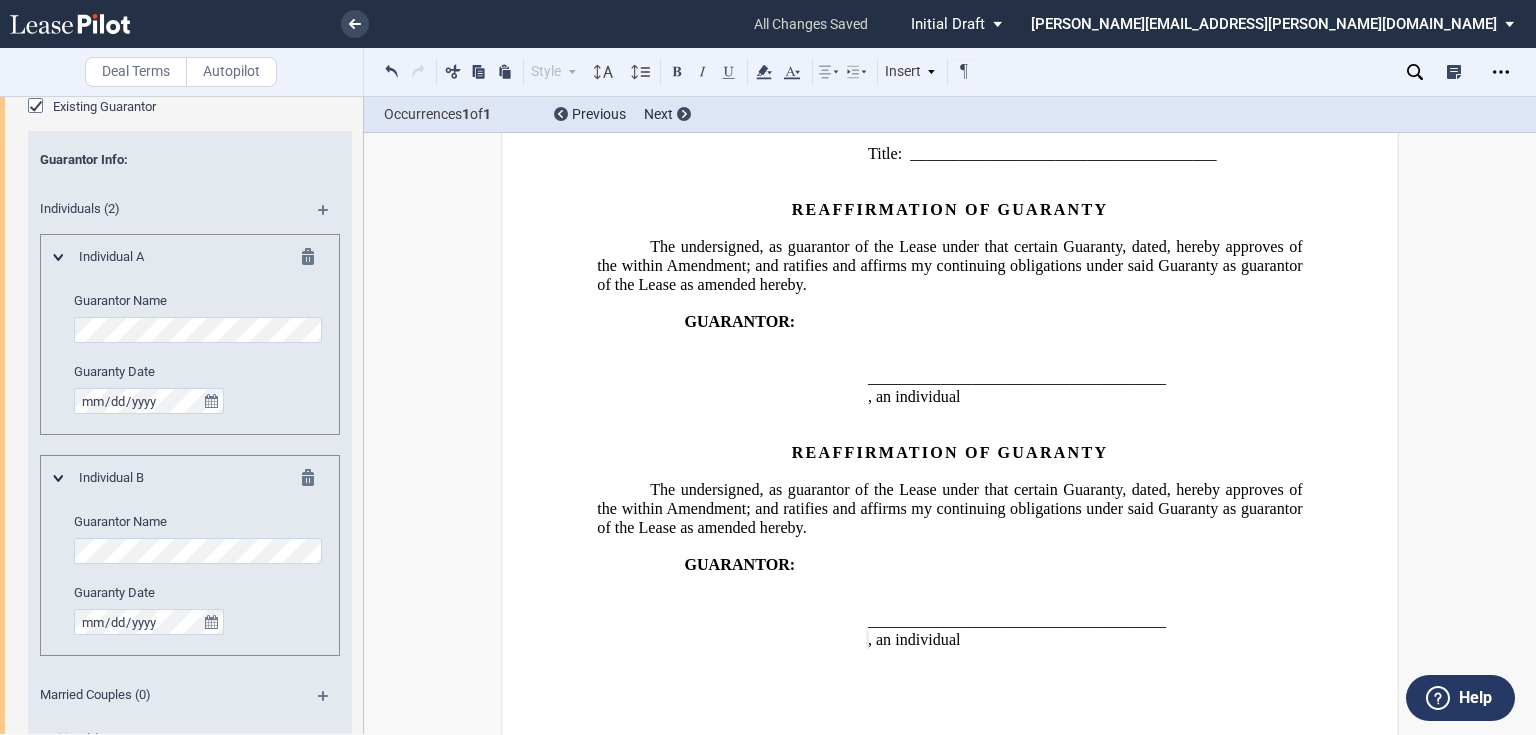 click on "Deal Terms
Autopilot
Style
A. Recital
1. Section
(a) Subsection
Normal
Normal
8pt
9pt
10pt
10.5pt
11pt
12pt
14pt
16pt
Normal
1
1.15
1.5
2
3
No Color
Automatic
Align Left
Center
Align Right
Justify
Paragraph
First Line
Insert
List
A. Recital
1. Section
(a) Subsection
Normal
Select
list outline
you would like to define" at bounding box center (768, 415) 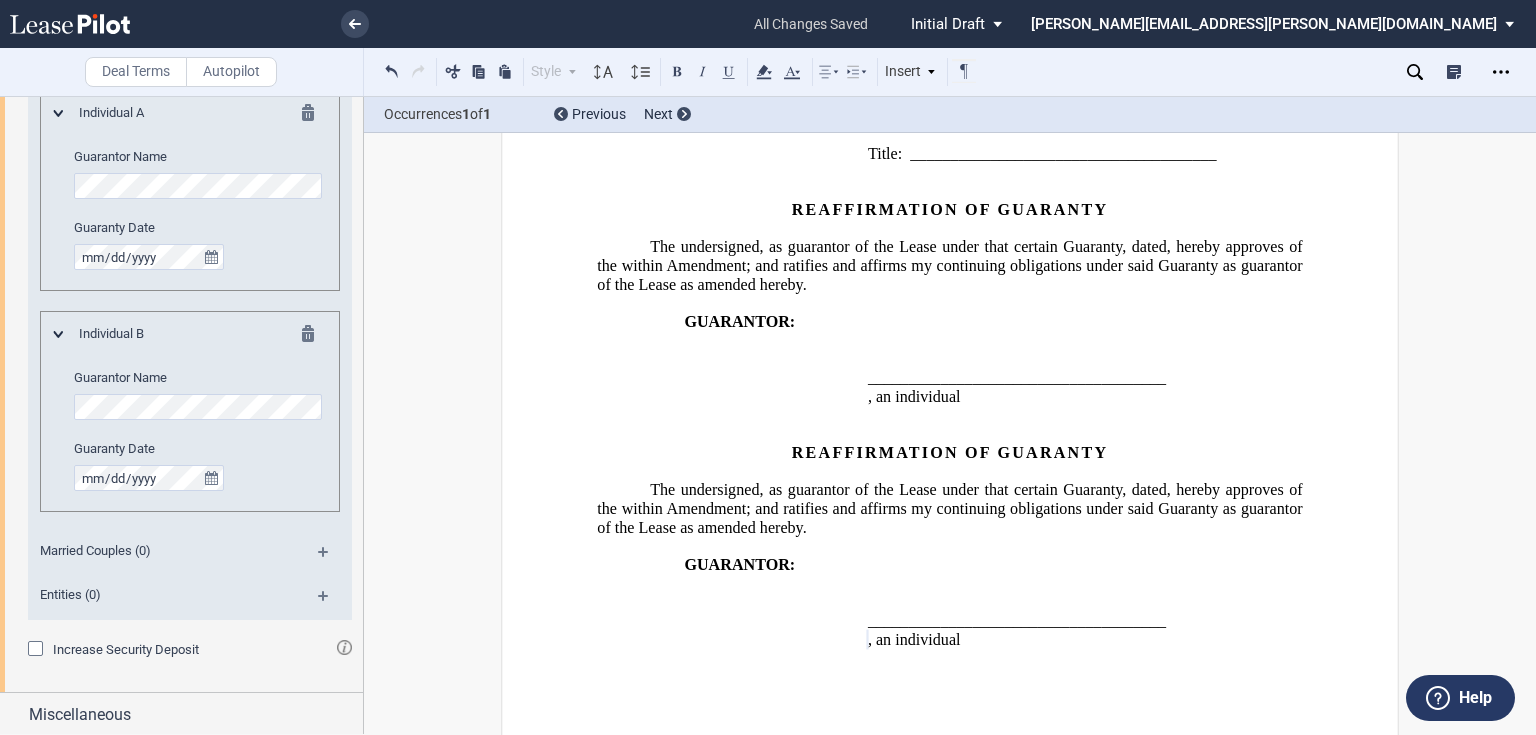 click at bounding box center [314, 337] 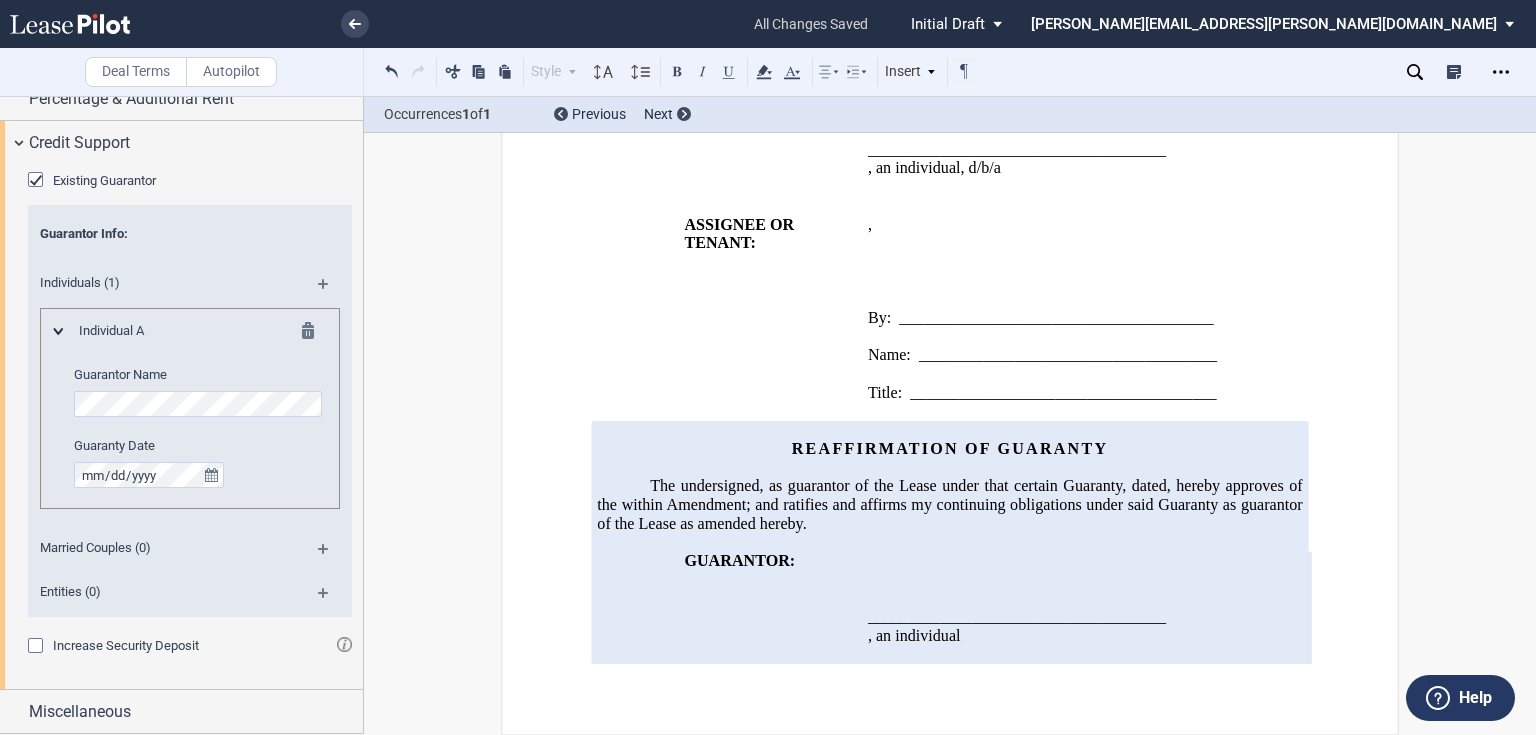 scroll, scrollTop: 2850, scrollLeft: 0, axis: vertical 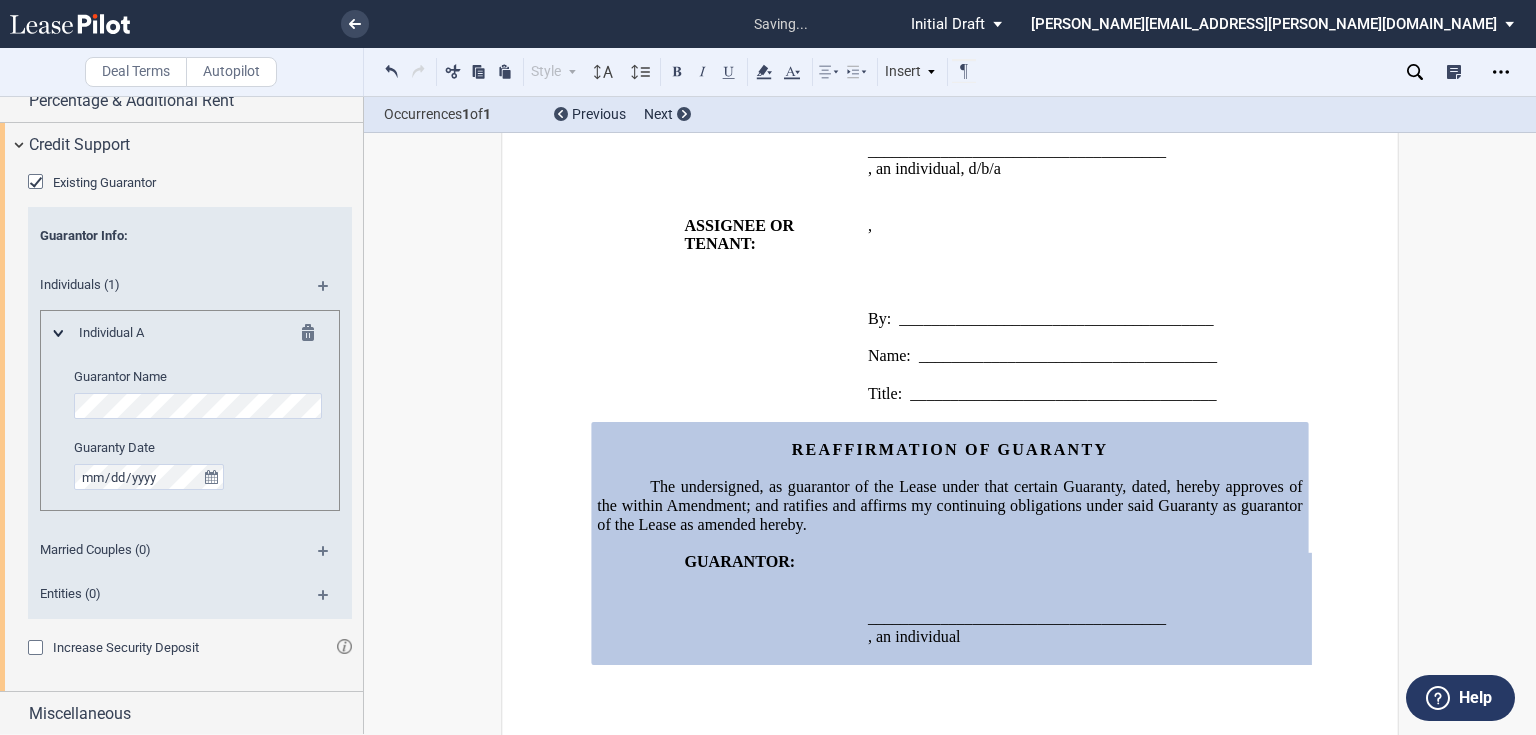 click at bounding box center [314, 336] 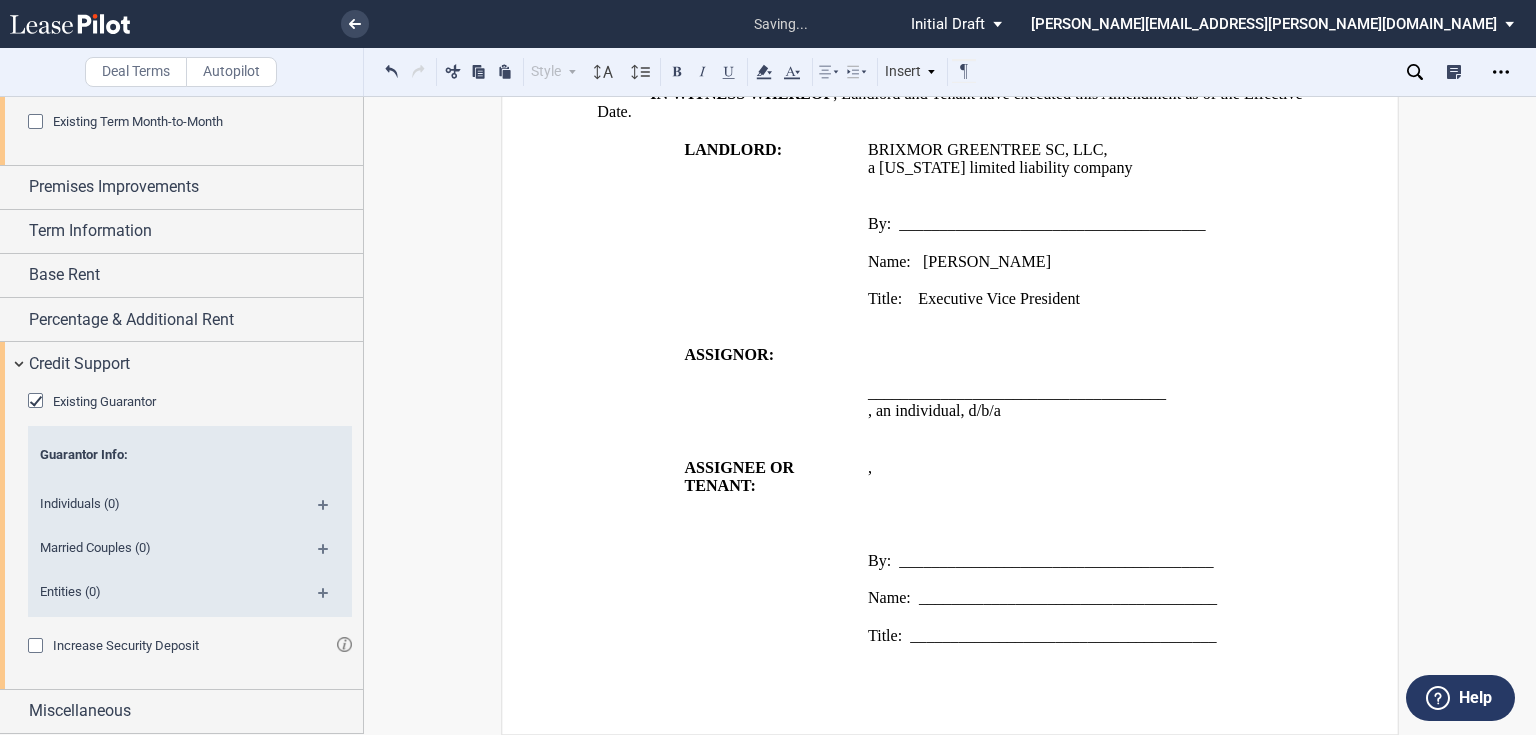 scroll, scrollTop: 2610, scrollLeft: 0, axis: vertical 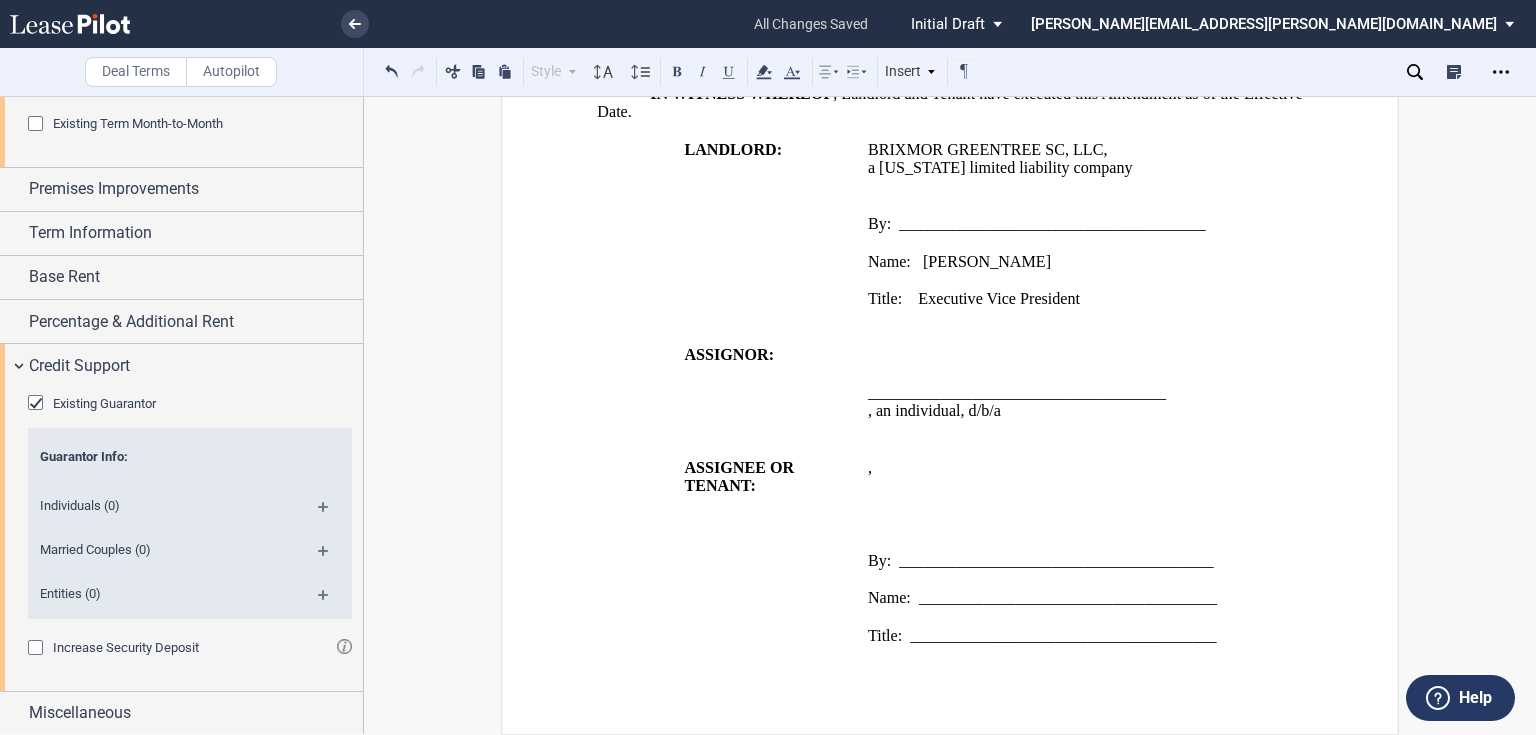 click 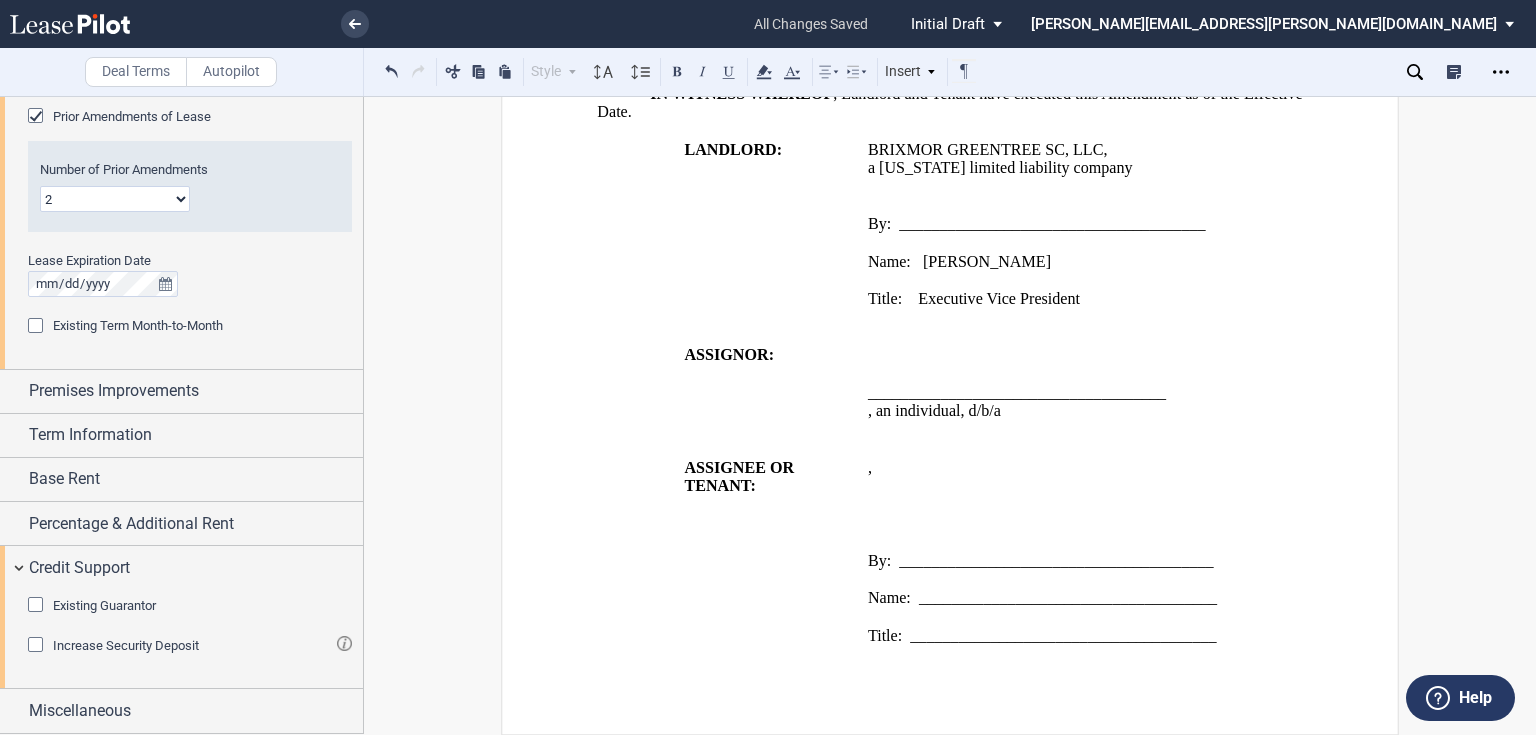 scroll, scrollTop: 1419, scrollLeft: 0, axis: vertical 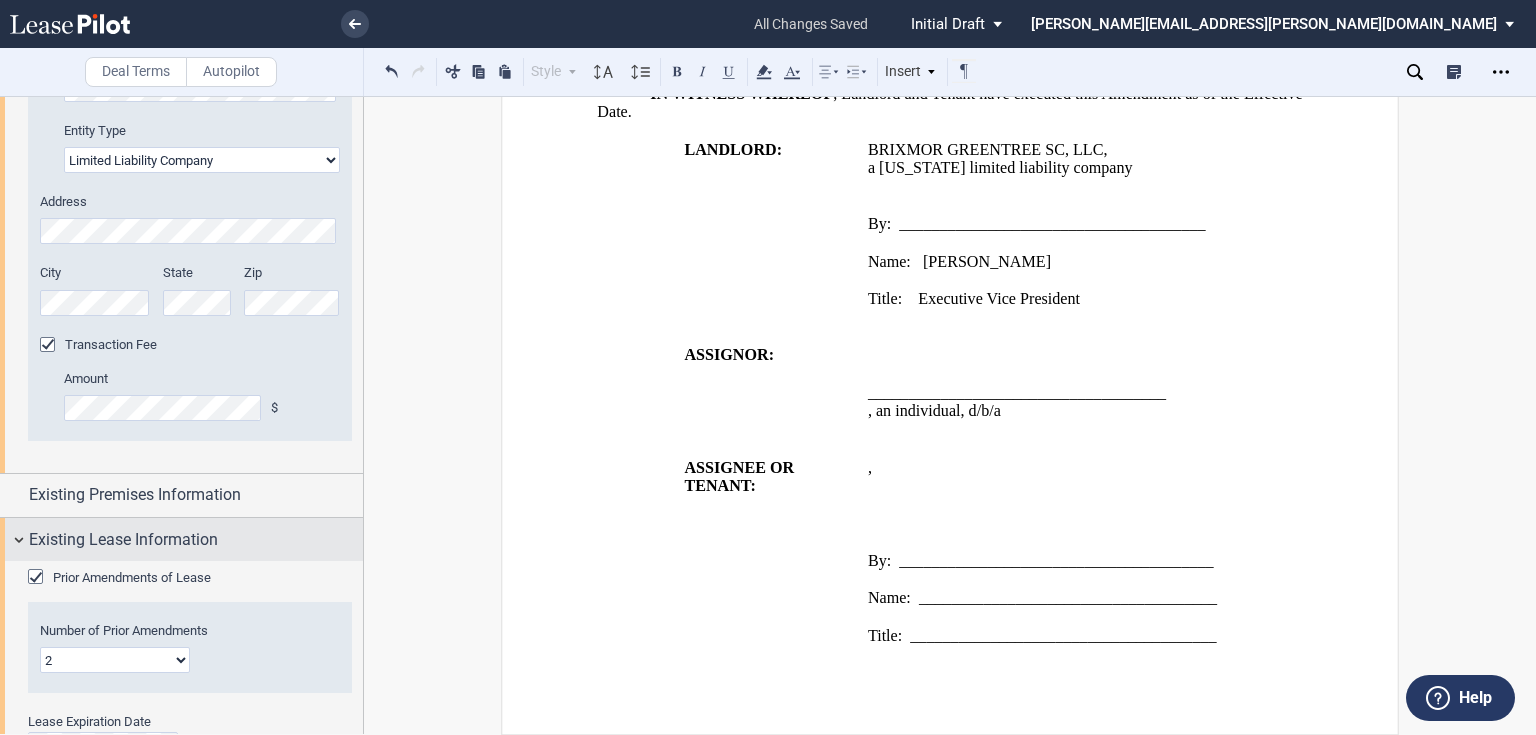 click on "Existing Lease Information" at bounding box center (123, 540) 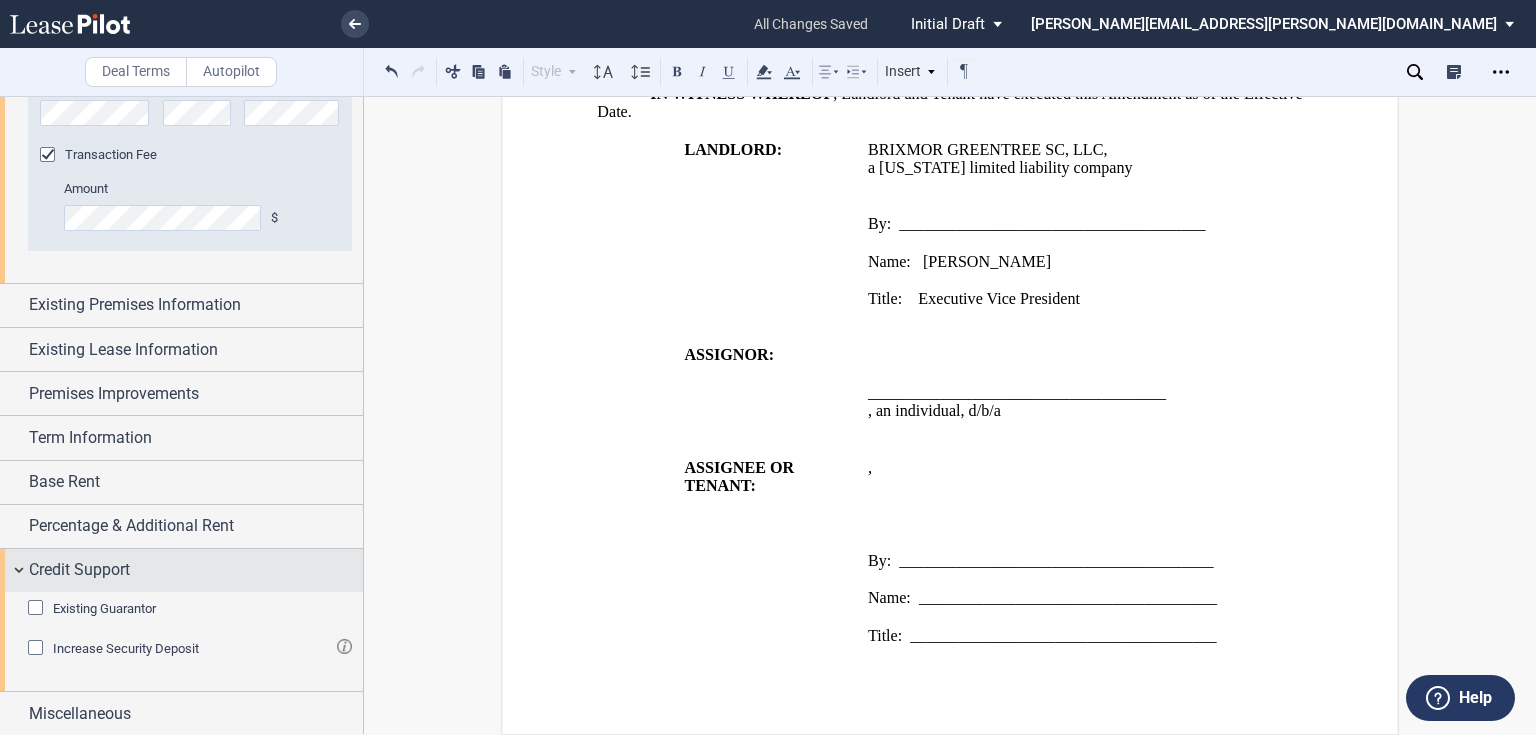 click on "Credit Support" at bounding box center [79, 570] 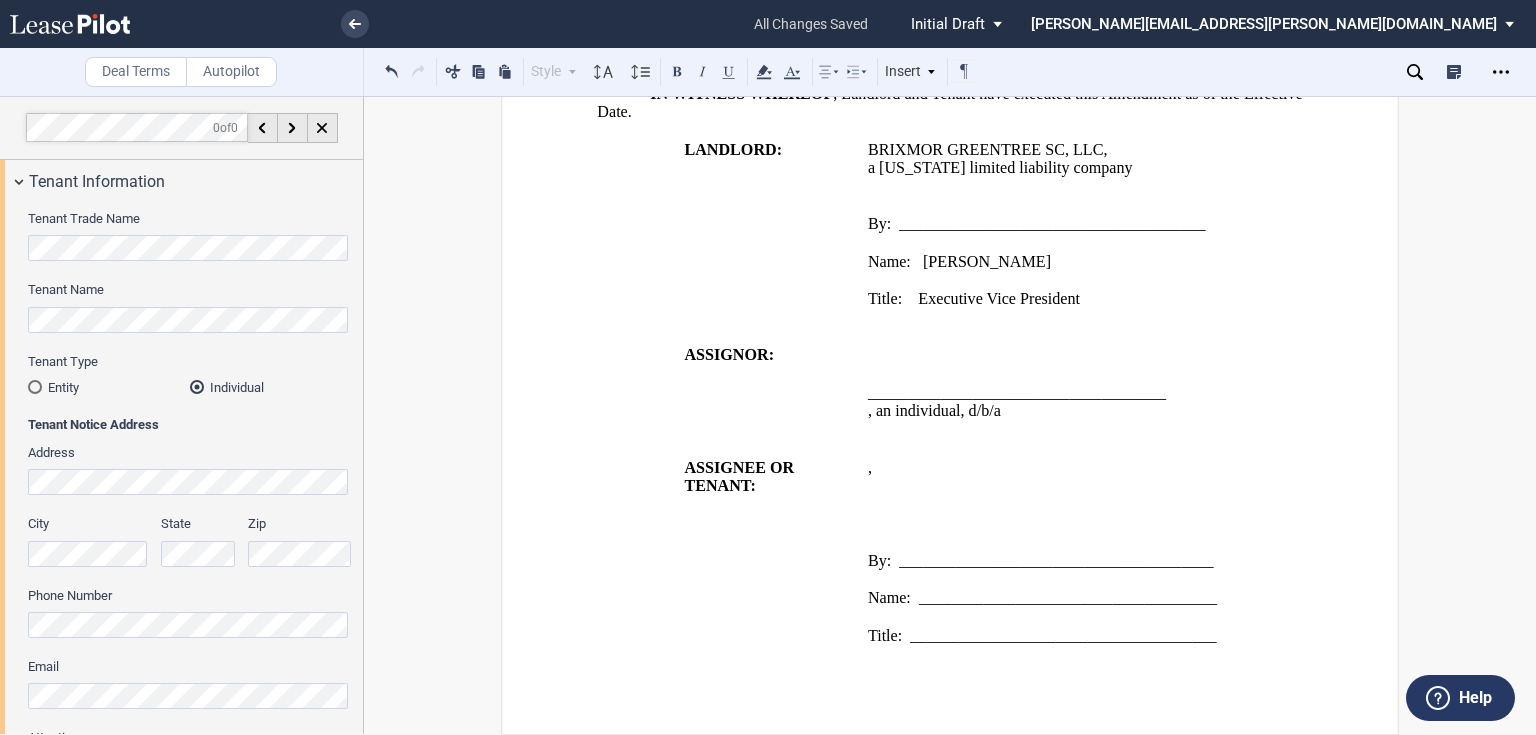 scroll, scrollTop: 0, scrollLeft: 0, axis: both 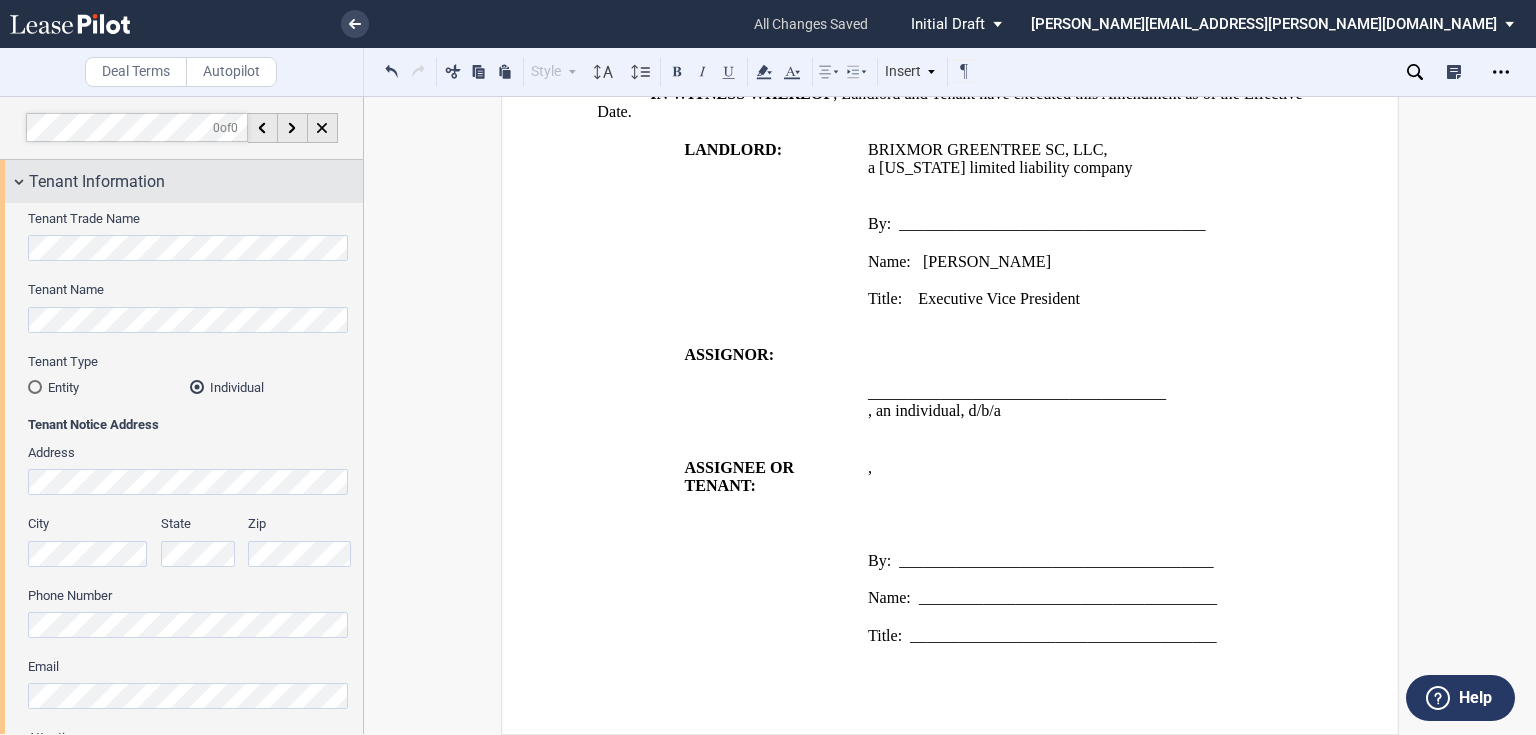 click on "Tenant Information" at bounding box center (196, 182) 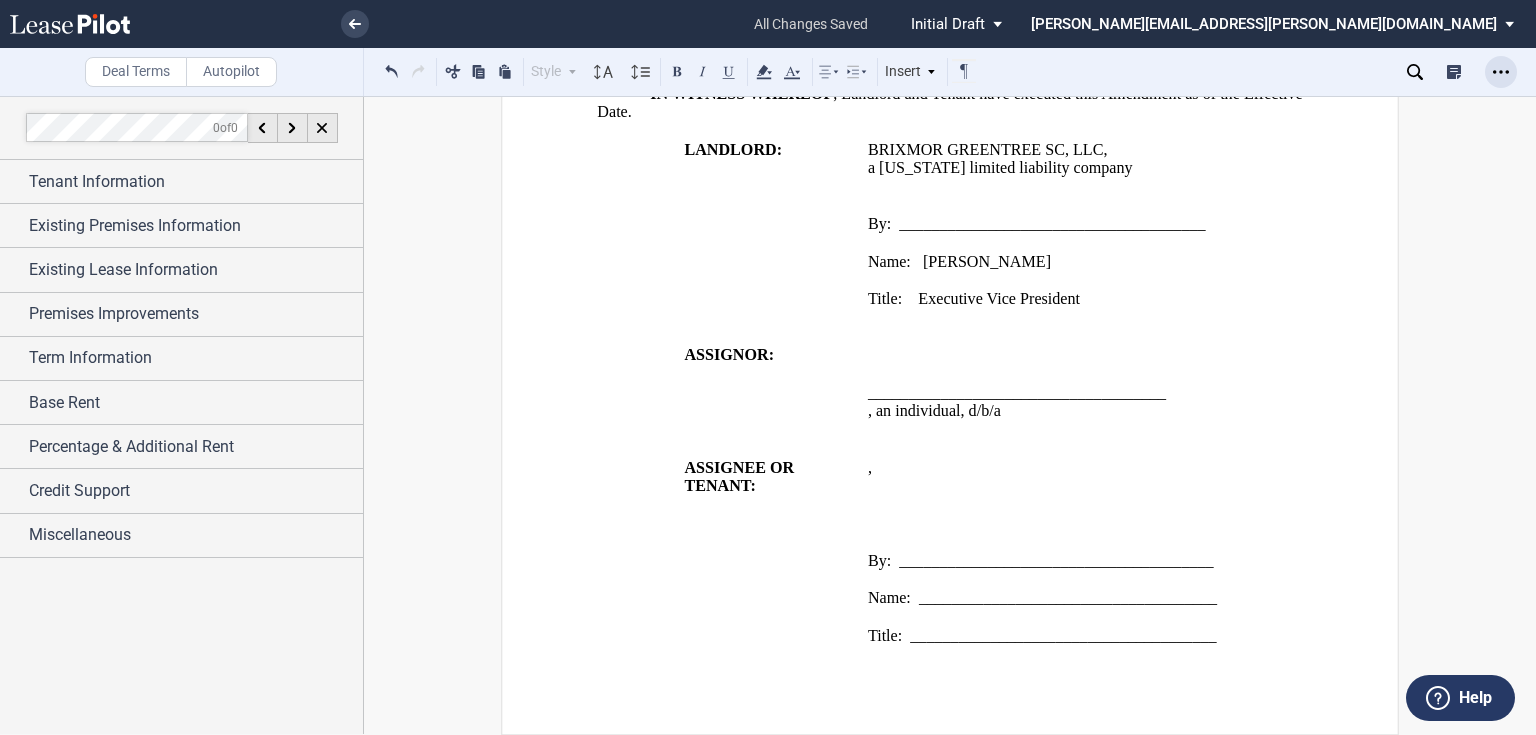 click 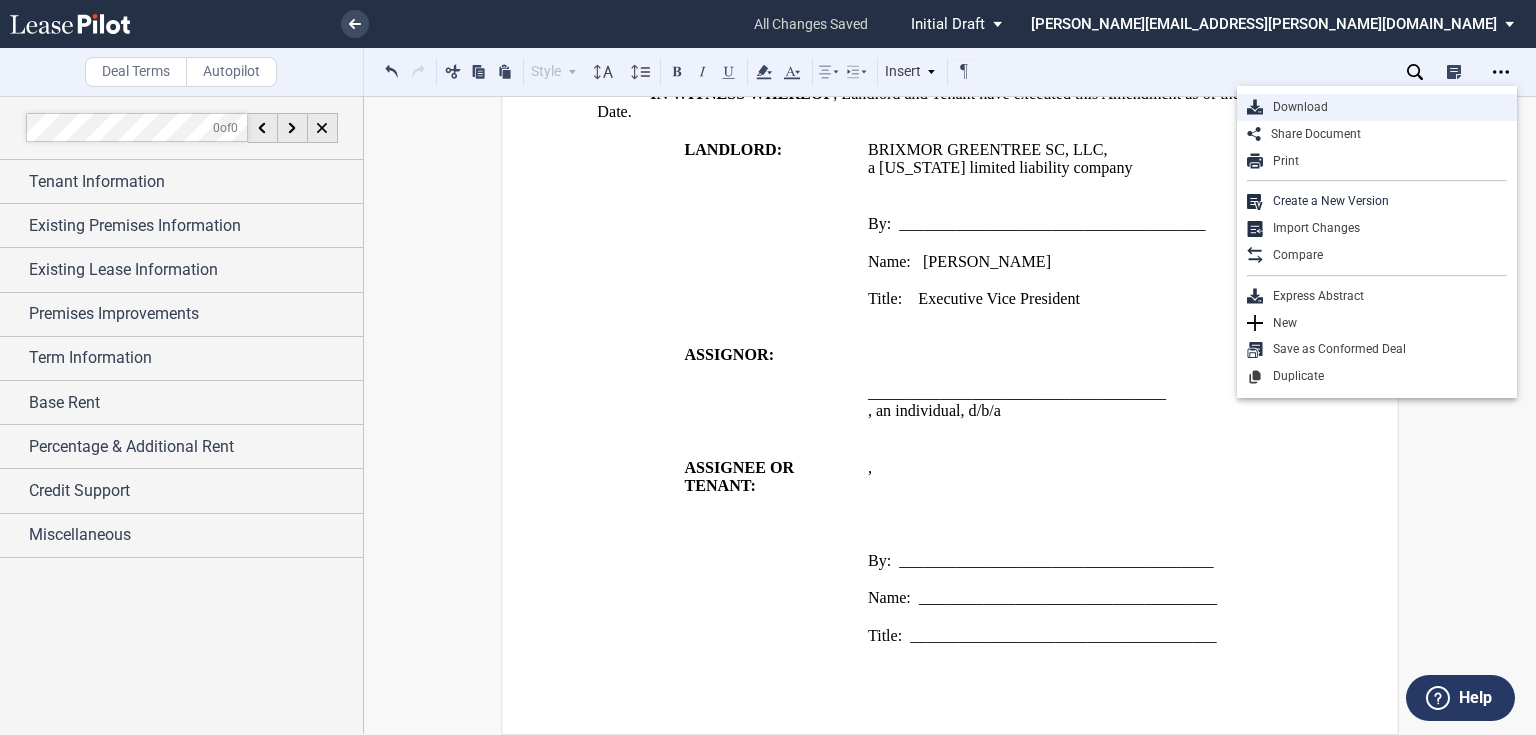 click on "Download" at bounding box center (1385, 107) 